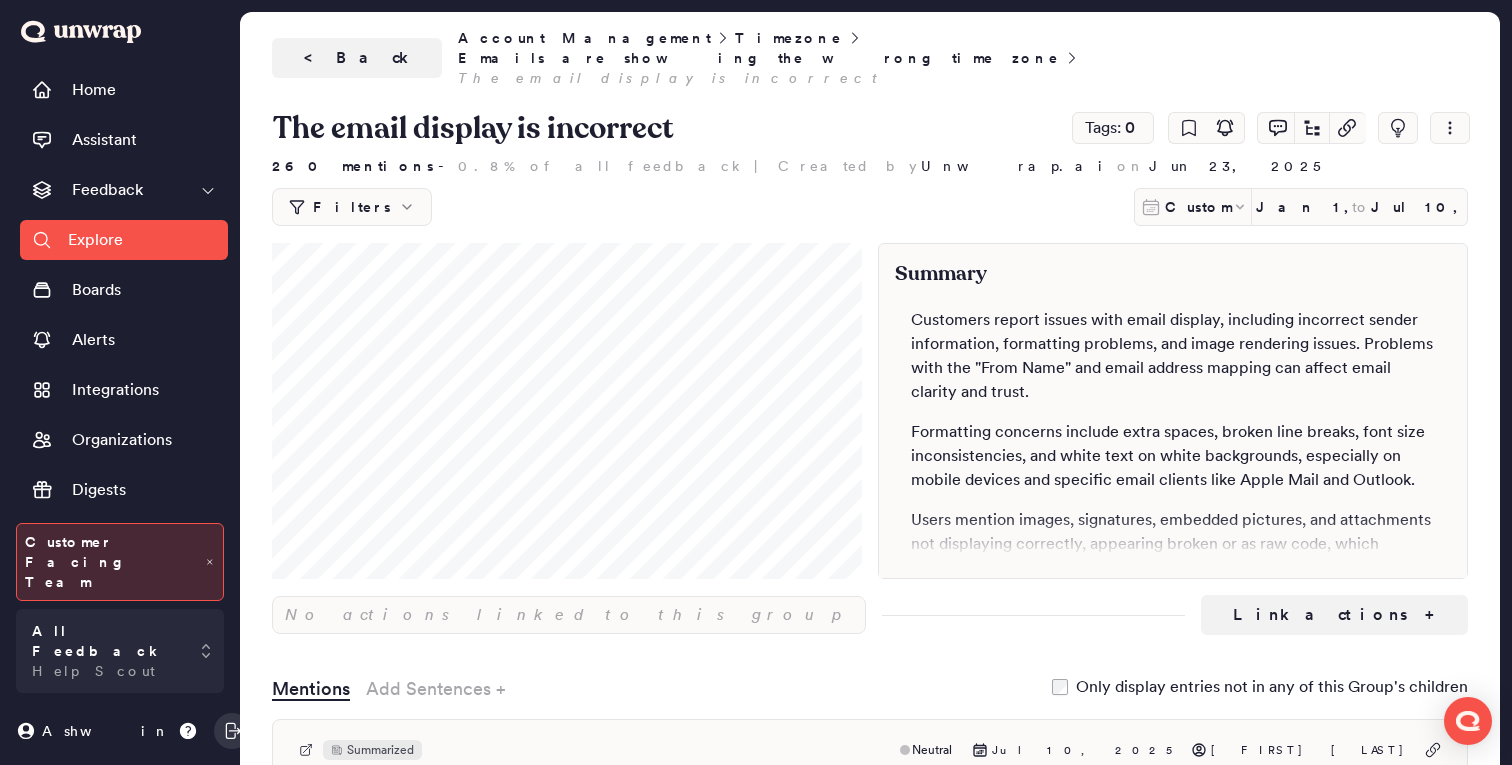scroll, scrollTop: 0, scrollLeft: 0, axis: both 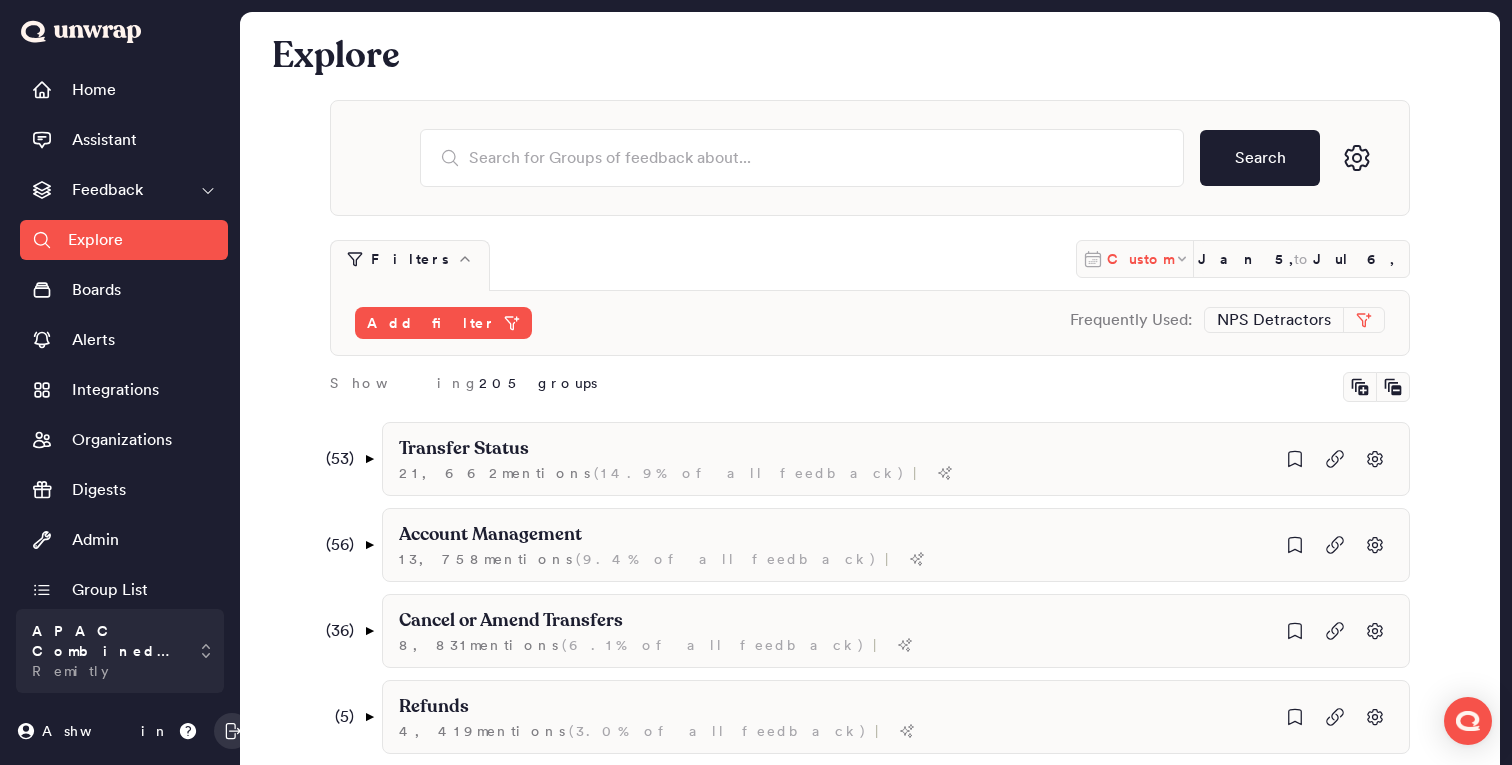 click on "Custom" at bounding box center (1140, 259) 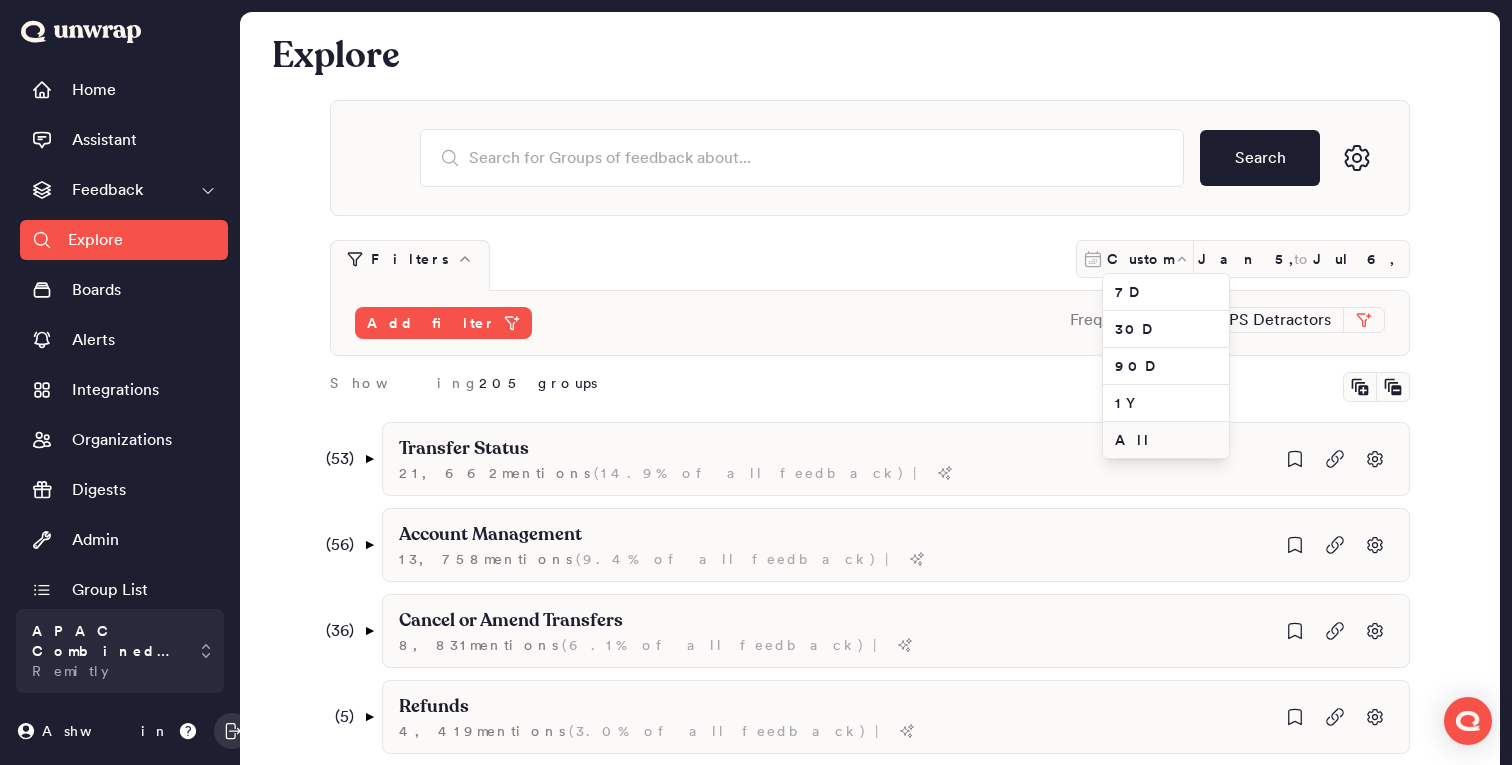 click on "All" at bounding box center (1166, 440) 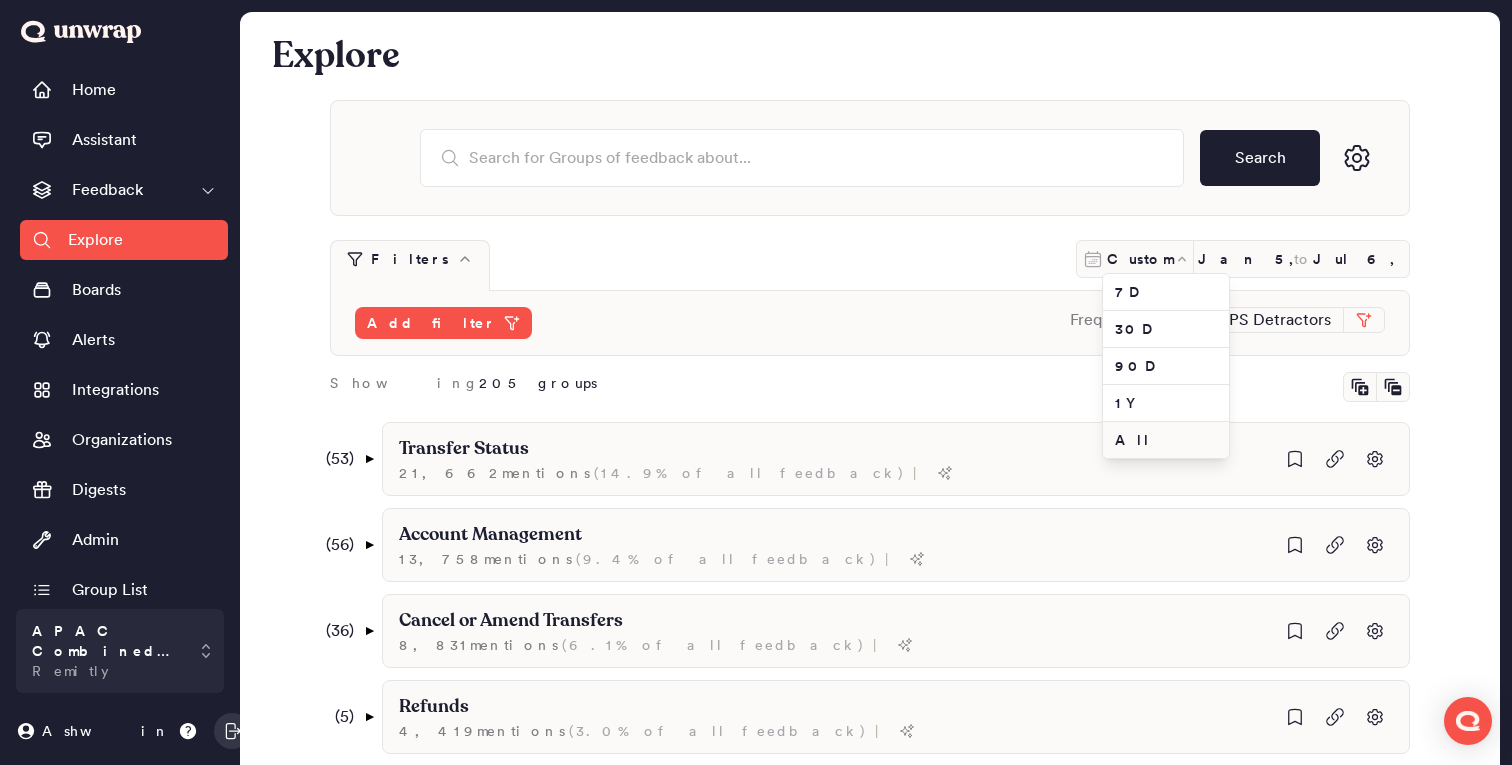 type on "Jan 6, 2025" 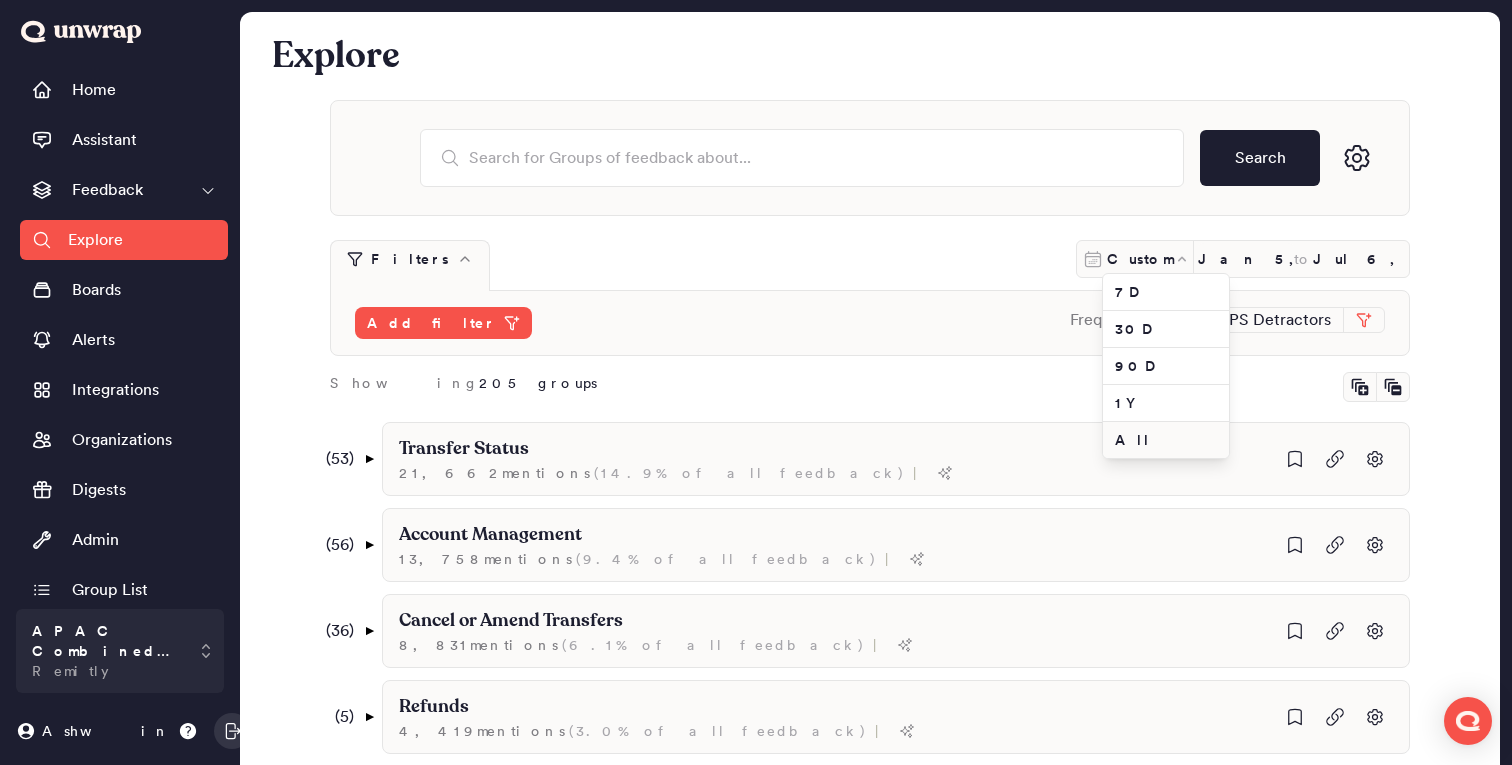 type on "Jul 13, 2025" 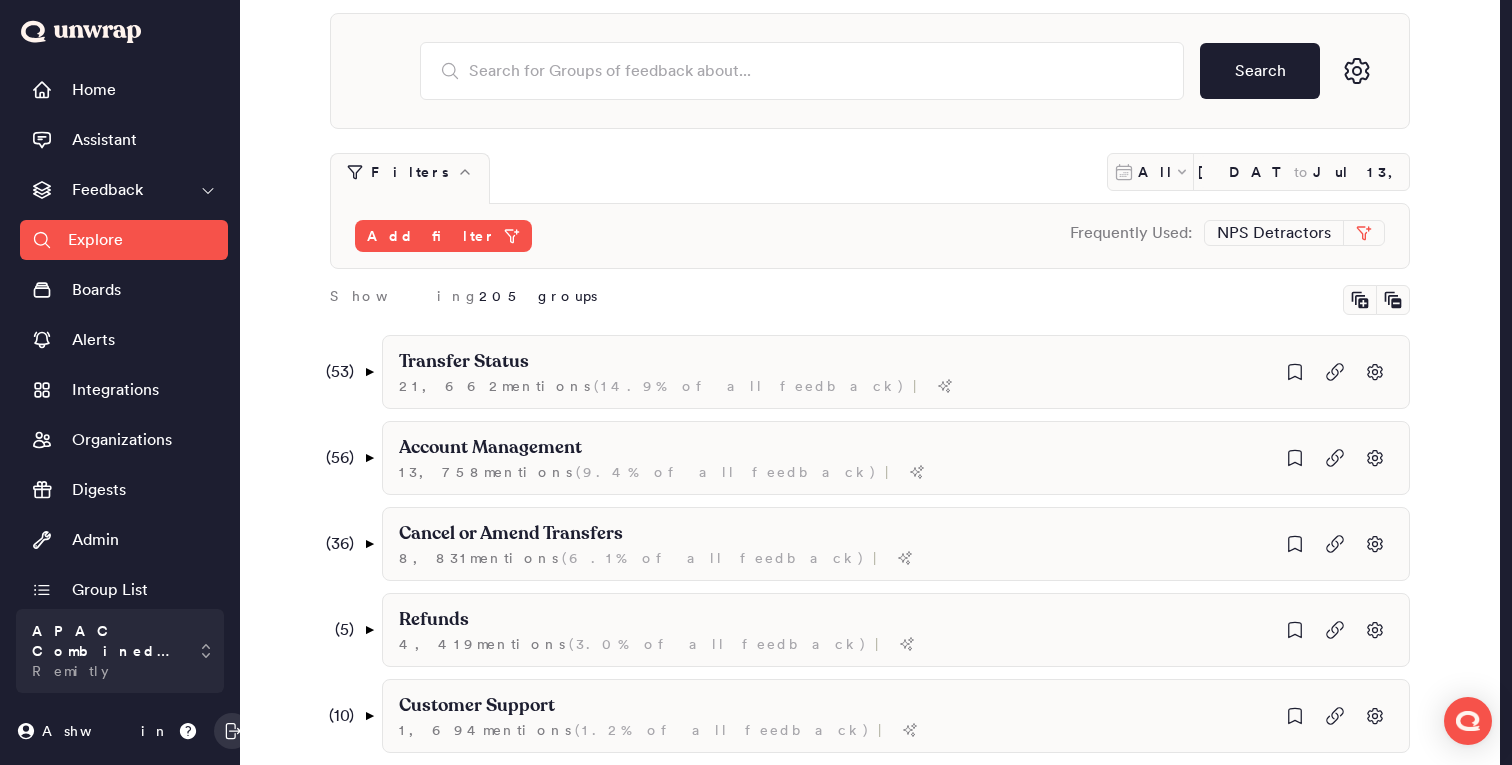 scroll, scrollTop: 0, scrollLeft: 0, axis: both 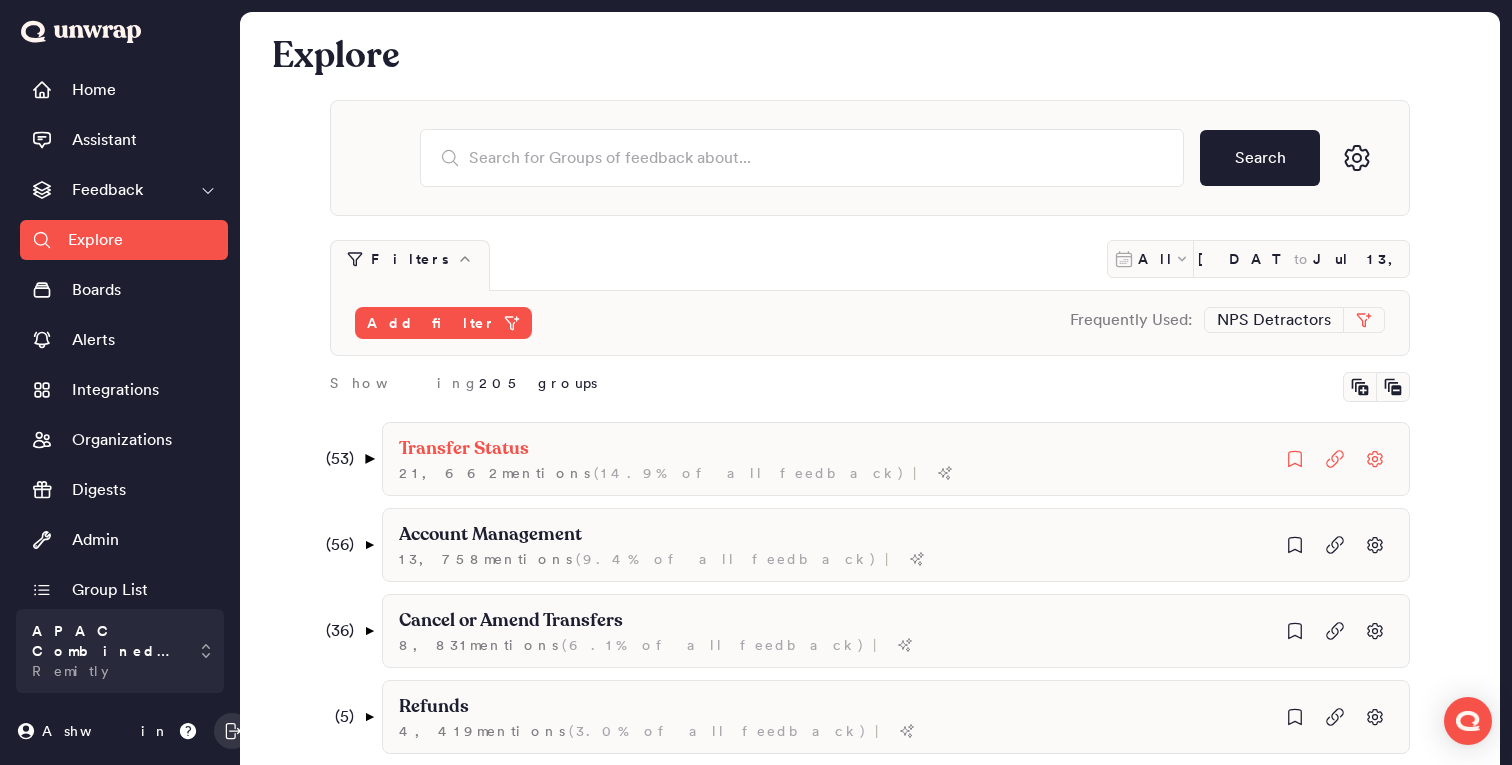 click on "▼" at bounding box center [369, 459] 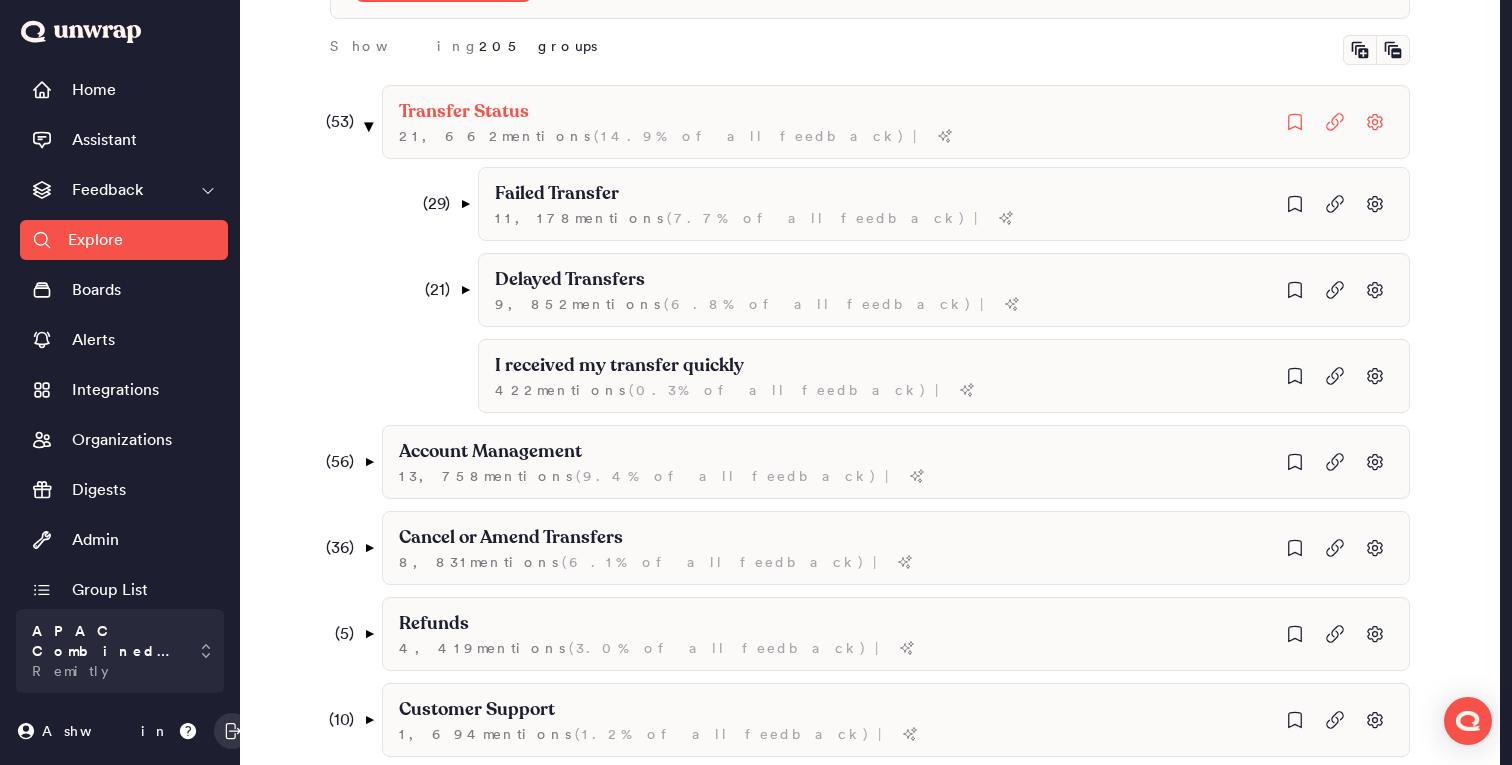 scroll, scrollTop: 474, scrollLeft: 0, axis: vertical 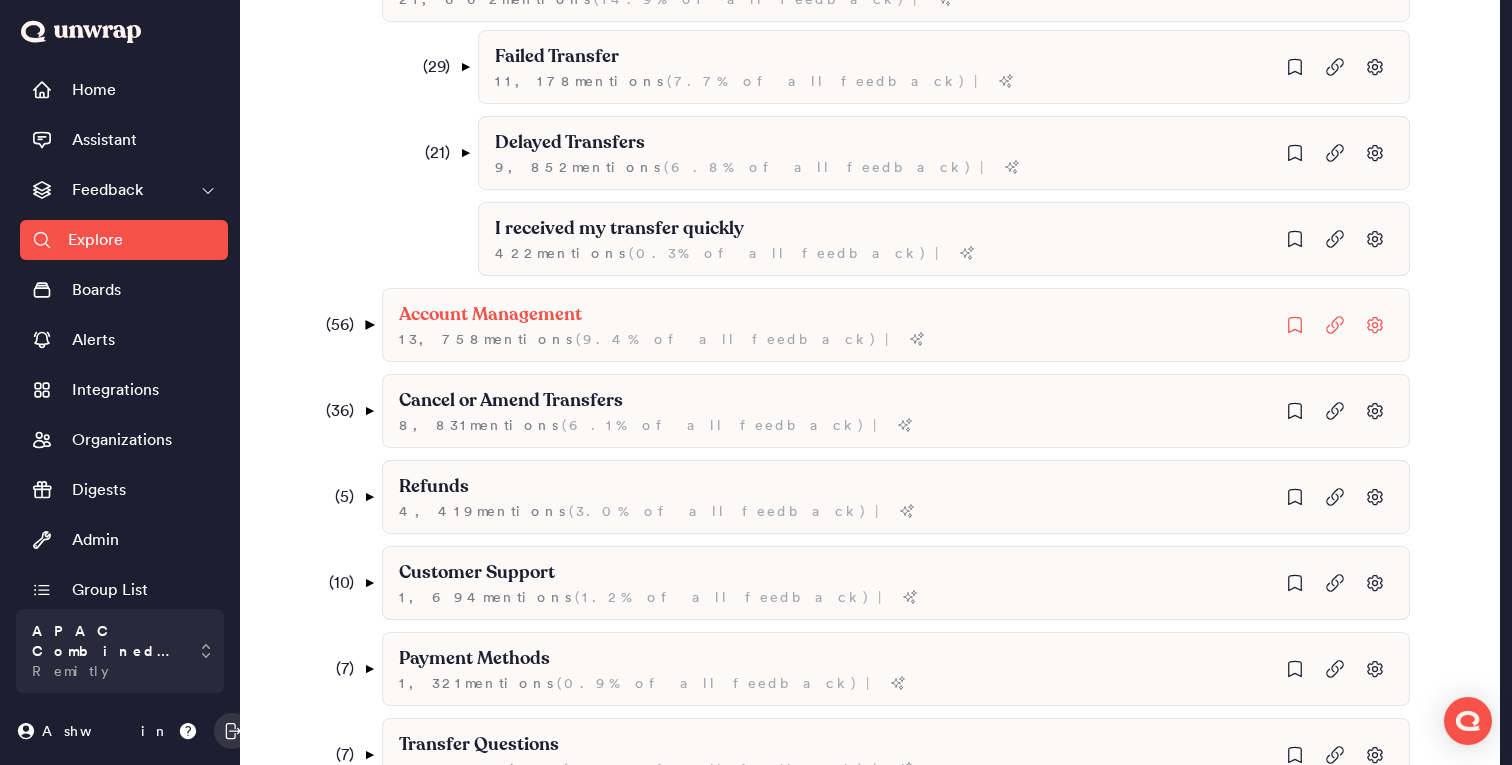 click on "▼" at bounding box center (369, 325) 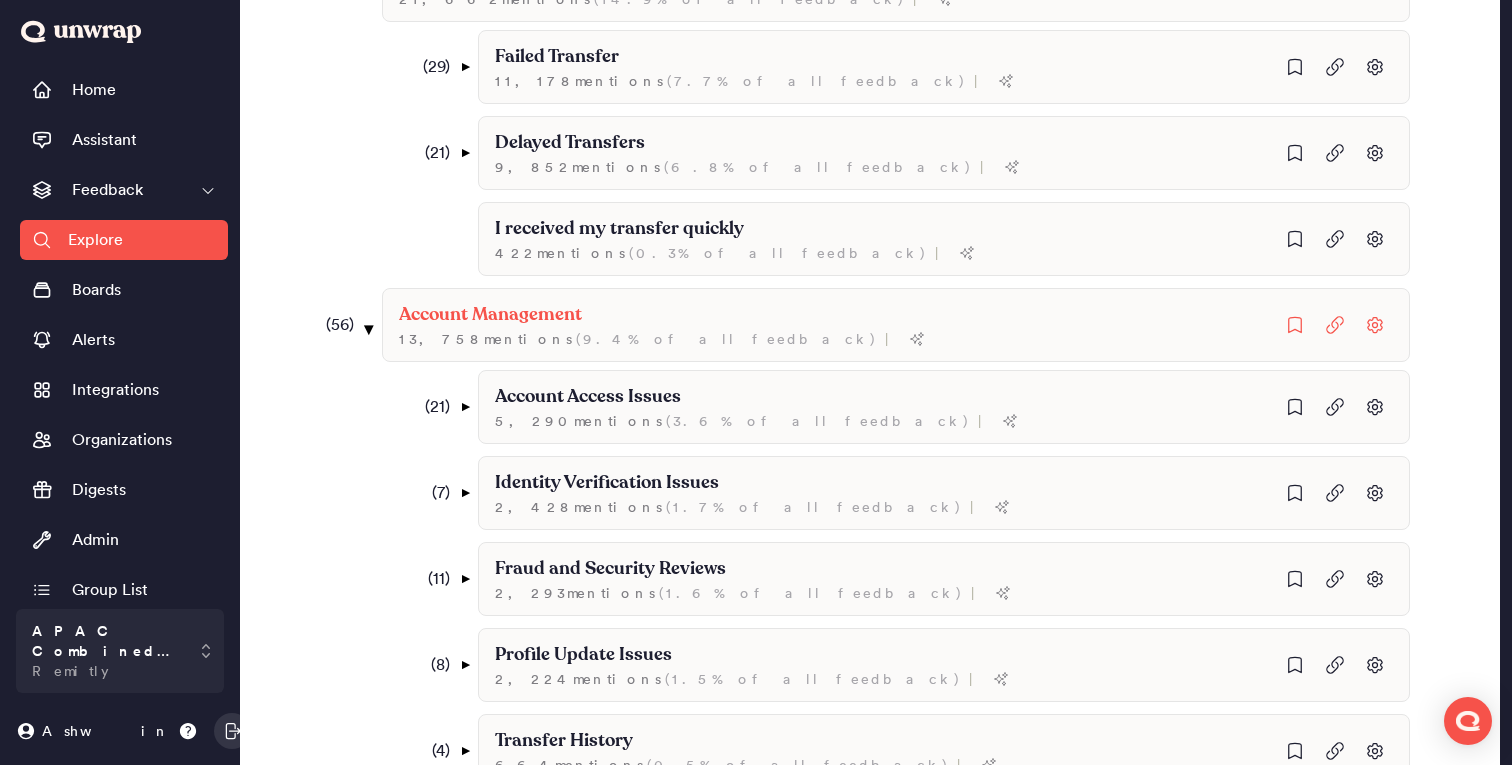 click on "▼" at bounding box center [369, 329] 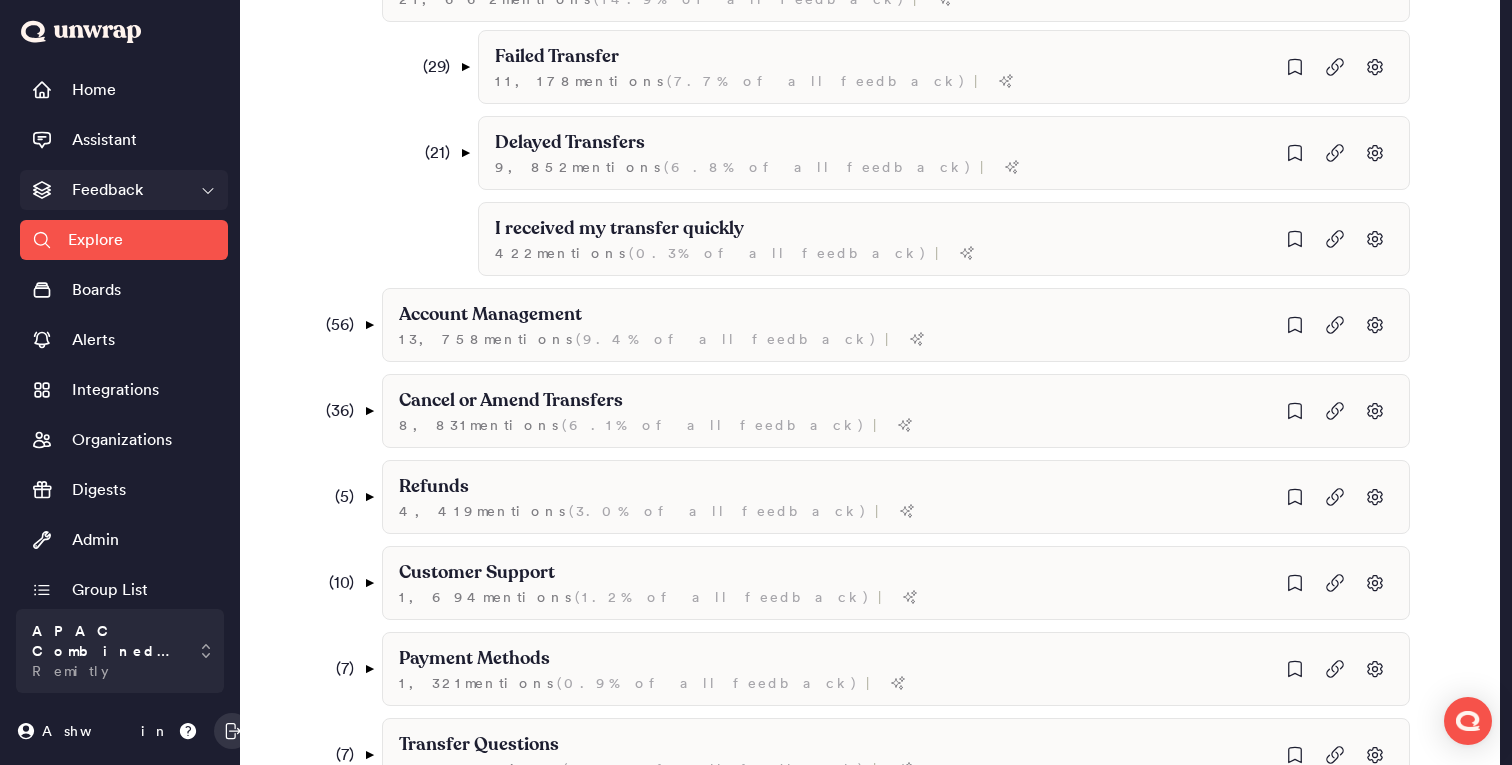 click on "Feedback" at bounding box center (124, 190) 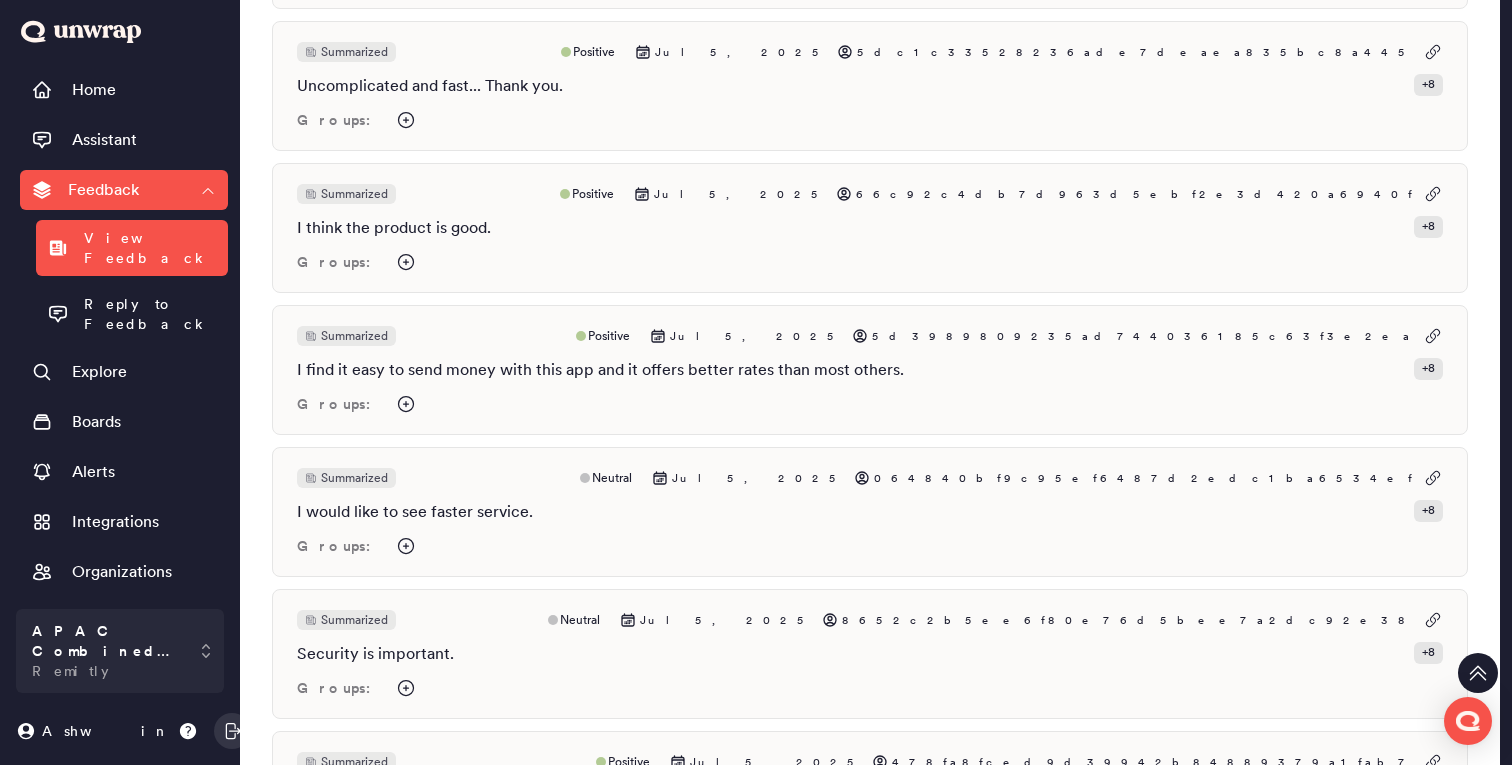 scroll, scrollTop: 6847, scrollLeft: 0, axis: vertical 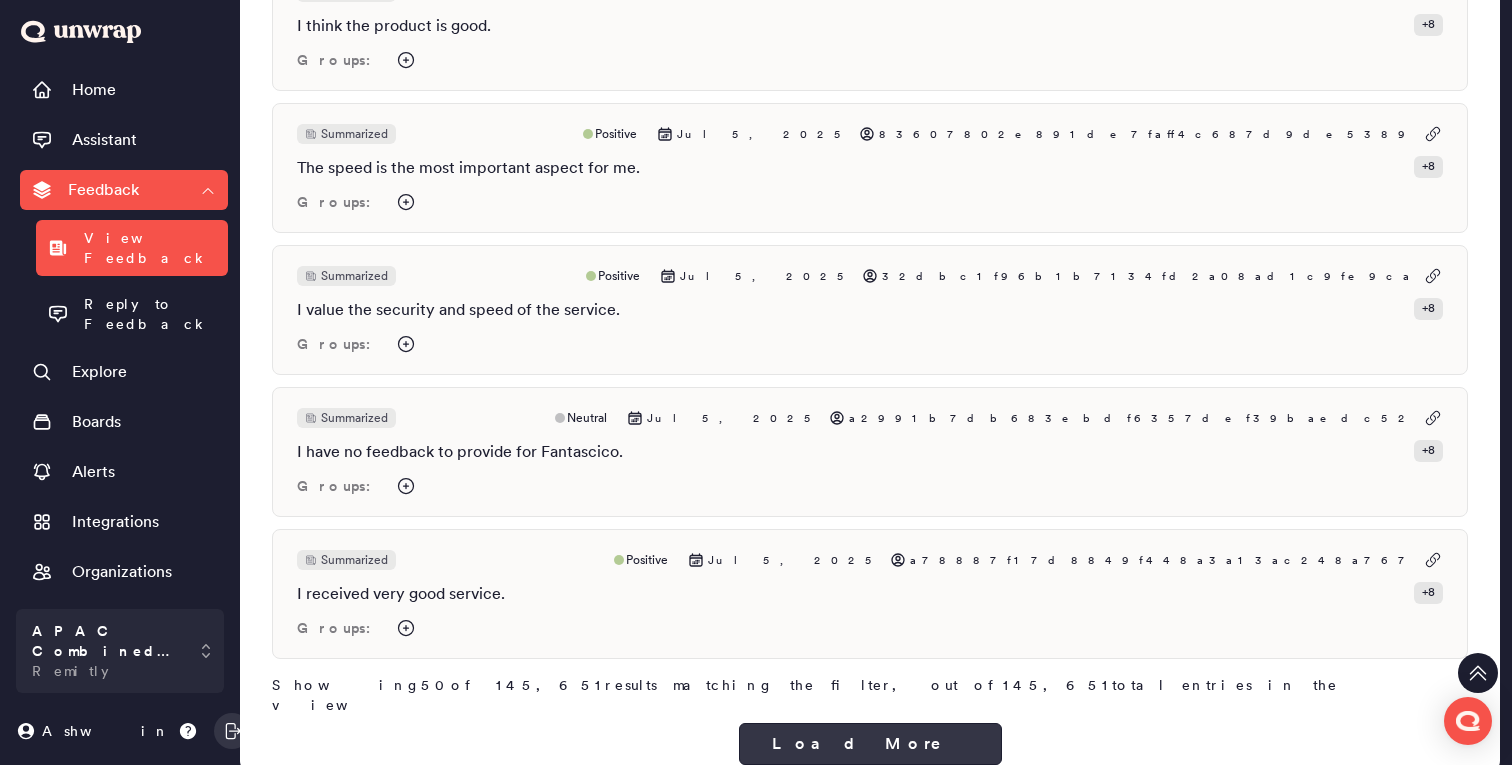 click on "Load More" at bounding box center [870, 744] 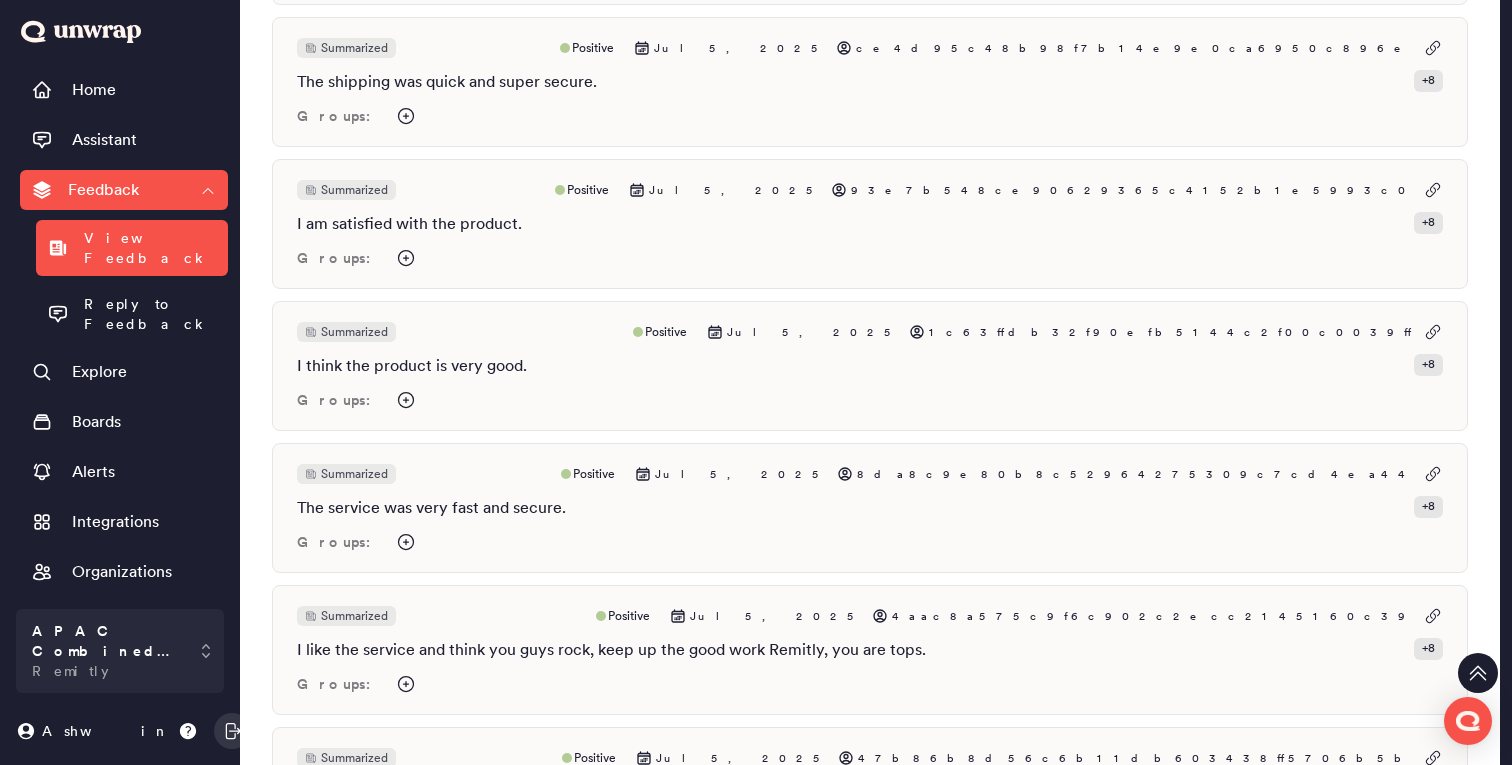 scroll, scrollTop: 13748, scrollLeft: 0, axis: vertical 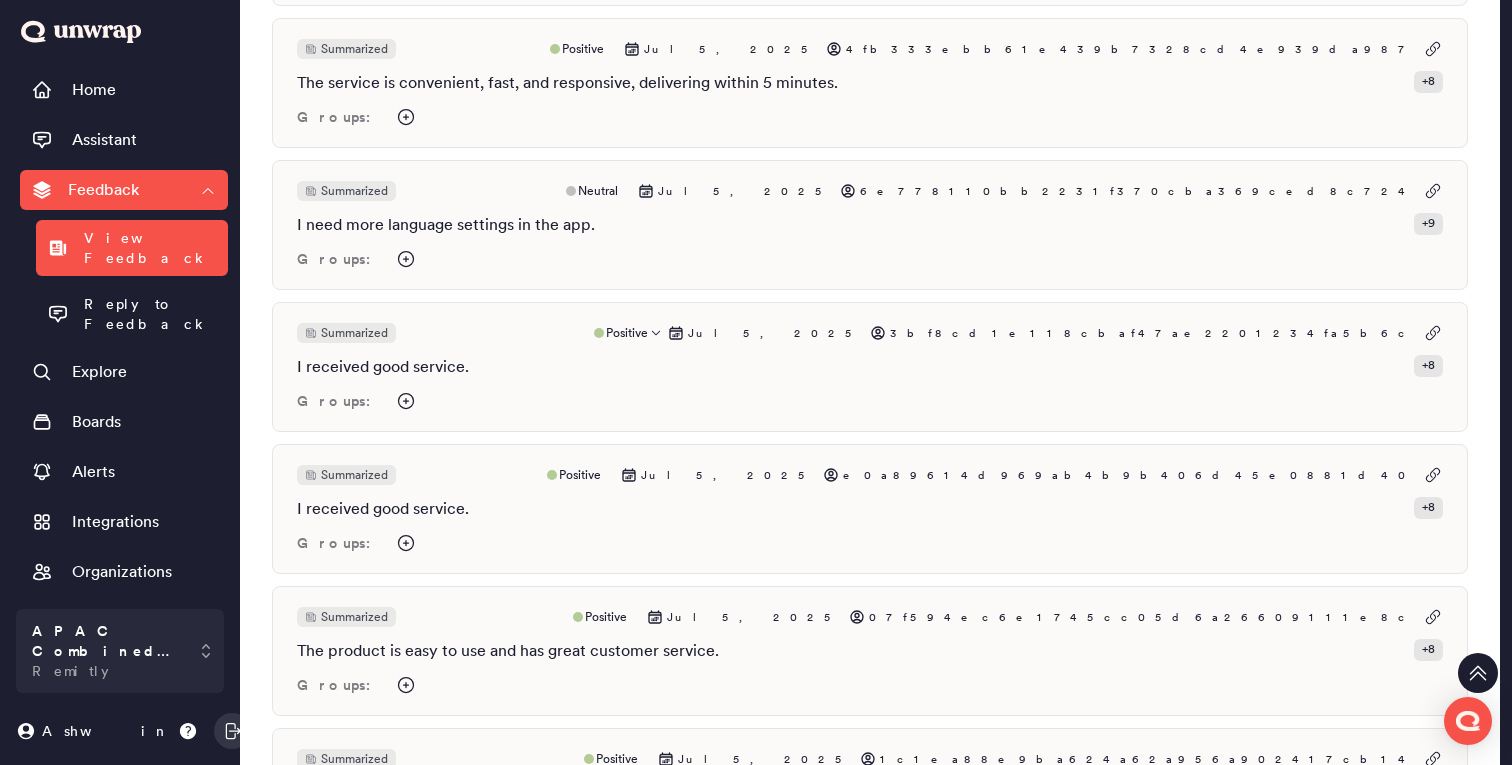 click on "Summarized Positive Jul 5, 2025 3bf8cd1e118cbaf47ae2201234fa5b6c I received good service.    + 8 Groups:" at bounding box center (870, 367) 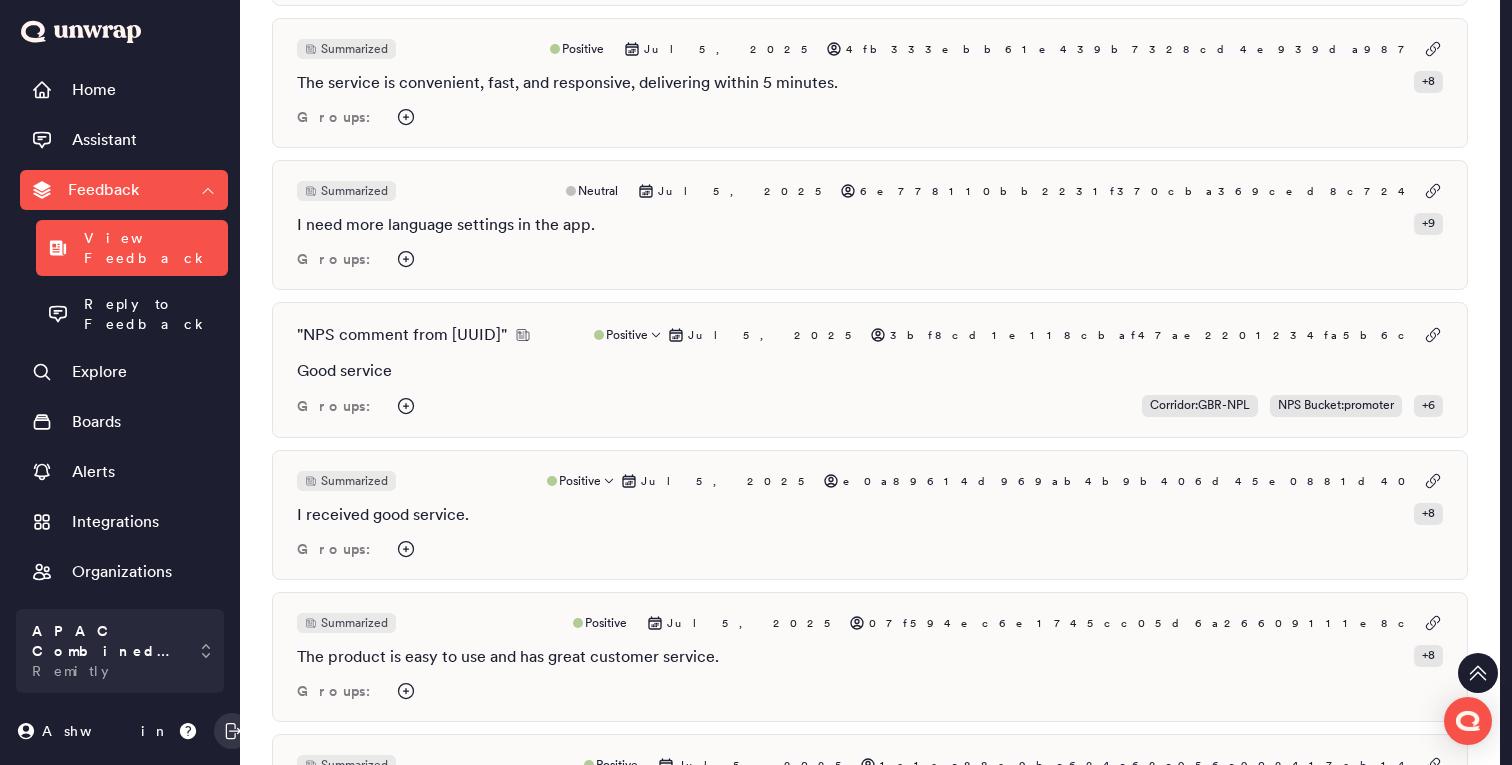 click on "I received good service.    + 8" at bounding box center [870, 515] 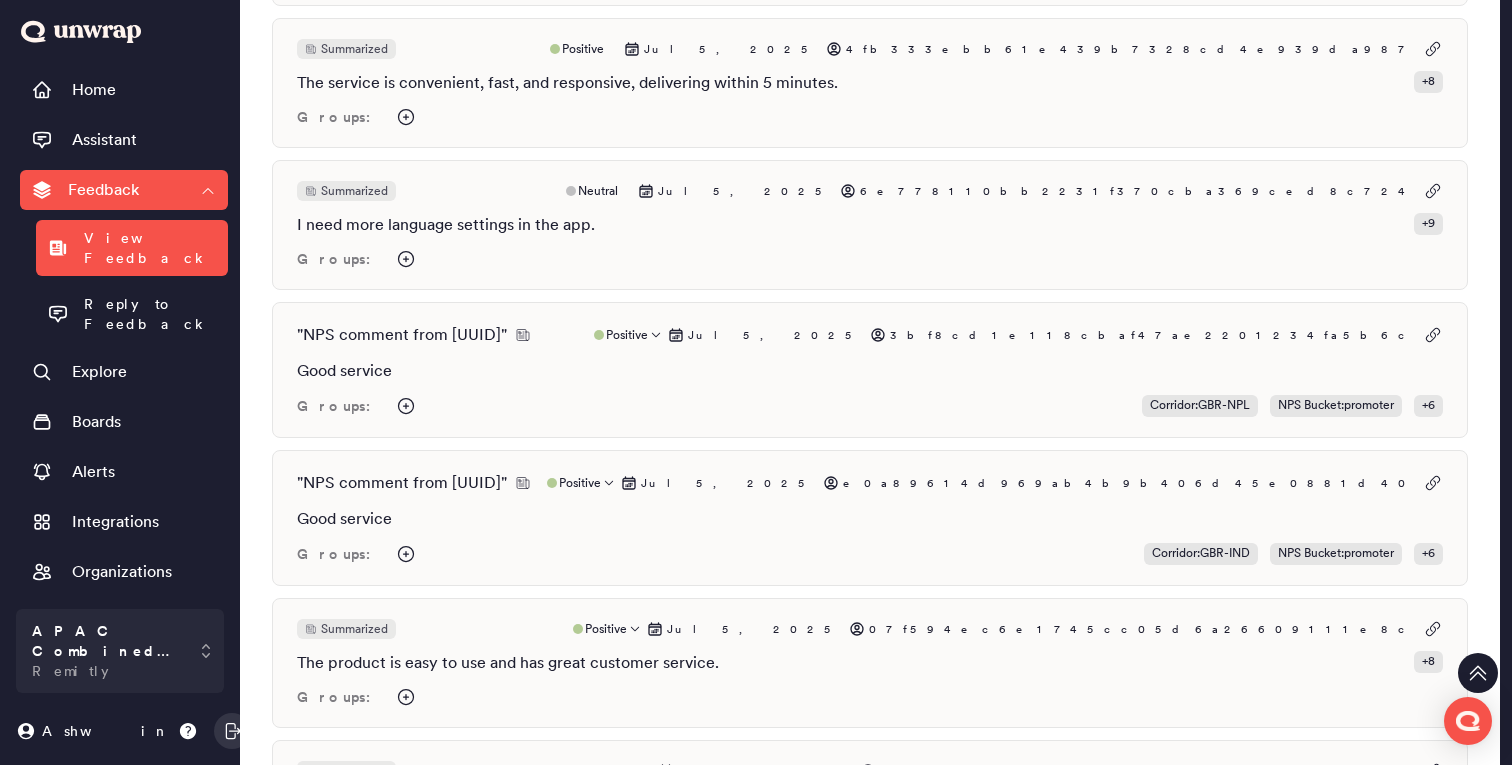 click on "Summarized Positive Jul 5, 2025 07f594ec6e1745cc05d6a26609111e8c The product is easy to use and has great customer service.    + 8 Groups:" at bounding box center (870, 663) 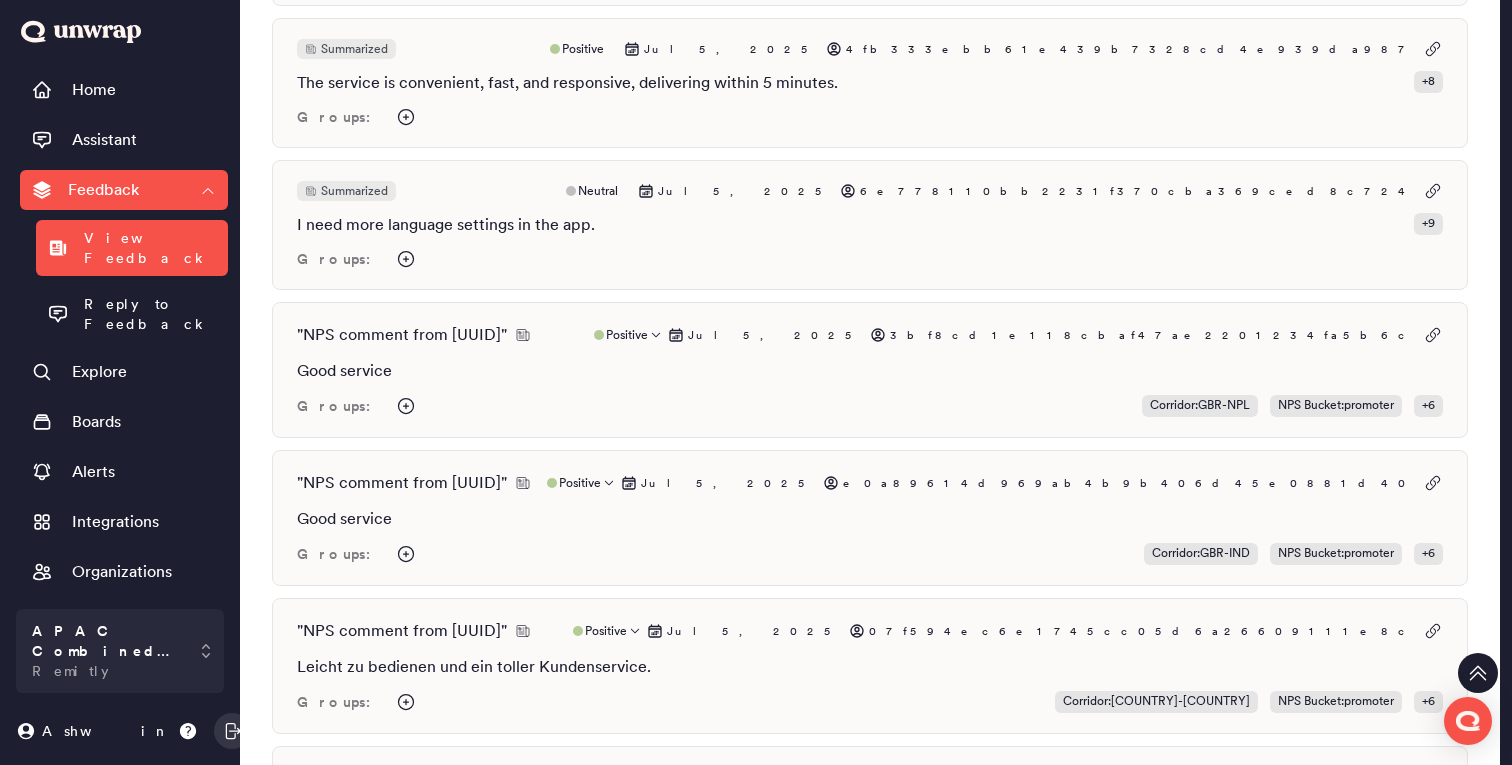 scroll, scrollTop: 13793, scrollLeft: 0, axis: vertical 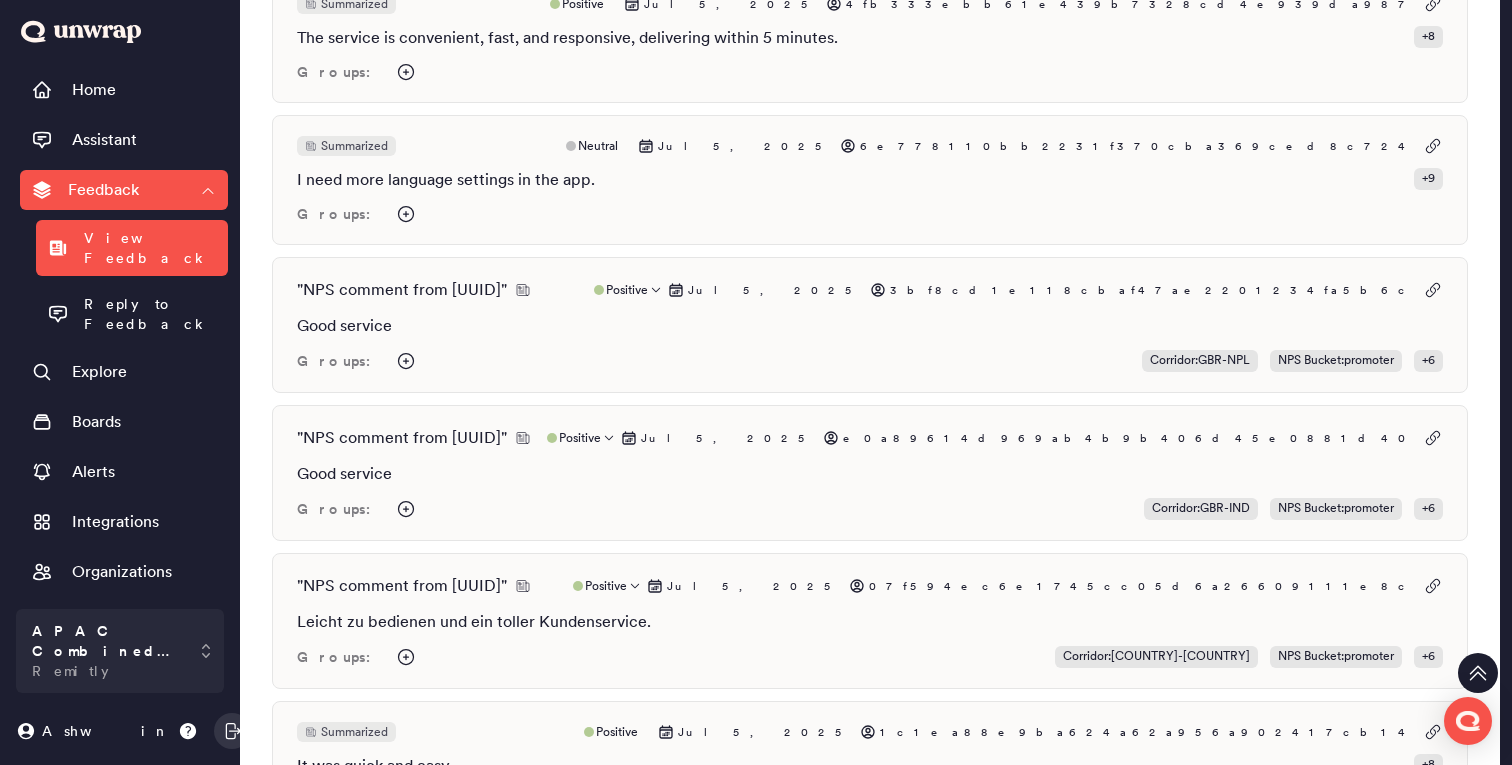 click on "" NPS comment from e0a89614d969ab4b9b406d45e0881d40 " Positive Jul 5, 2025 e0a89614d969ab4b9b406d45e0881d40 Good service Groups: Corridor :  GBR-IND NPS Bucket :  promoter  + 6" at bounding box center (870, 473) 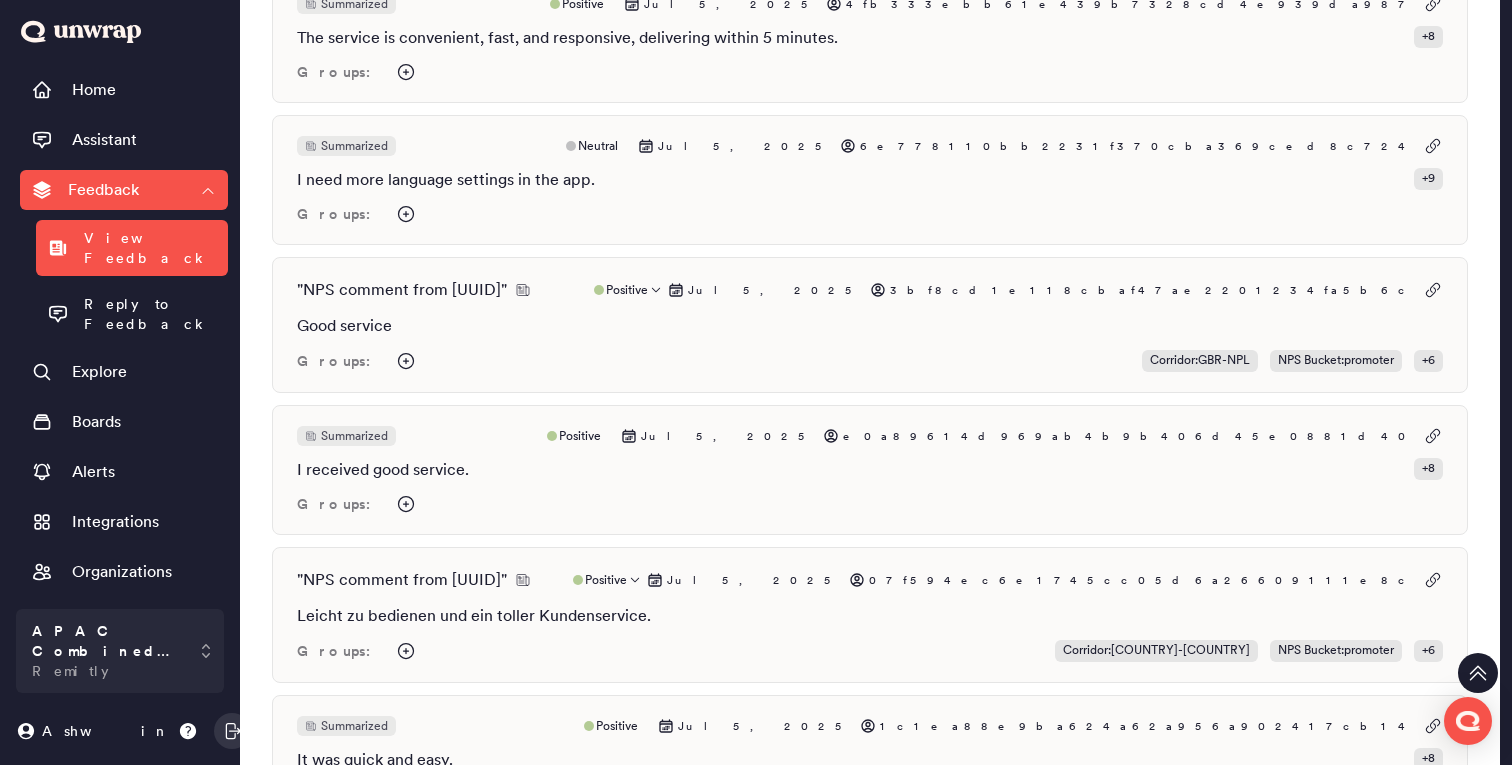 click on "Good service" at bounding box center (870, 326) 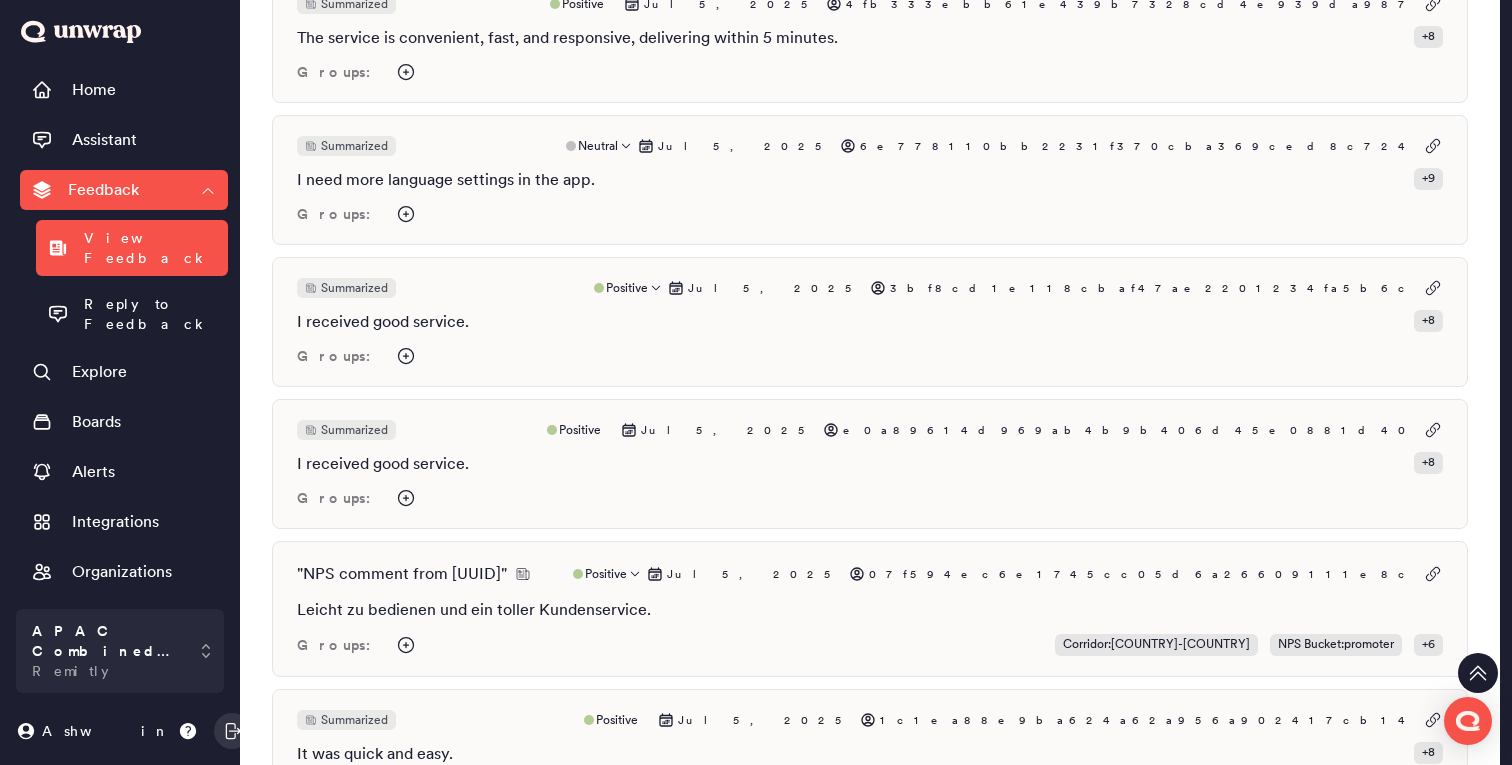 click on "Groups:" at bounding box center (870, 214) 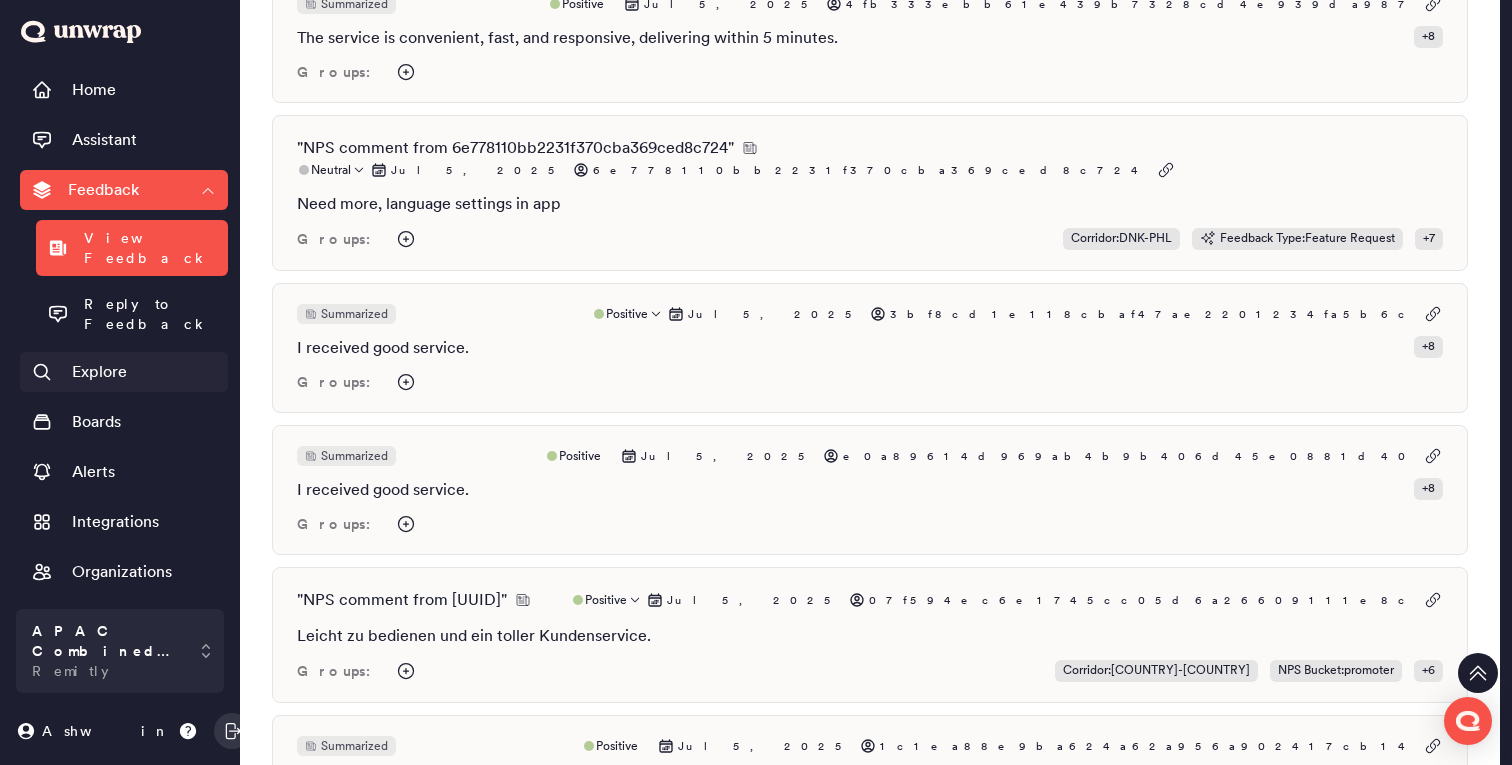 click on "Explore" at bounding box center [99, 372] 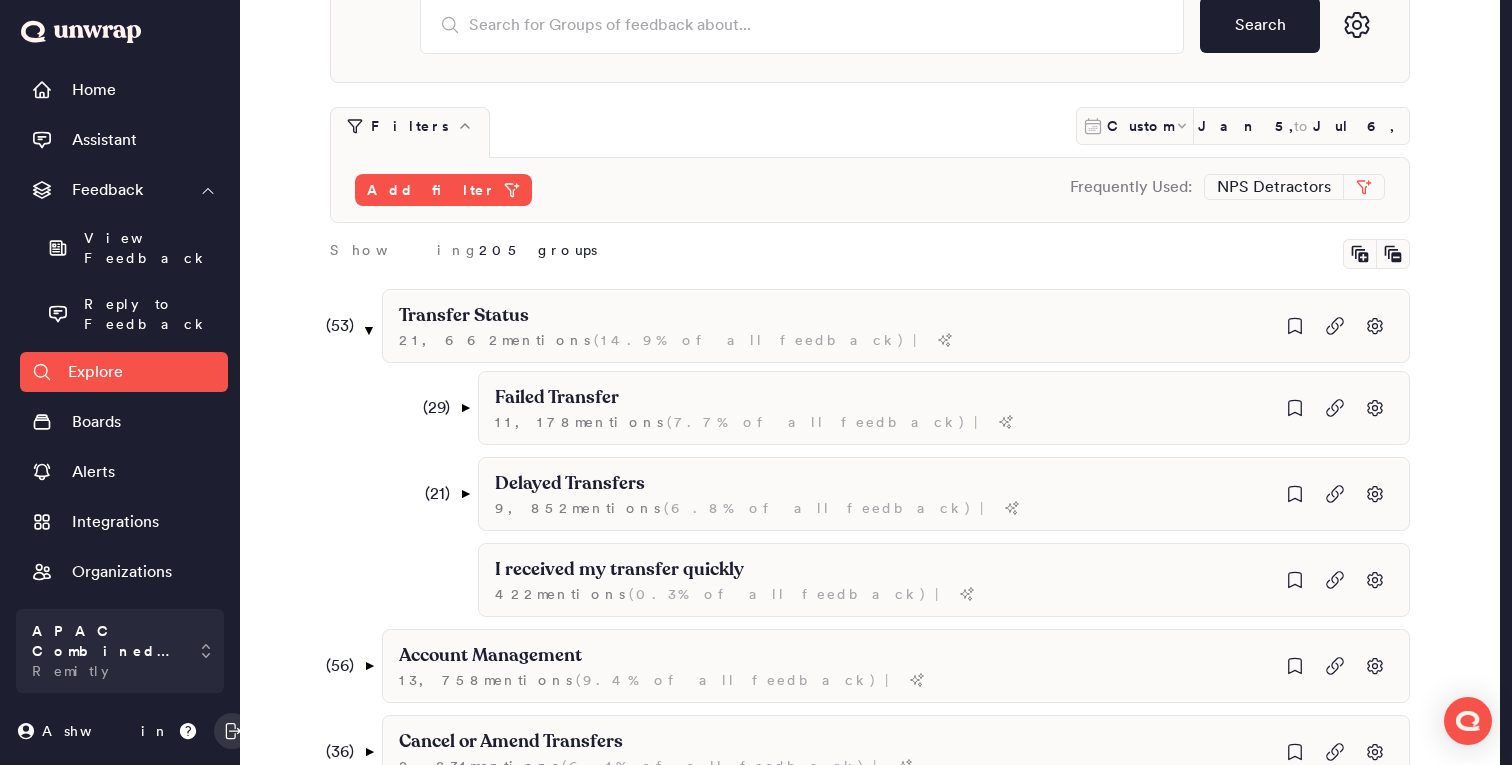 scroll, scrollTop: 132, scrollLeft: 0, axis: vertical 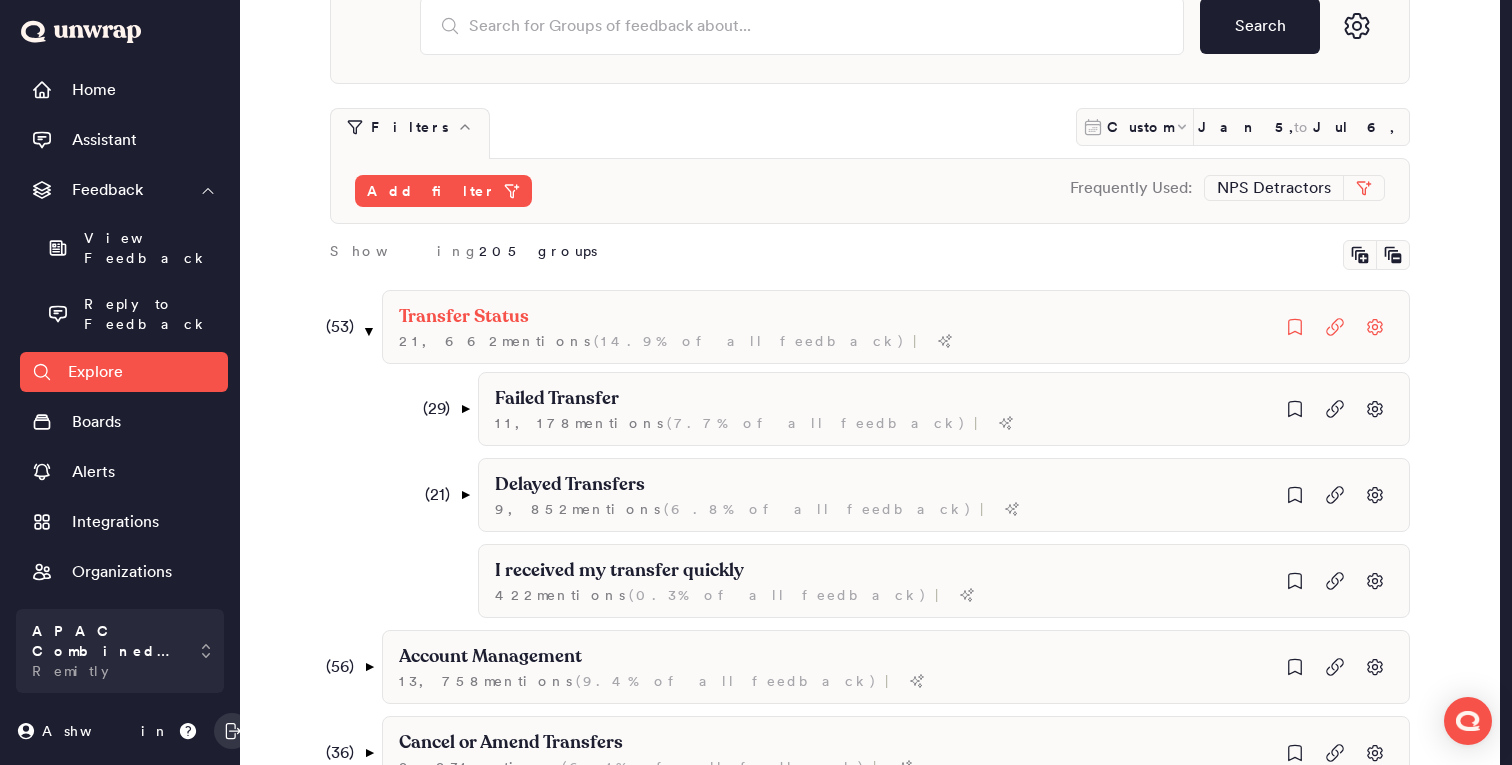 click on "( 53 ) ▼" at bounding box center [347, 327] 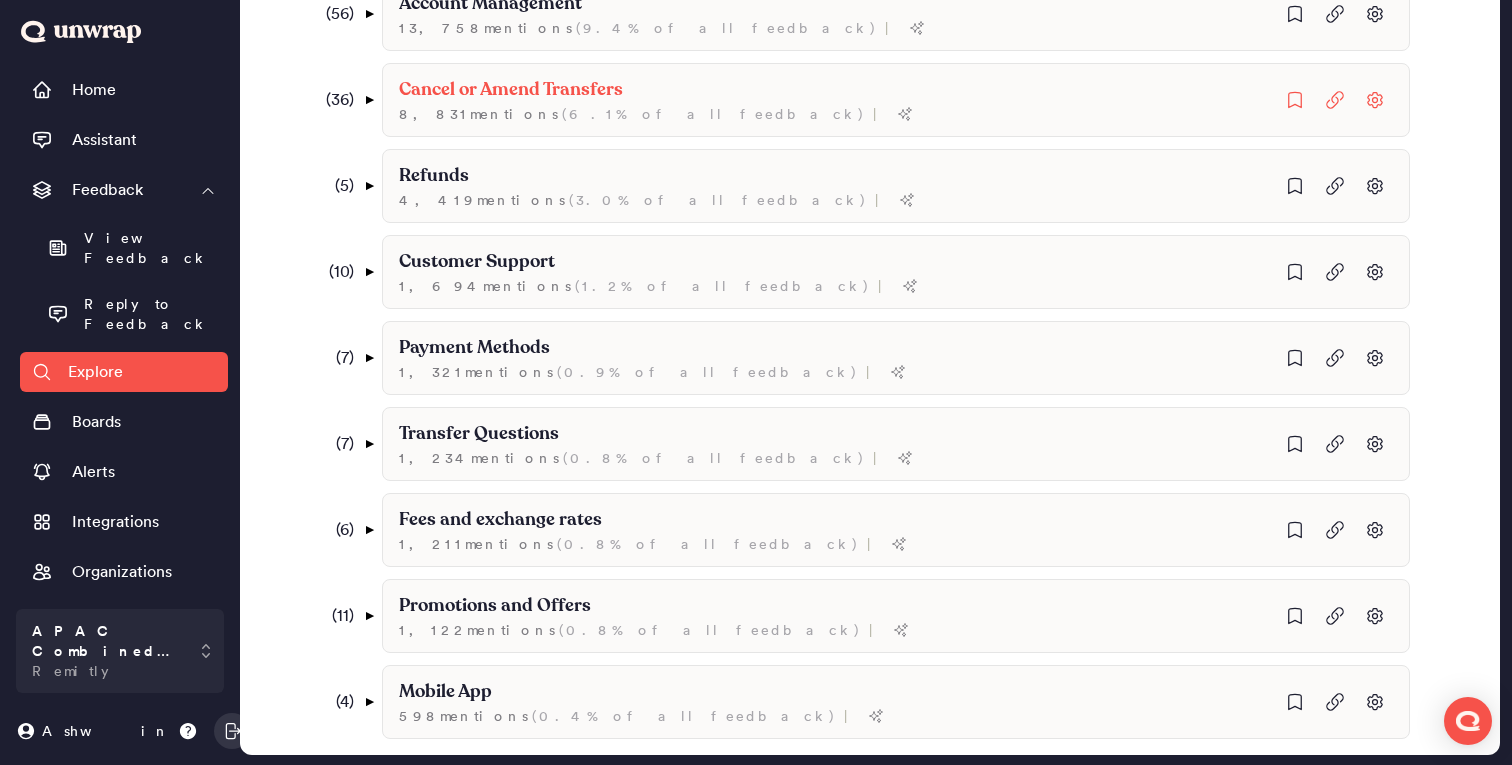 scroll, scrollTop: 533, scrollLeft: 0, axis: vertical 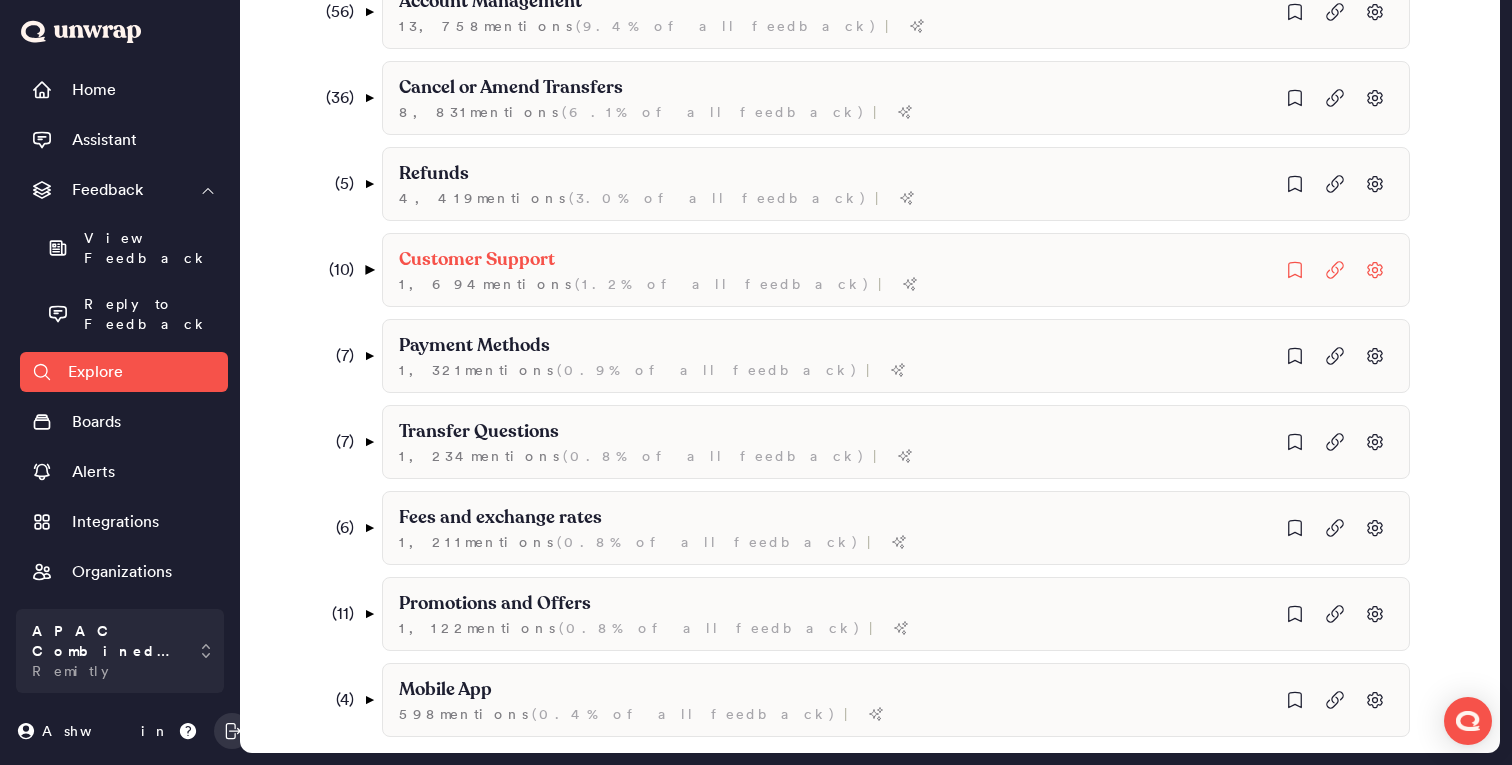 click on "▼" at bounding box center (369, 270) 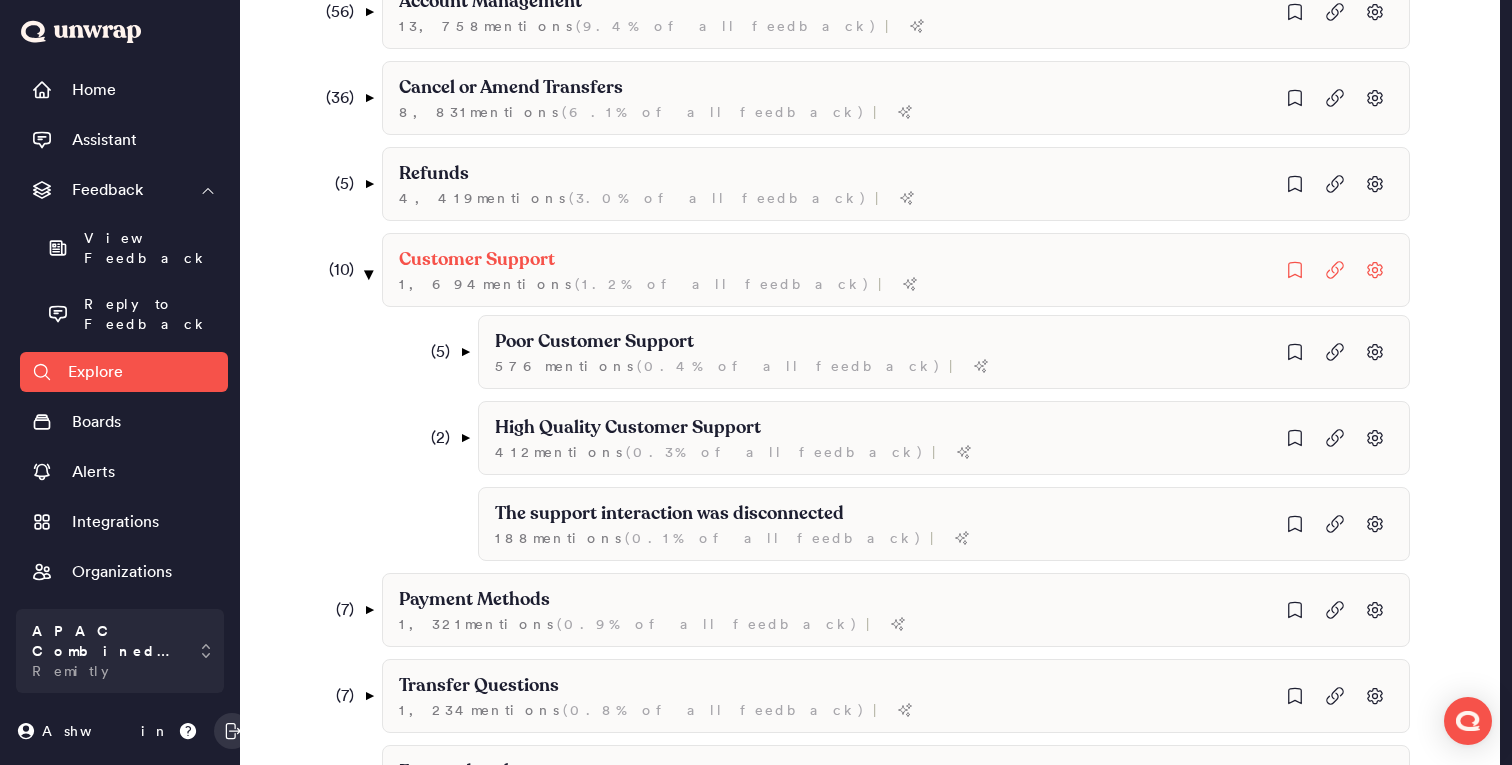 click on "▼" at bounding box center [369, 274] 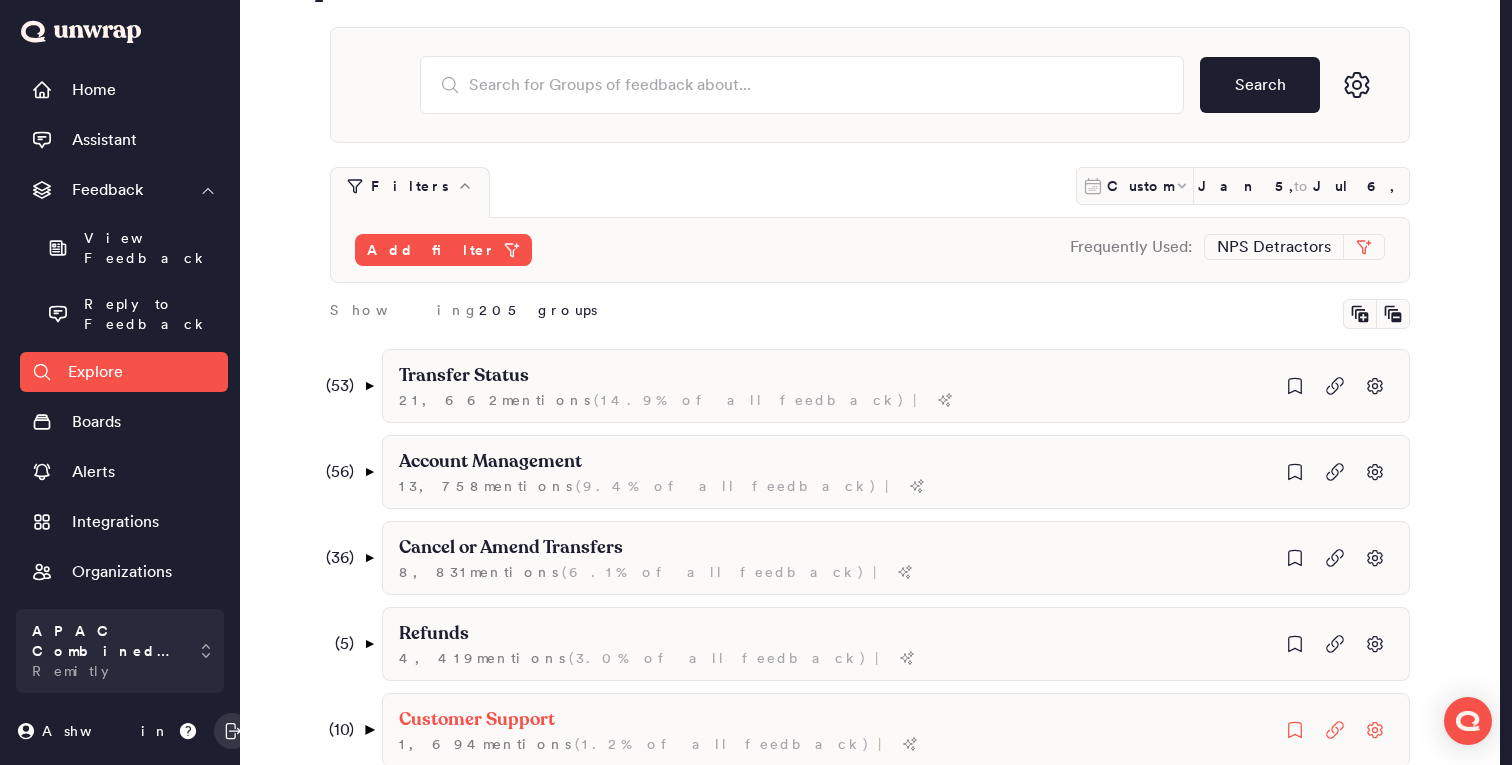 scroll, scrollTop: 2, scrollLeft: 0, axis: vertical 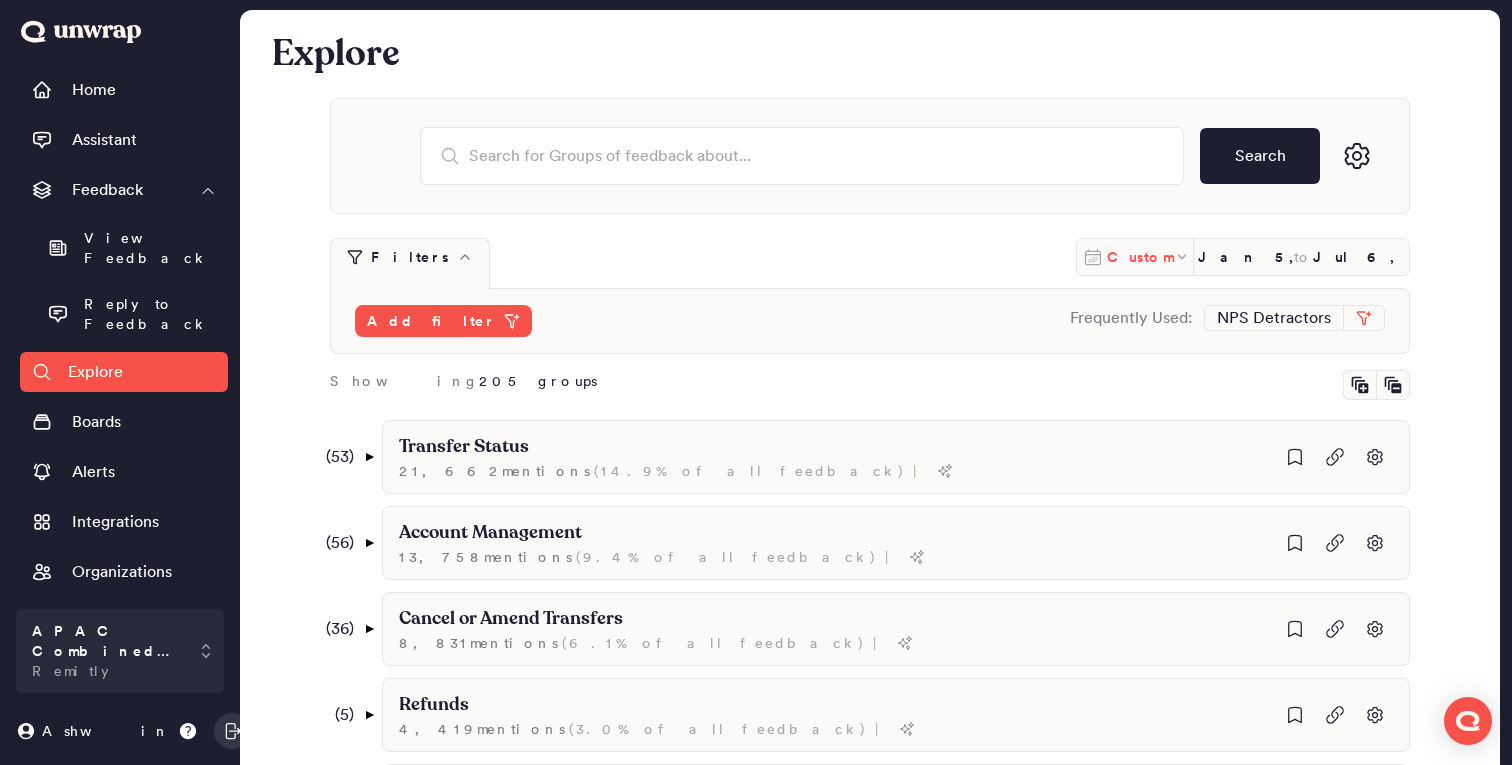 click on "Custom" at bounding box center (1140, 257) 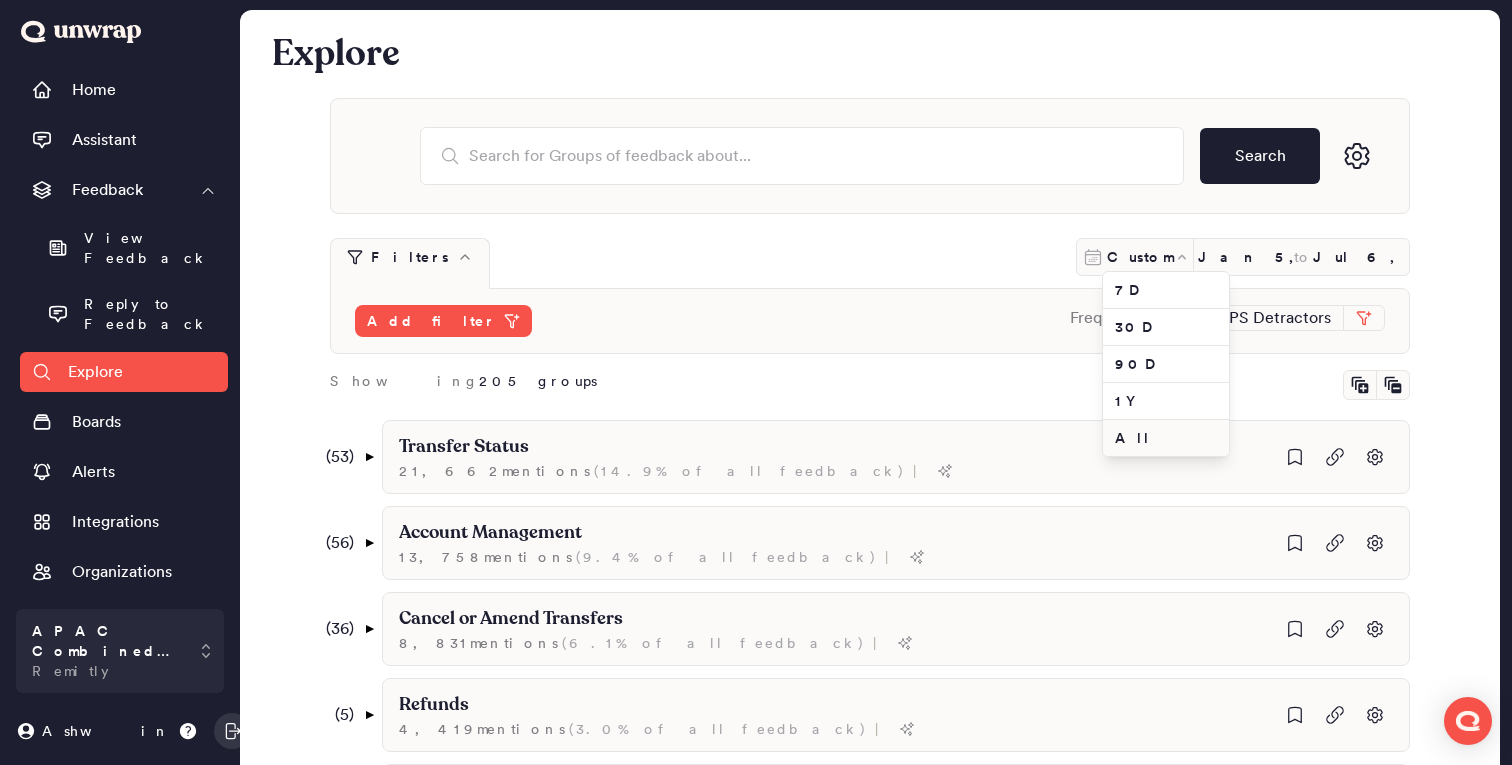 click on "All" at bounding box center (1166, 438) 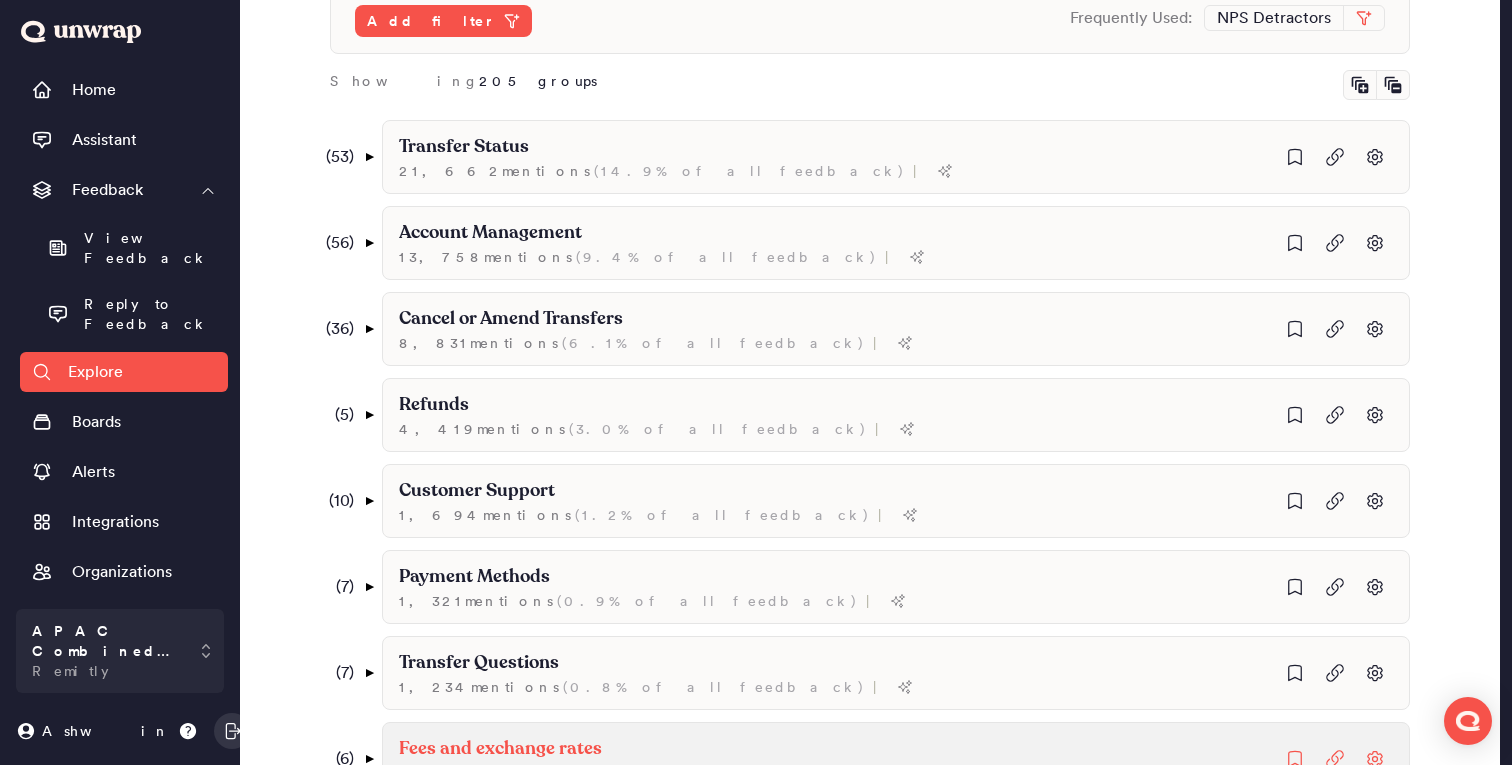 scroll, scrollTop: 0, scrollLeft: 0, axis: both 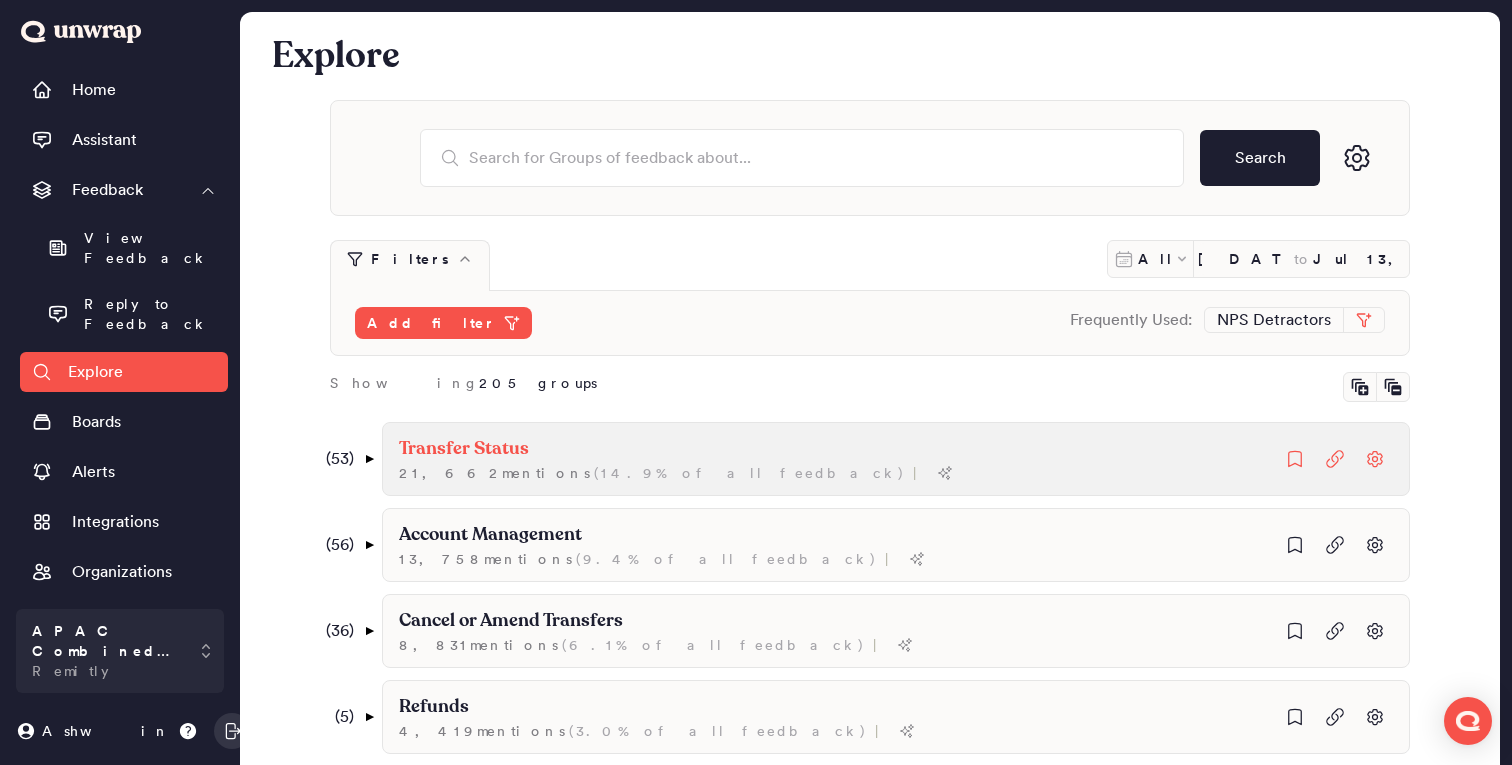 type 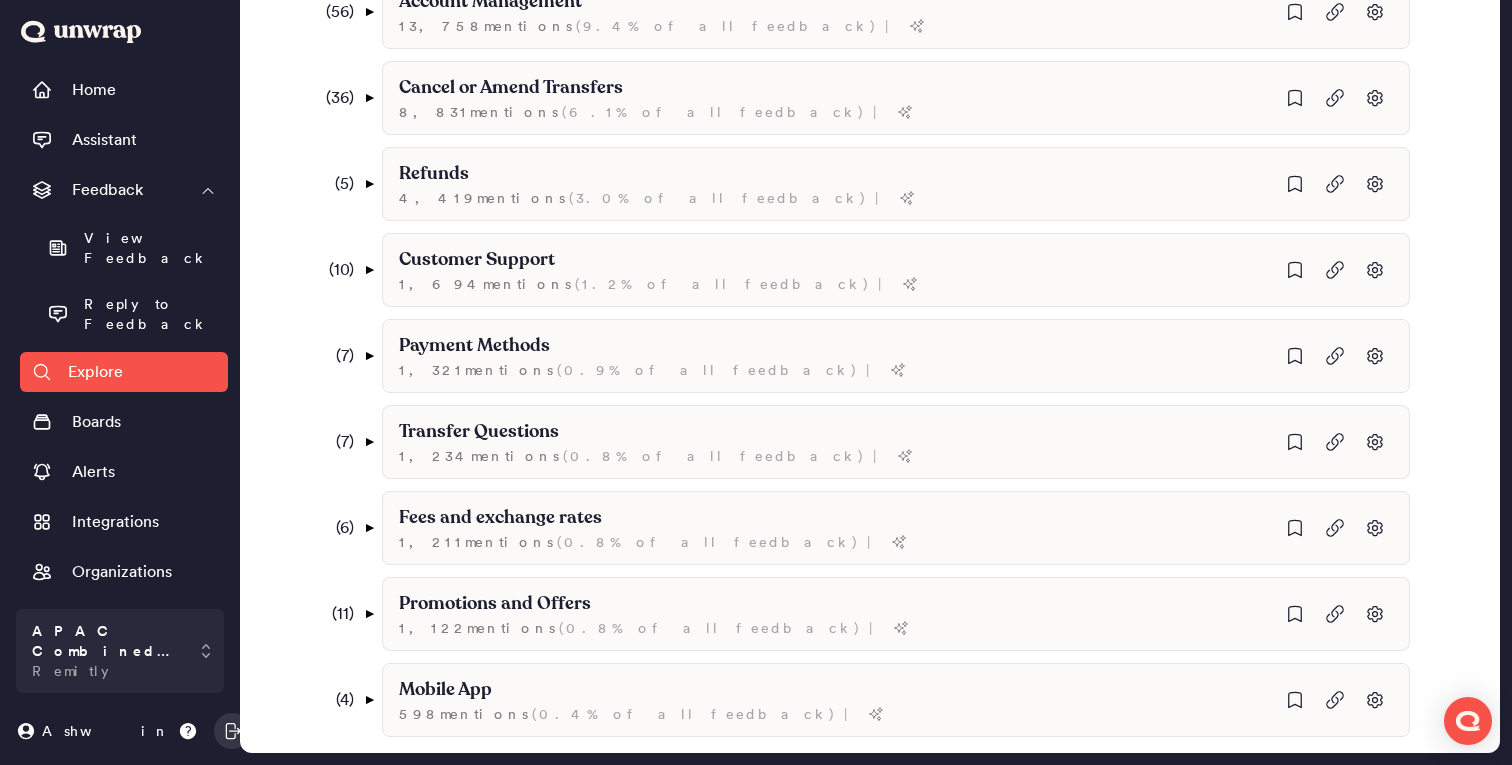 scroll, scrollTop: 0, scrollLeft: 0, axis: both 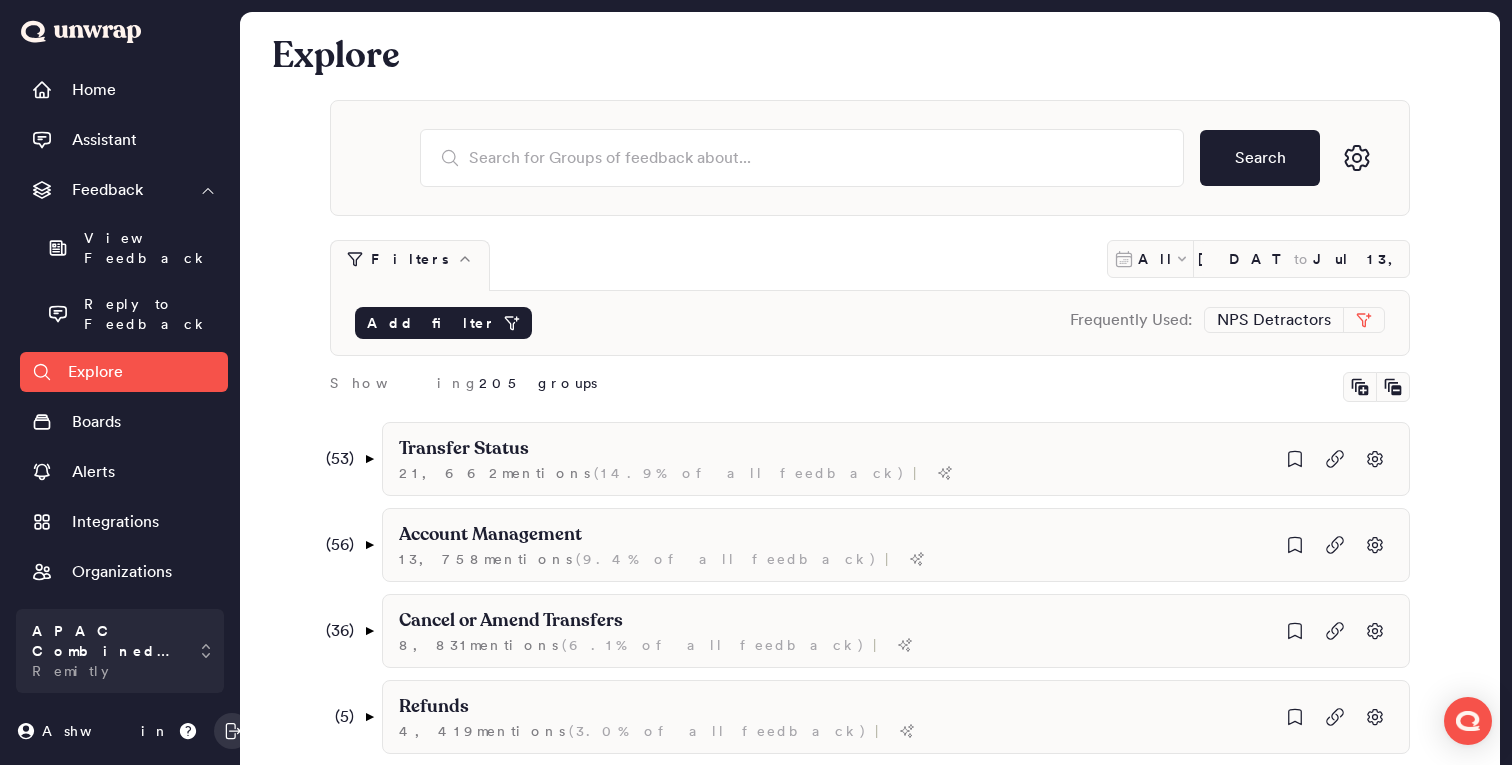 click on "Add filter" at bounding box center [431, 323] 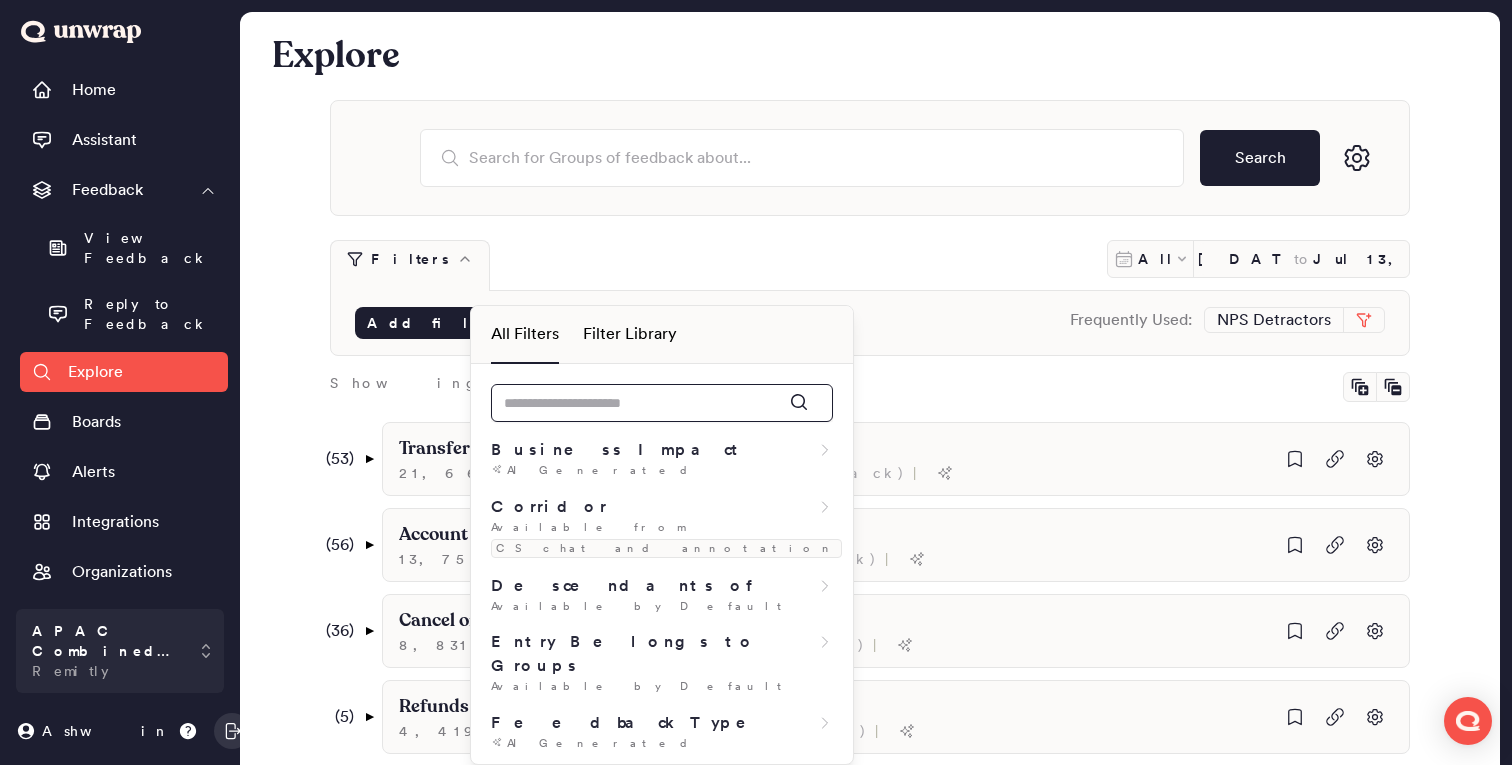click at bounding box center (662, 403) 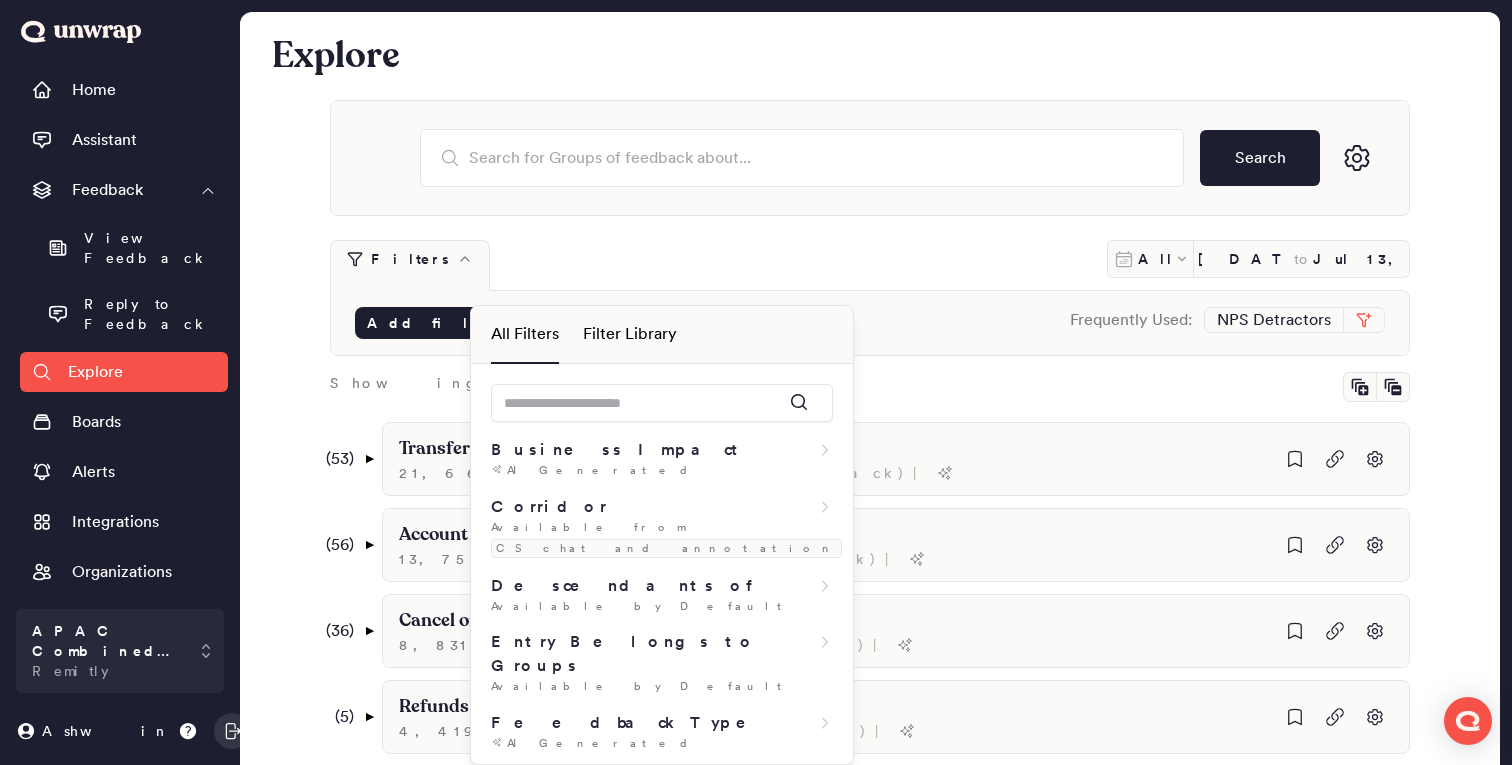 click on "Showing  205 groups" at bounding box center (870, 387) 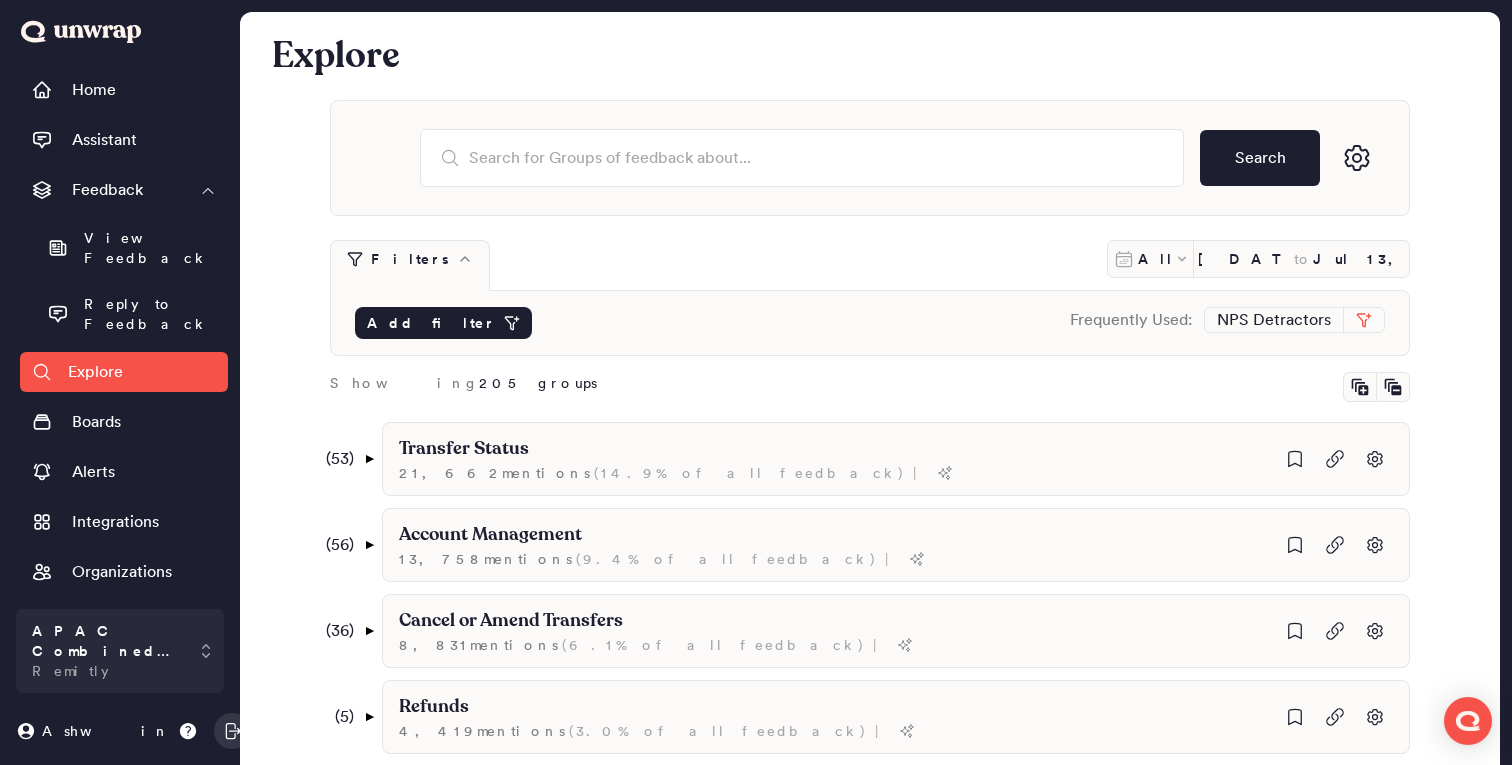 click on "Add filter" at bounding box center [431, 323] 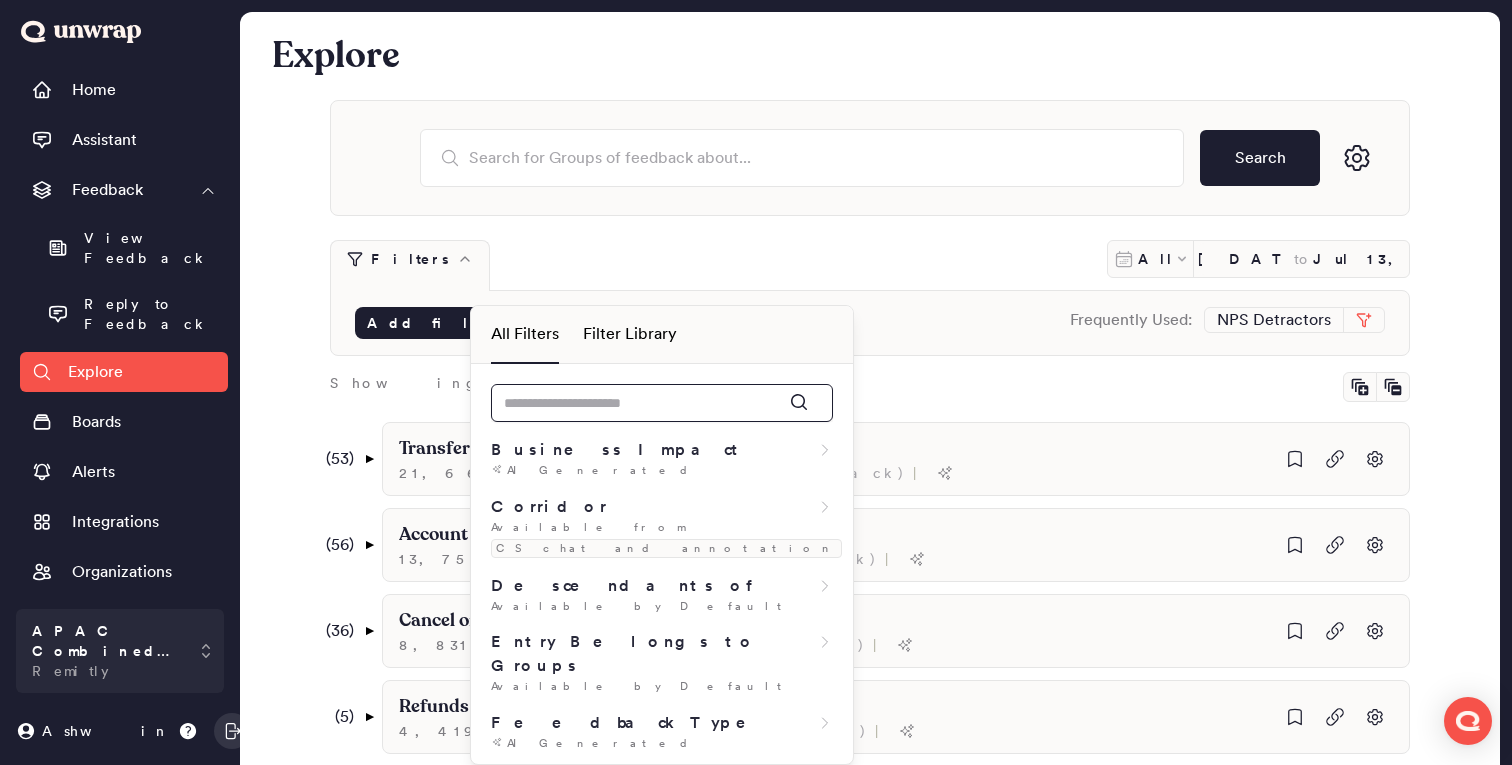 click at bounding box center (662, 403) 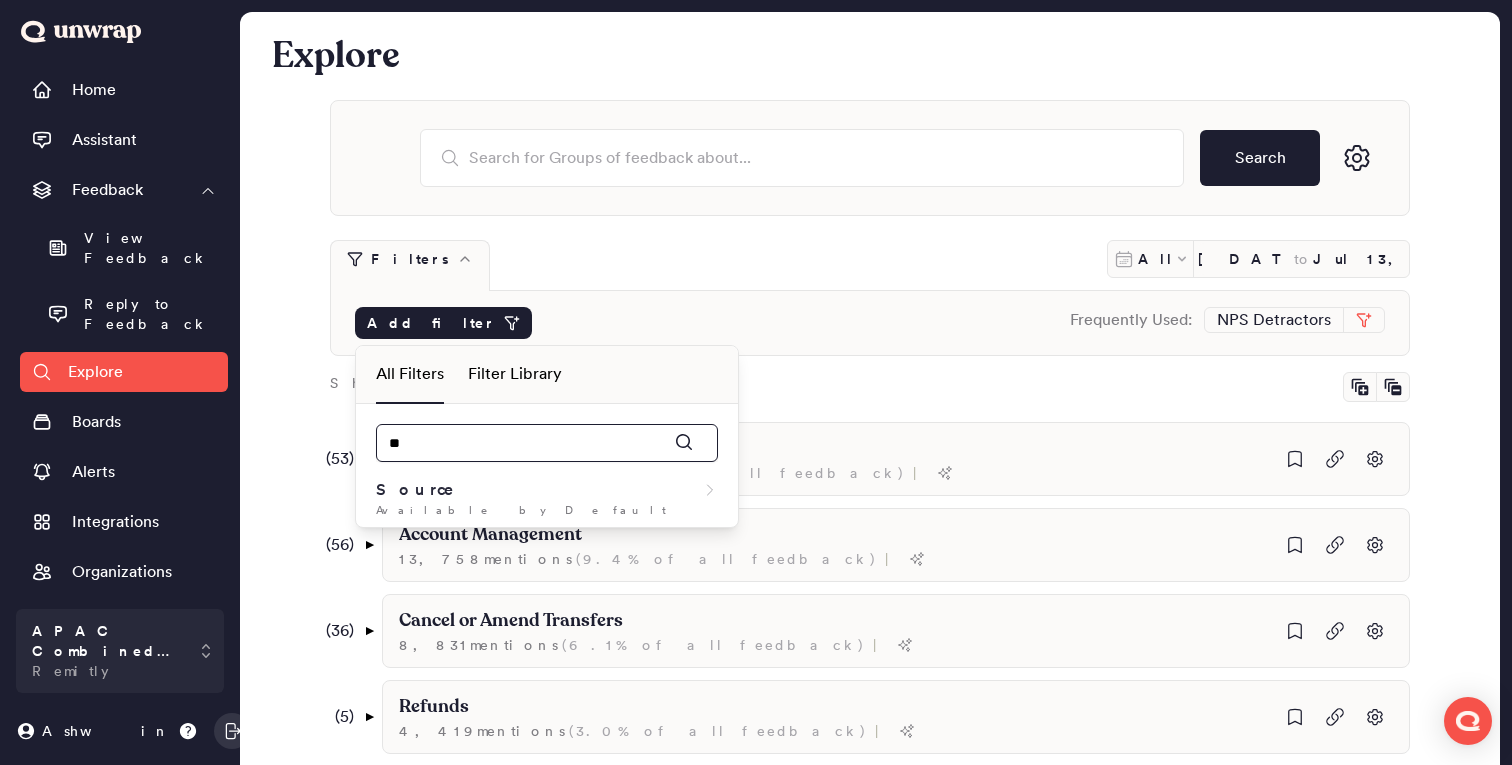 type on "***" 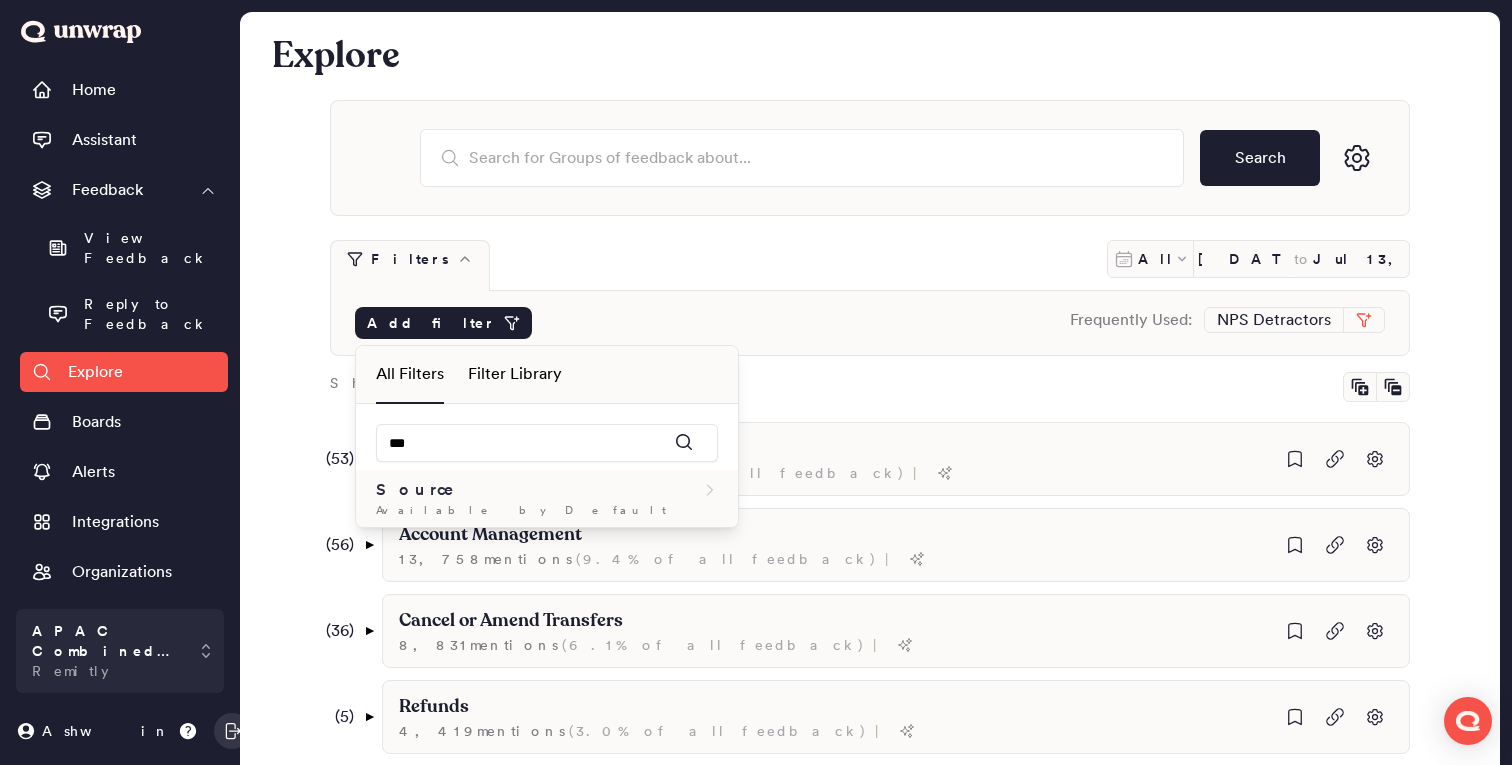 click on "Source" at bounding box center (547, 490) 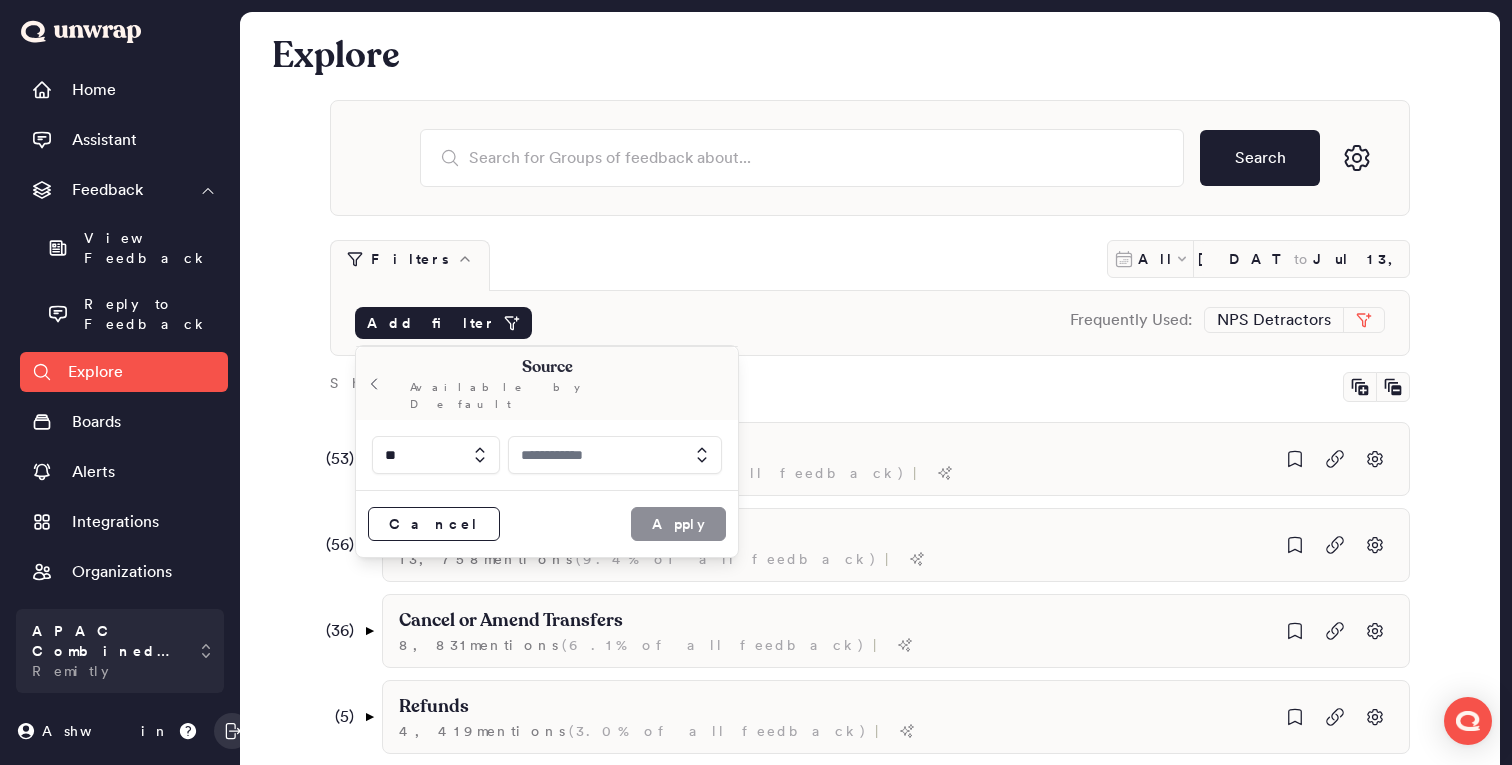 click at bounding box center (615, 455) 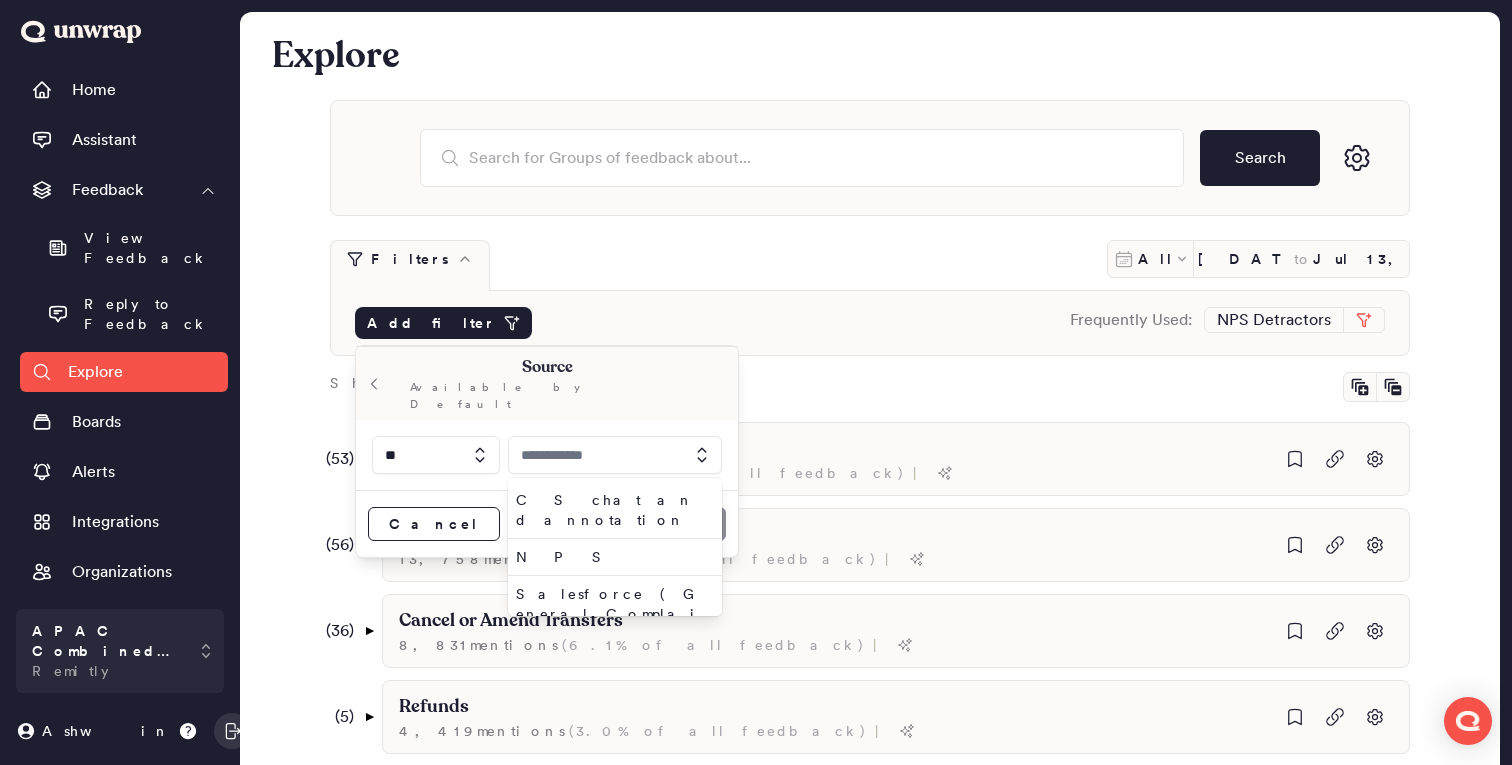 click at bounding box center [436, 455] 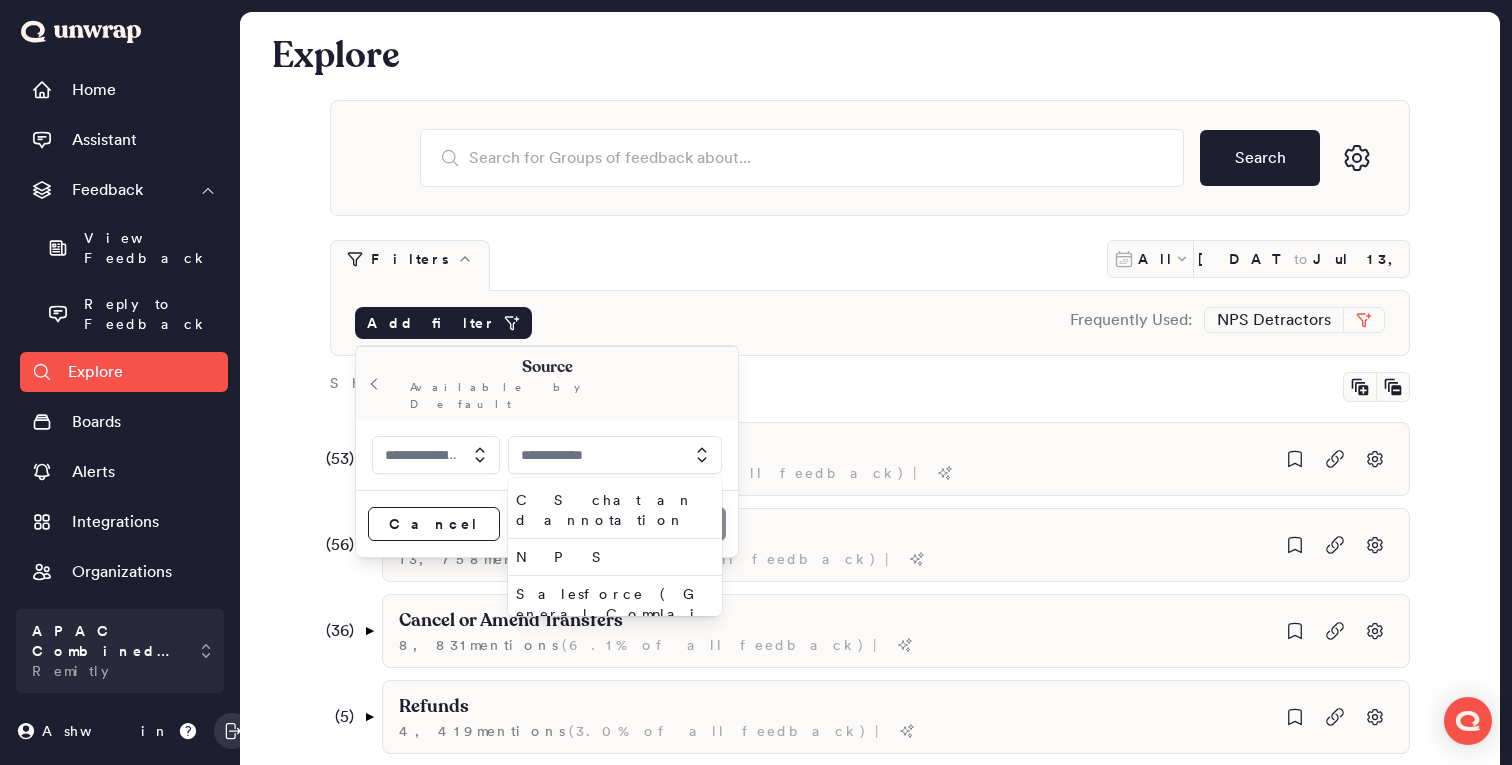 type on "**" 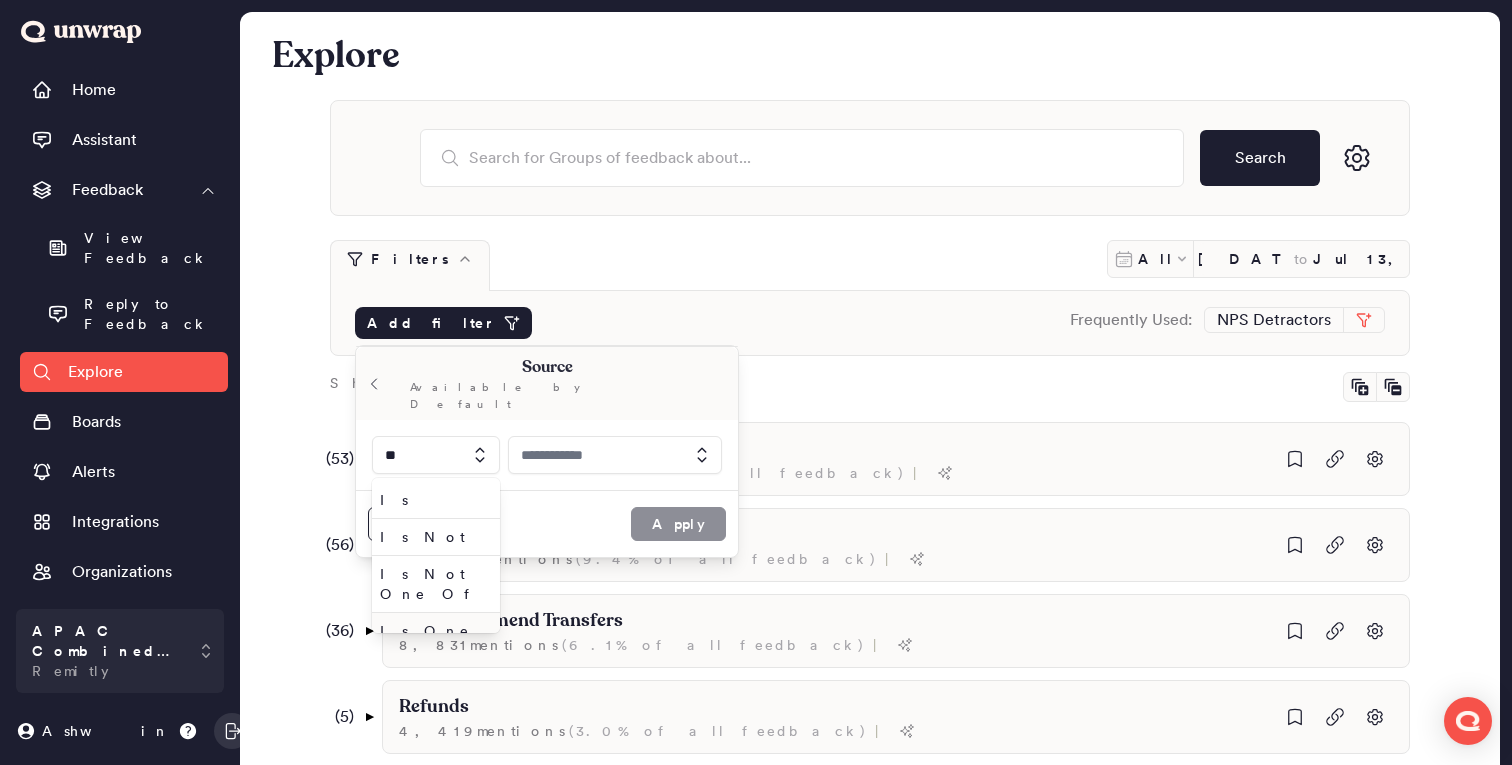 click on "Is One Of" at bounding box center (432, 641) 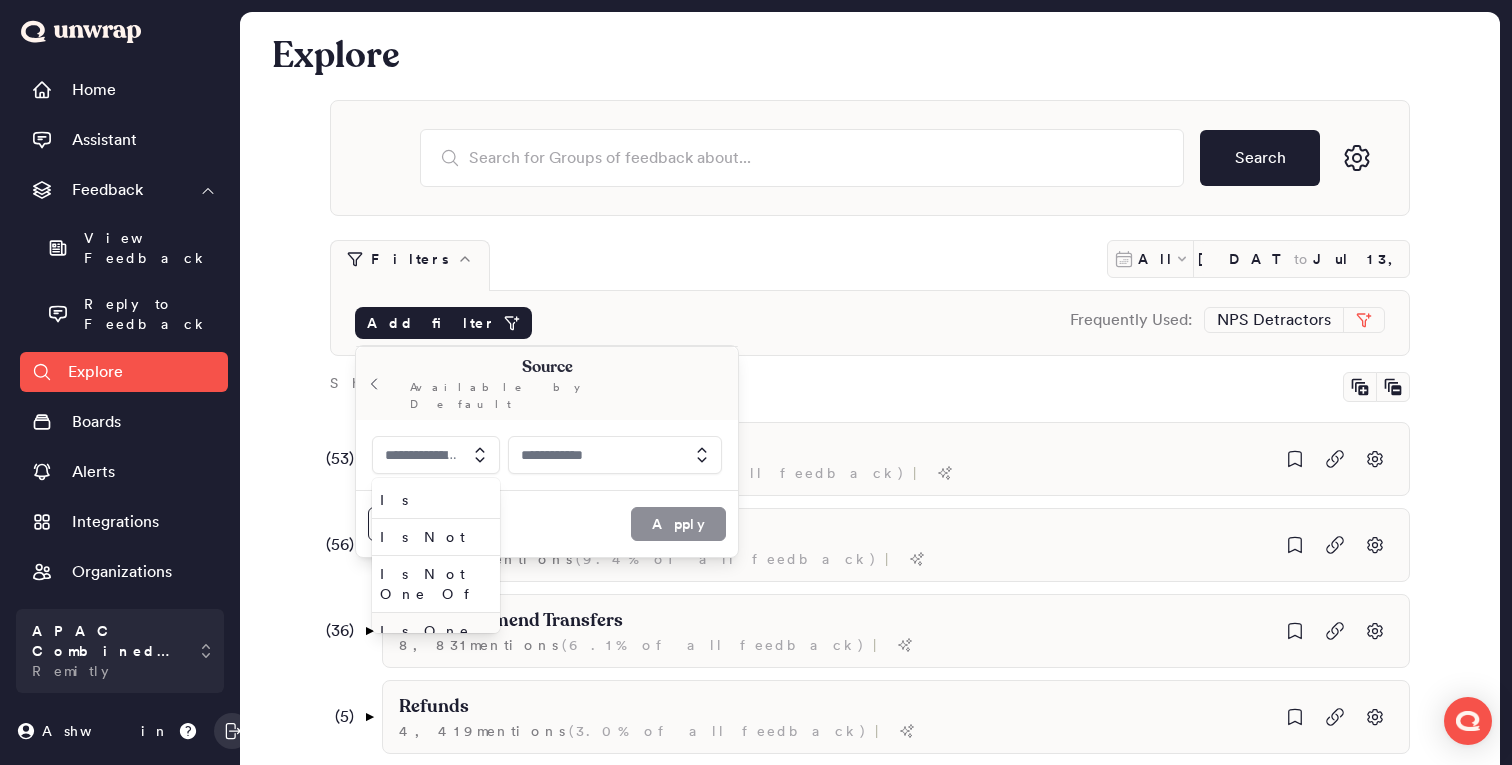 type on "*********" 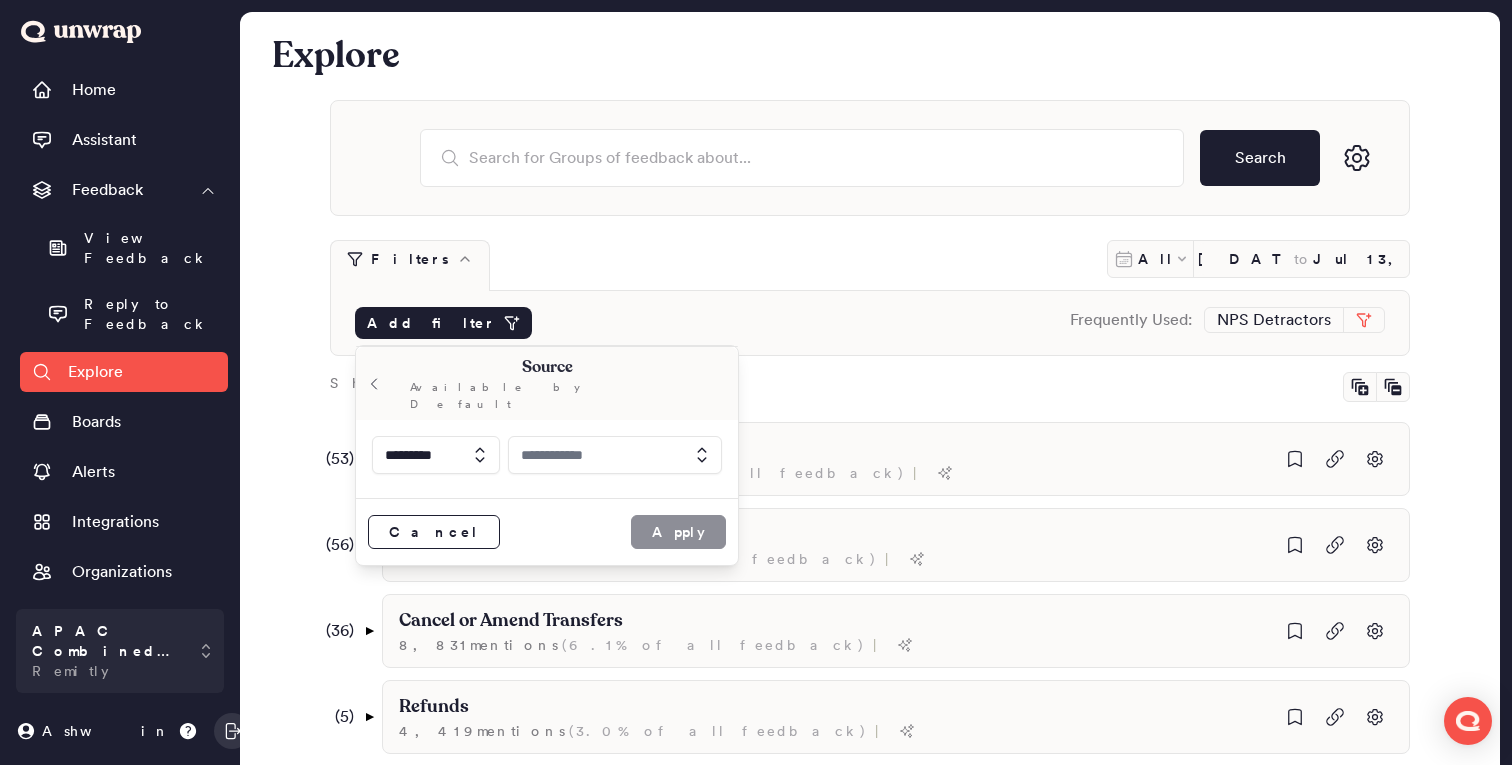 click at bounding box center (615, 455) 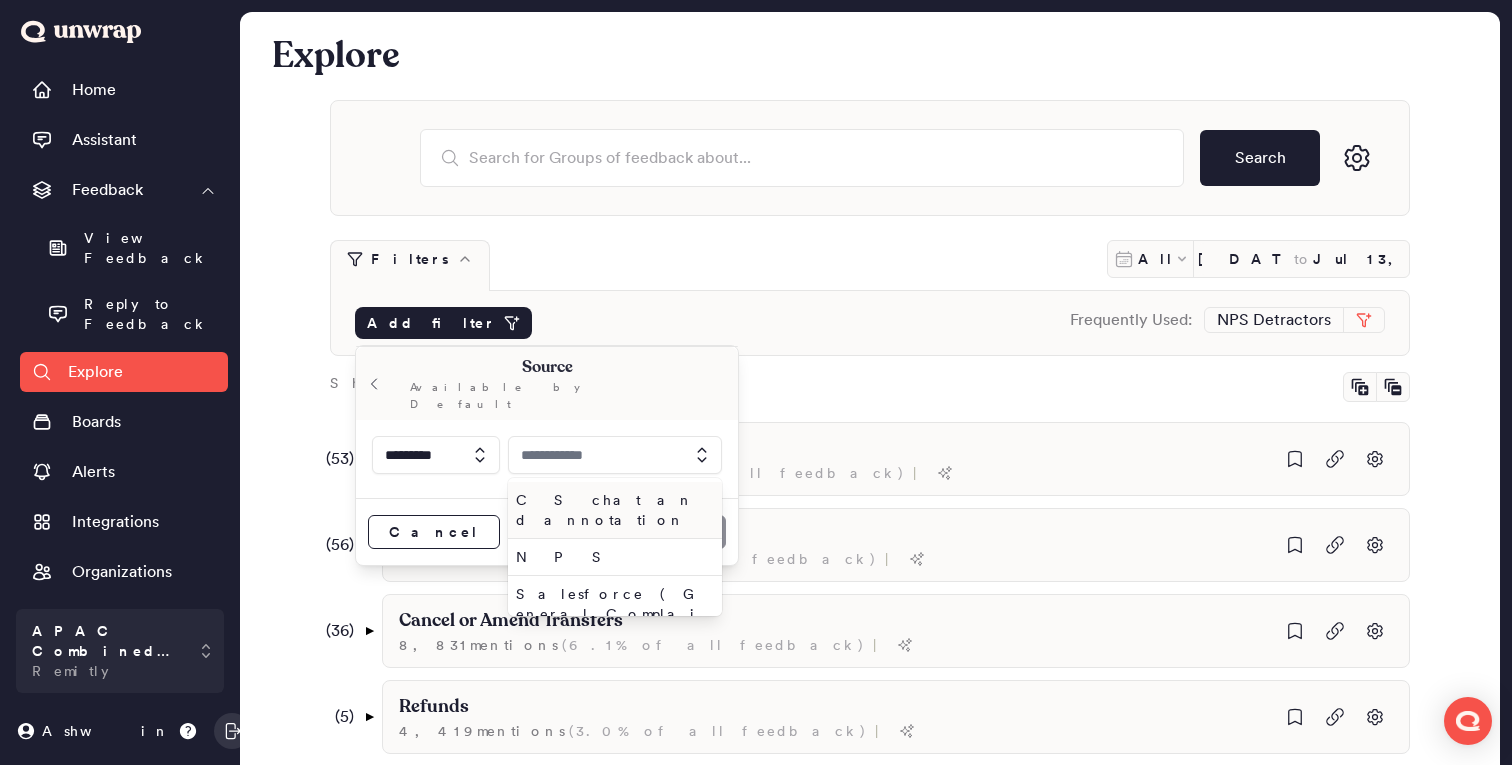 click on "C S chat and annotation" at bounding box center [615, 510] 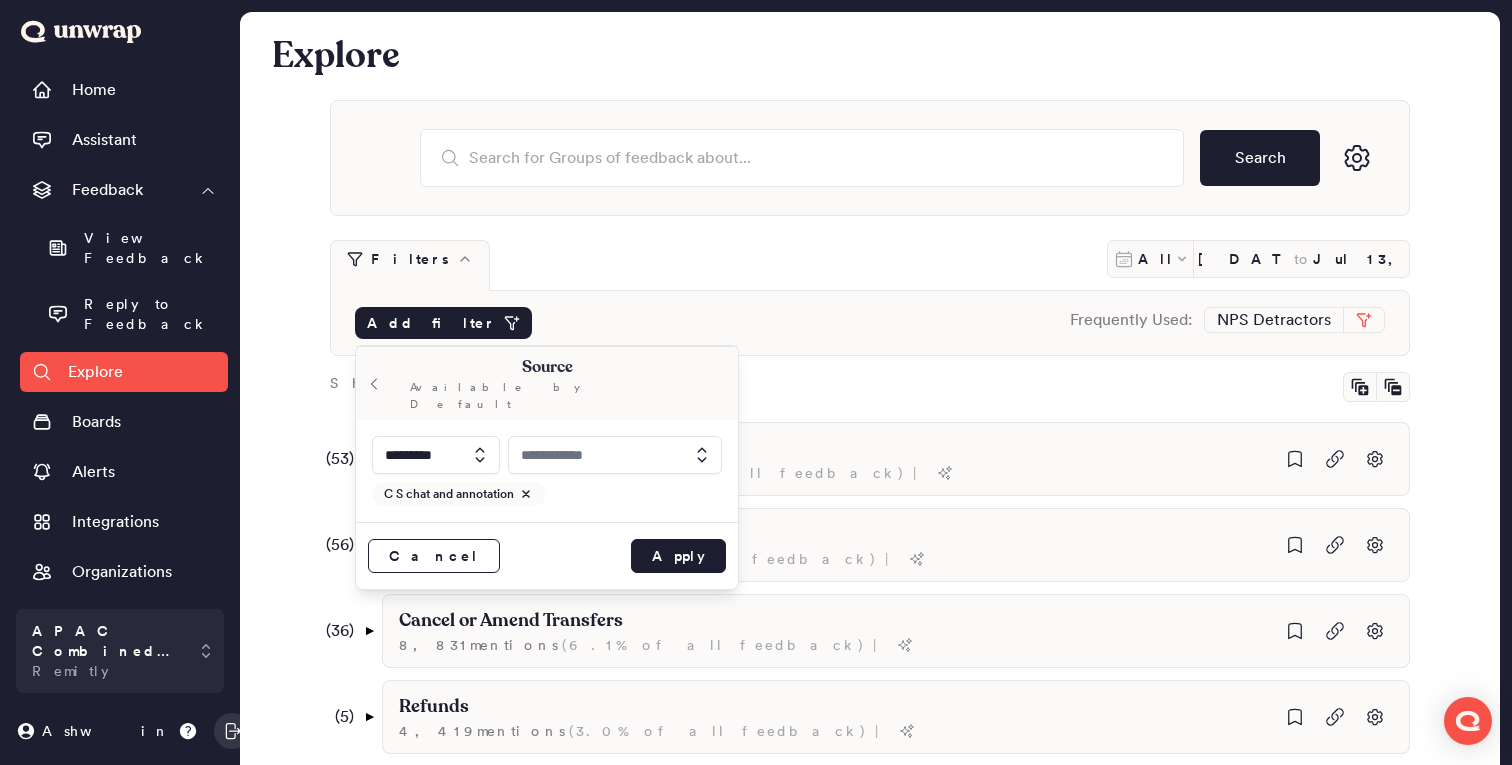 click at bounding box center (615, 455) 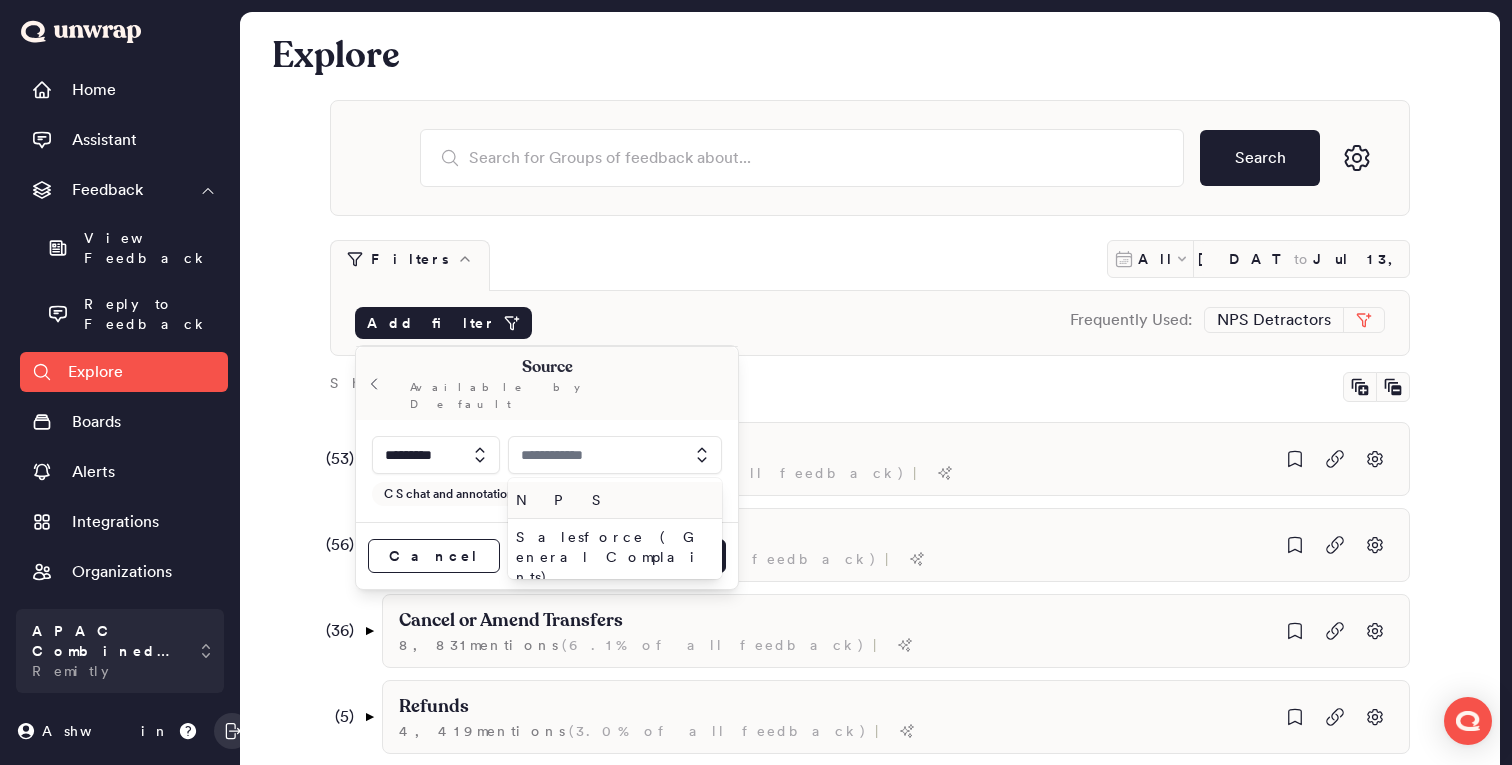 click on "N P S" at bounding box center (611, 500) 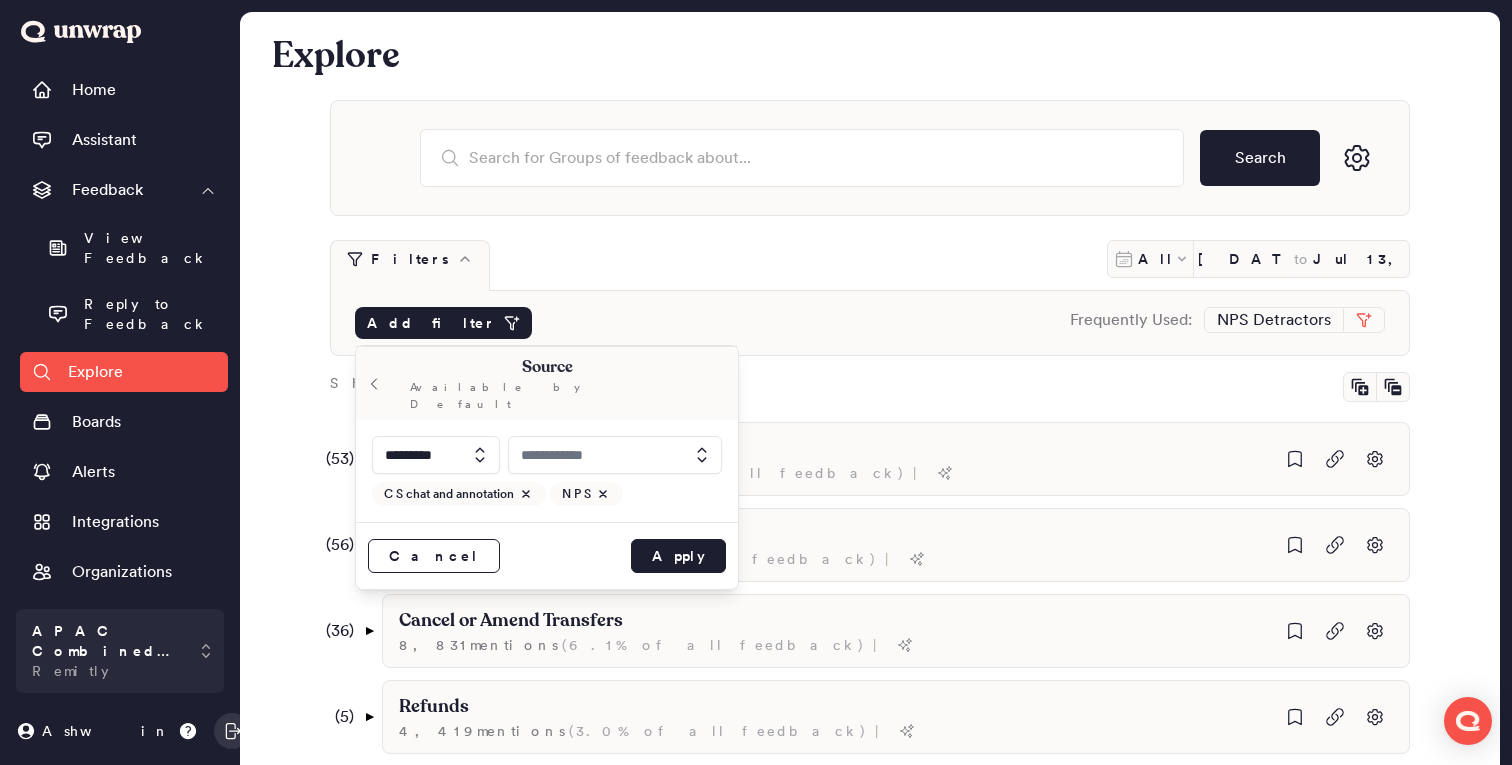 click at bounding box center (615, 455) 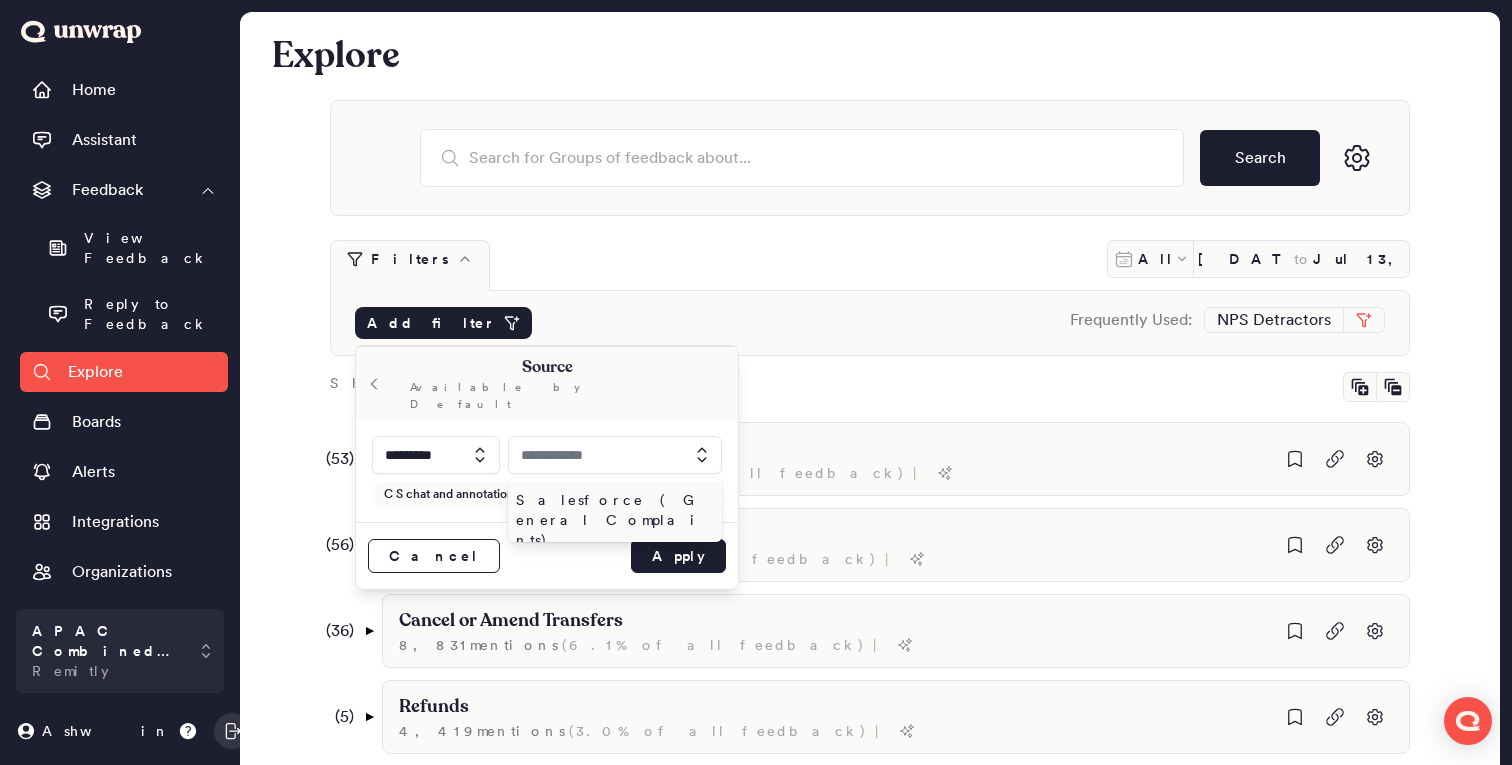 click on "Salesforce ( General  Complaints)" at bounding box center [611, 520] 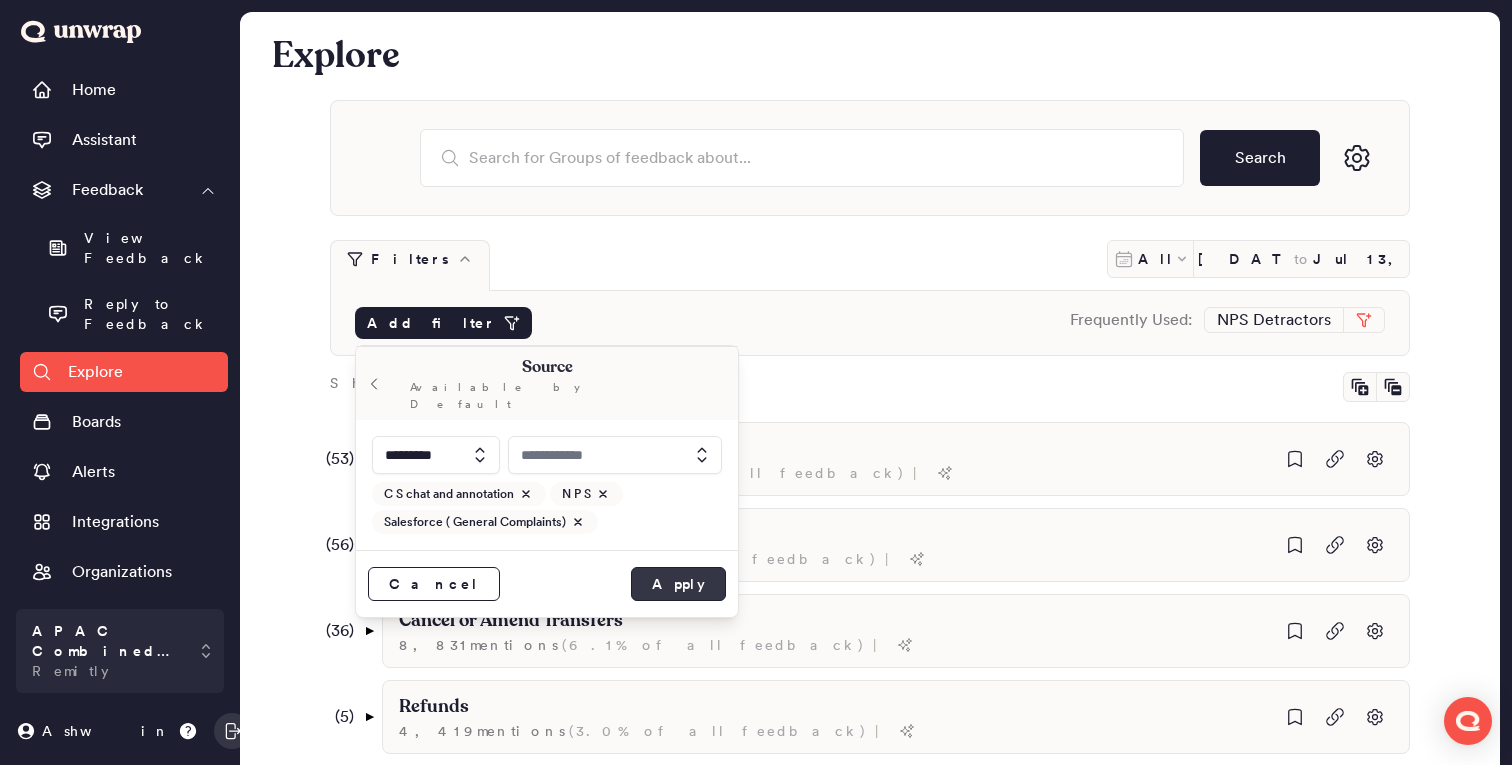 click on "Apply" at bounding box center [678, 584] 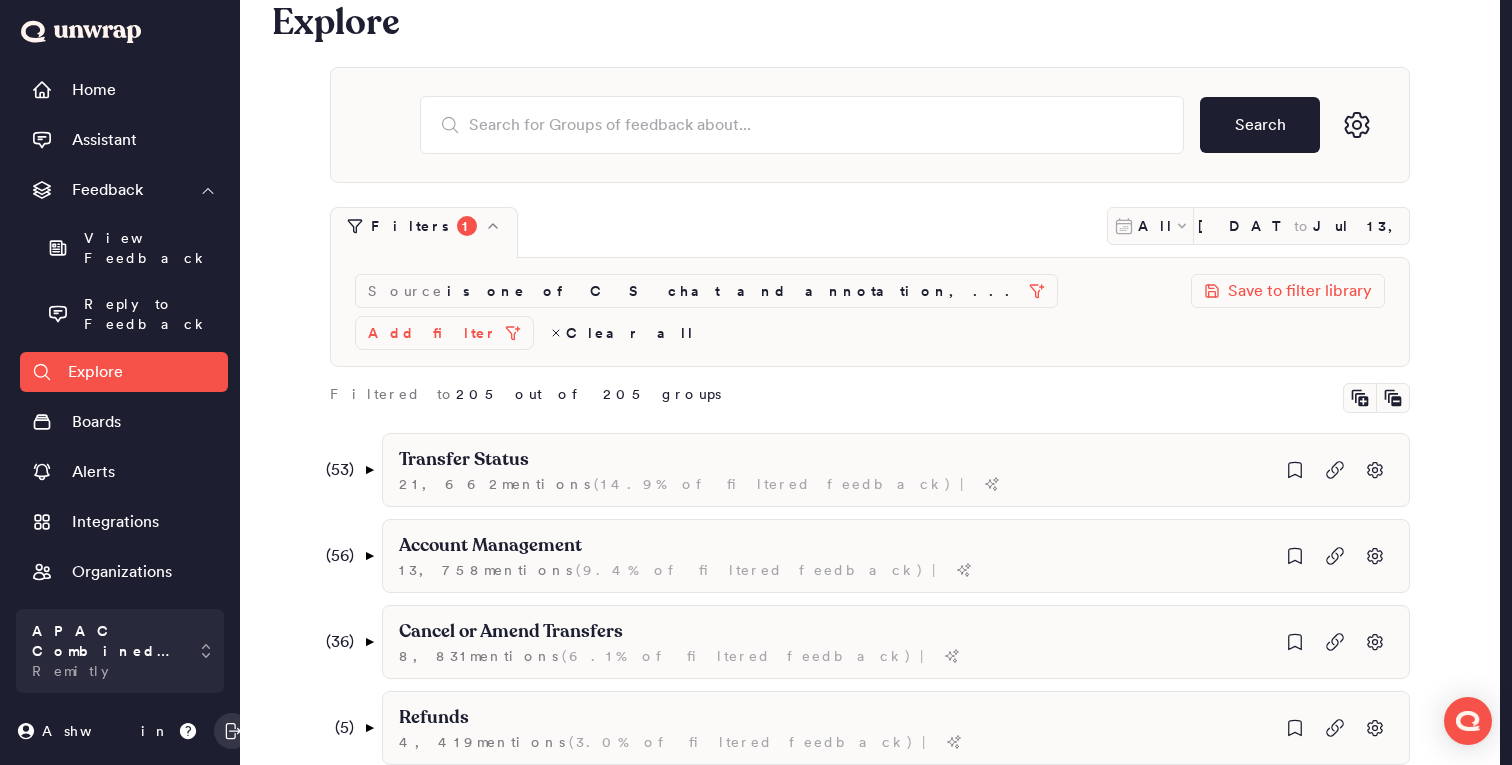 scroll, scrollTop: 0, scrollLeft: 0, axis: both 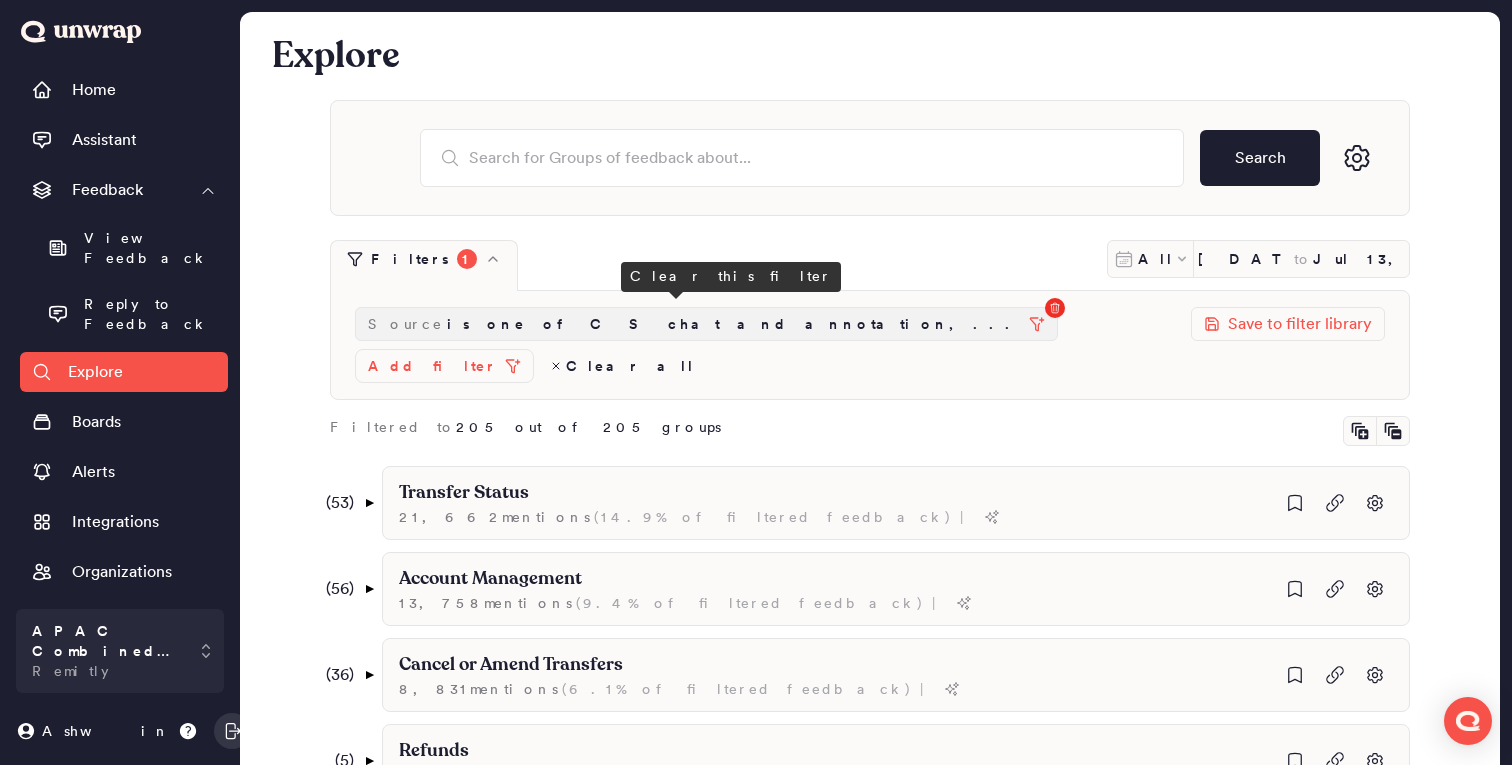 click 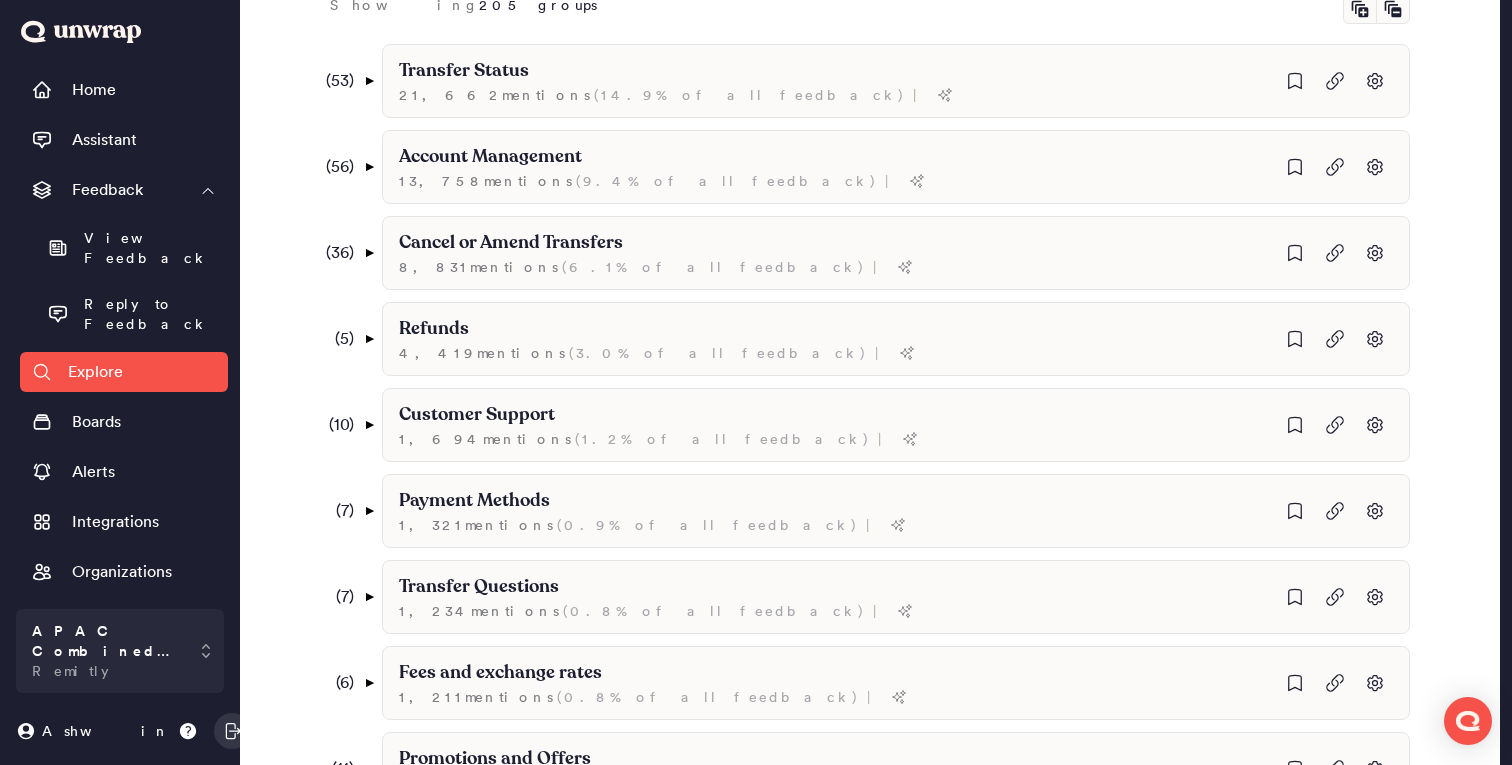 scroll, scrollTop: 0, scrollLeft: 0, axis: both 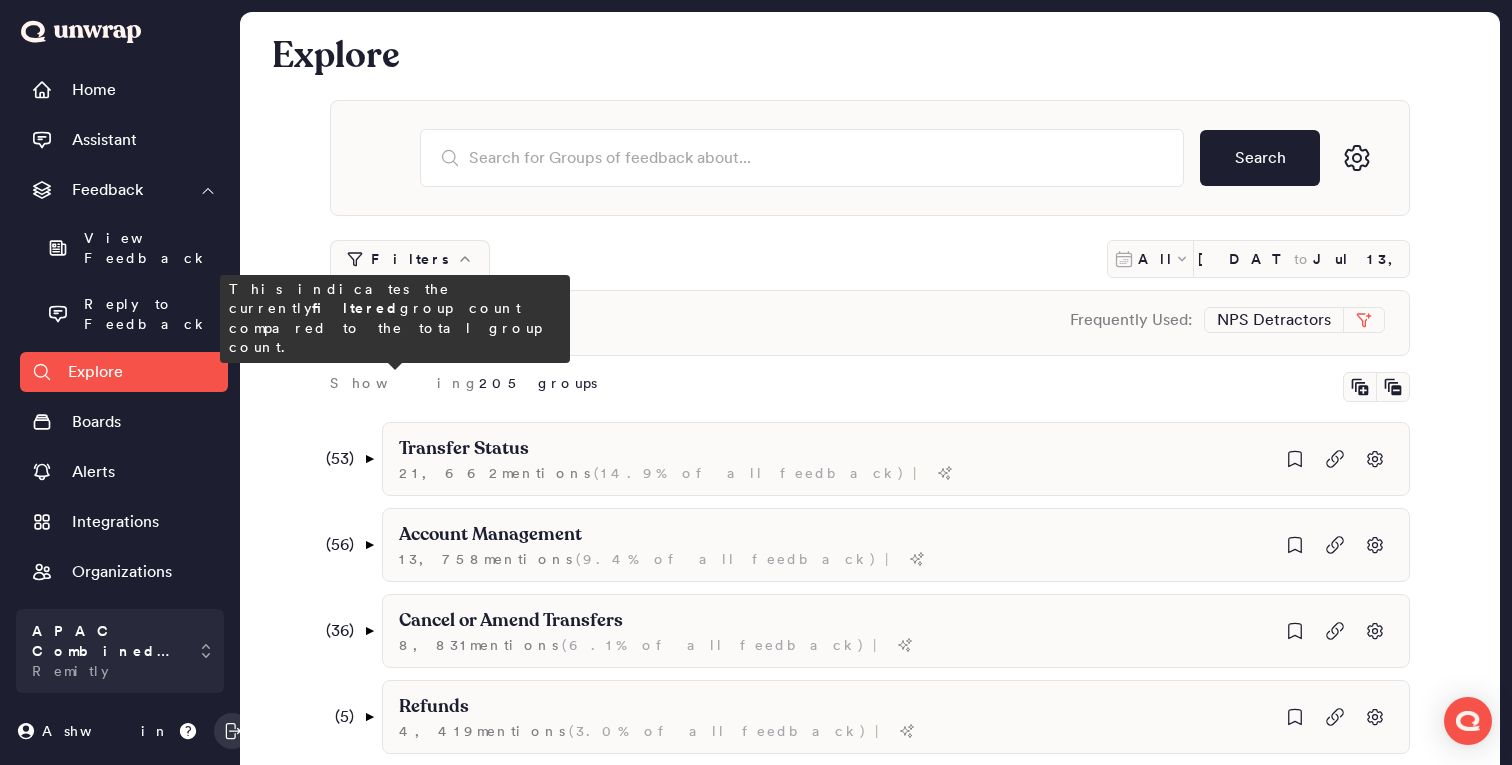 click on "205 groups" at bounding box center [538, 383] 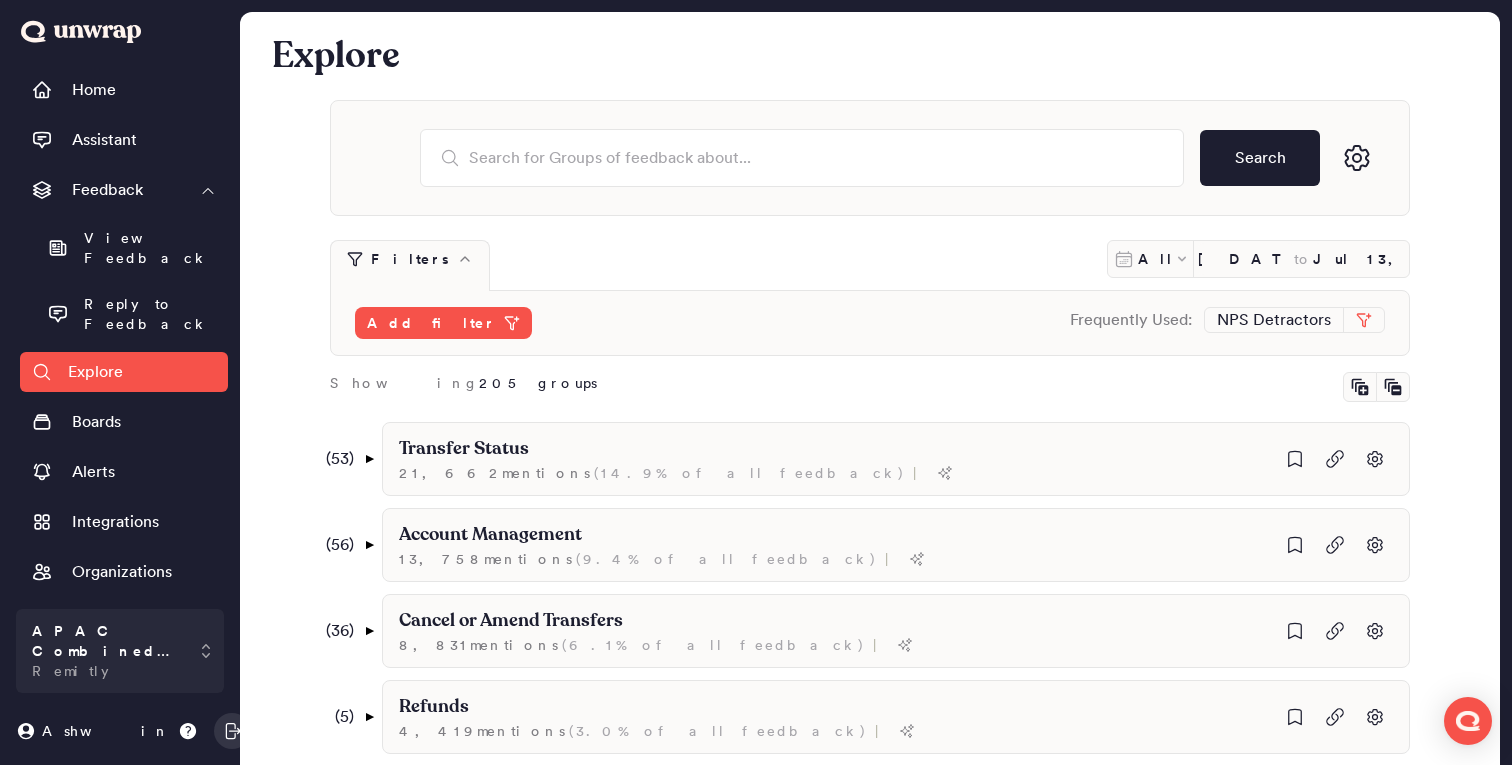 click on "205 groups" at bounding box center [538, 383] 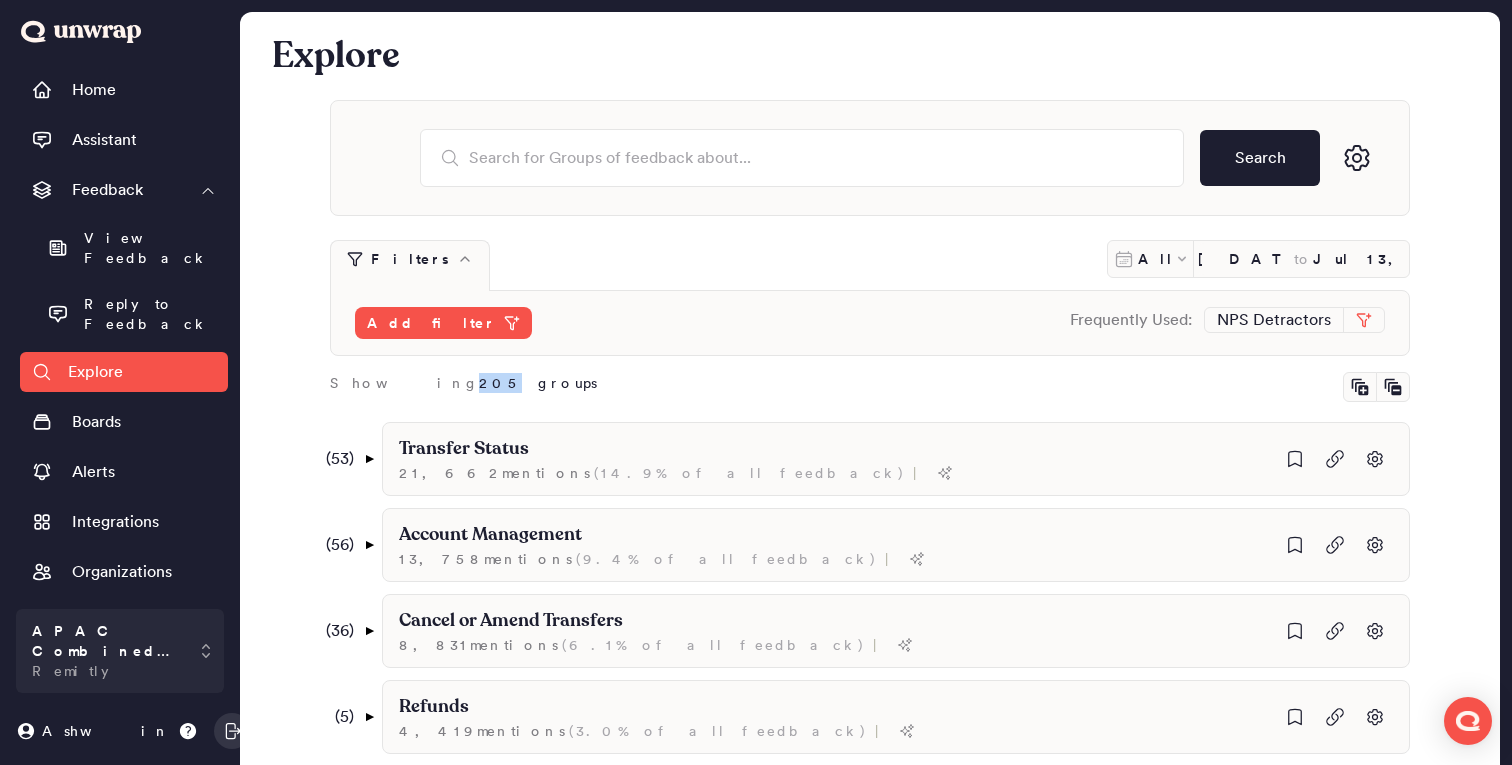 click on "205 groups" at bounding box center [538, 383] 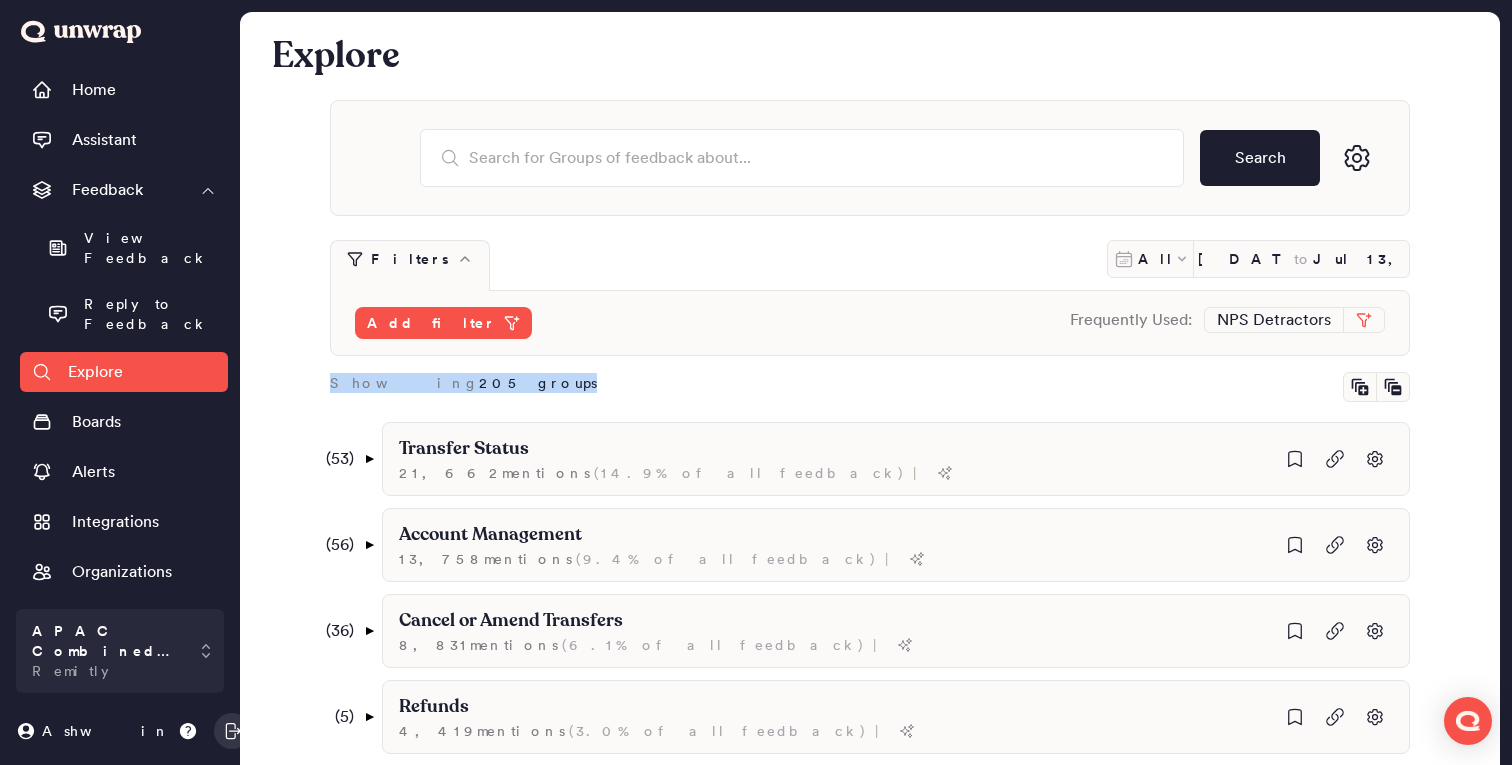 click on "205 groups" at bounding box center [538, 383] 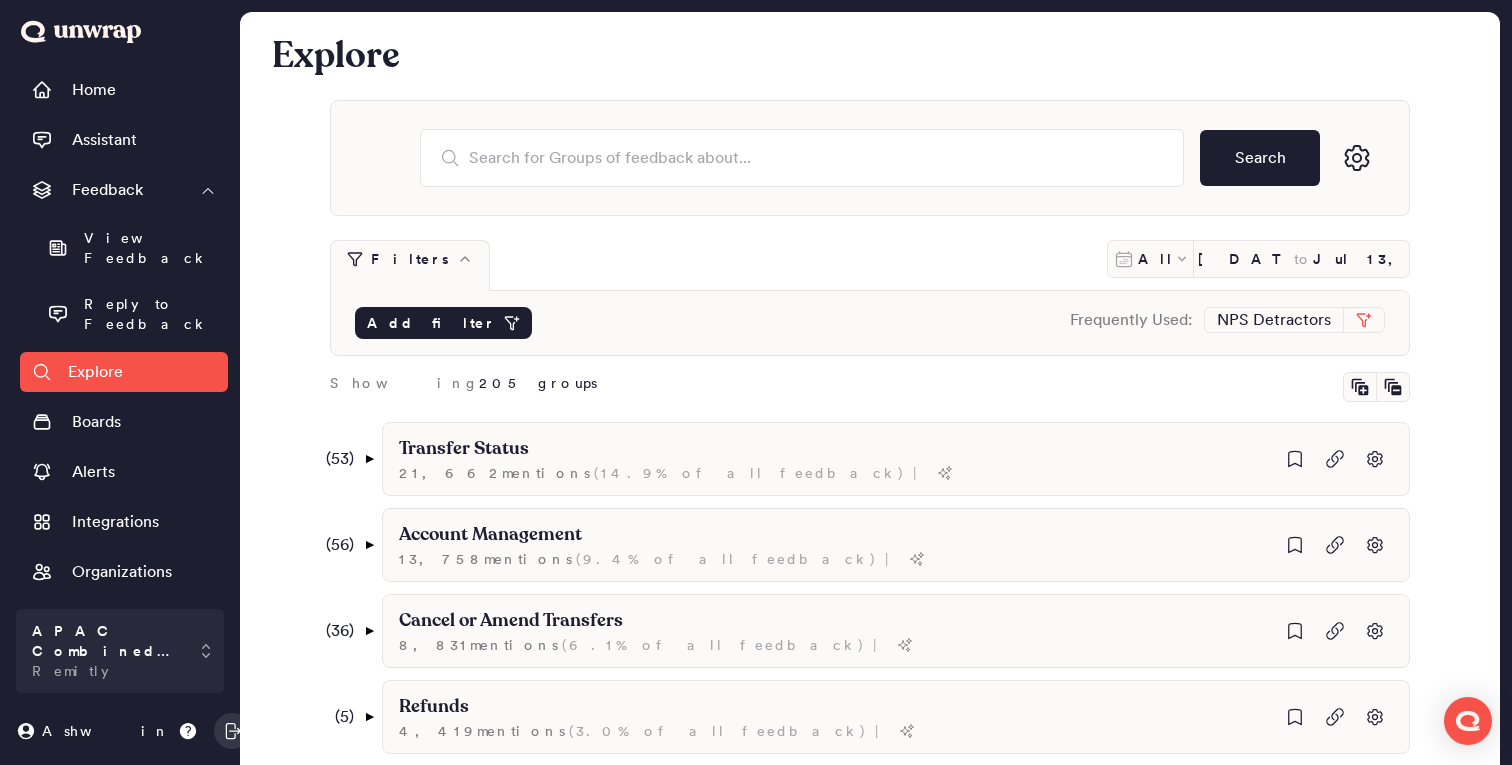 click on "Add filter" at bounding box center [443, 323] 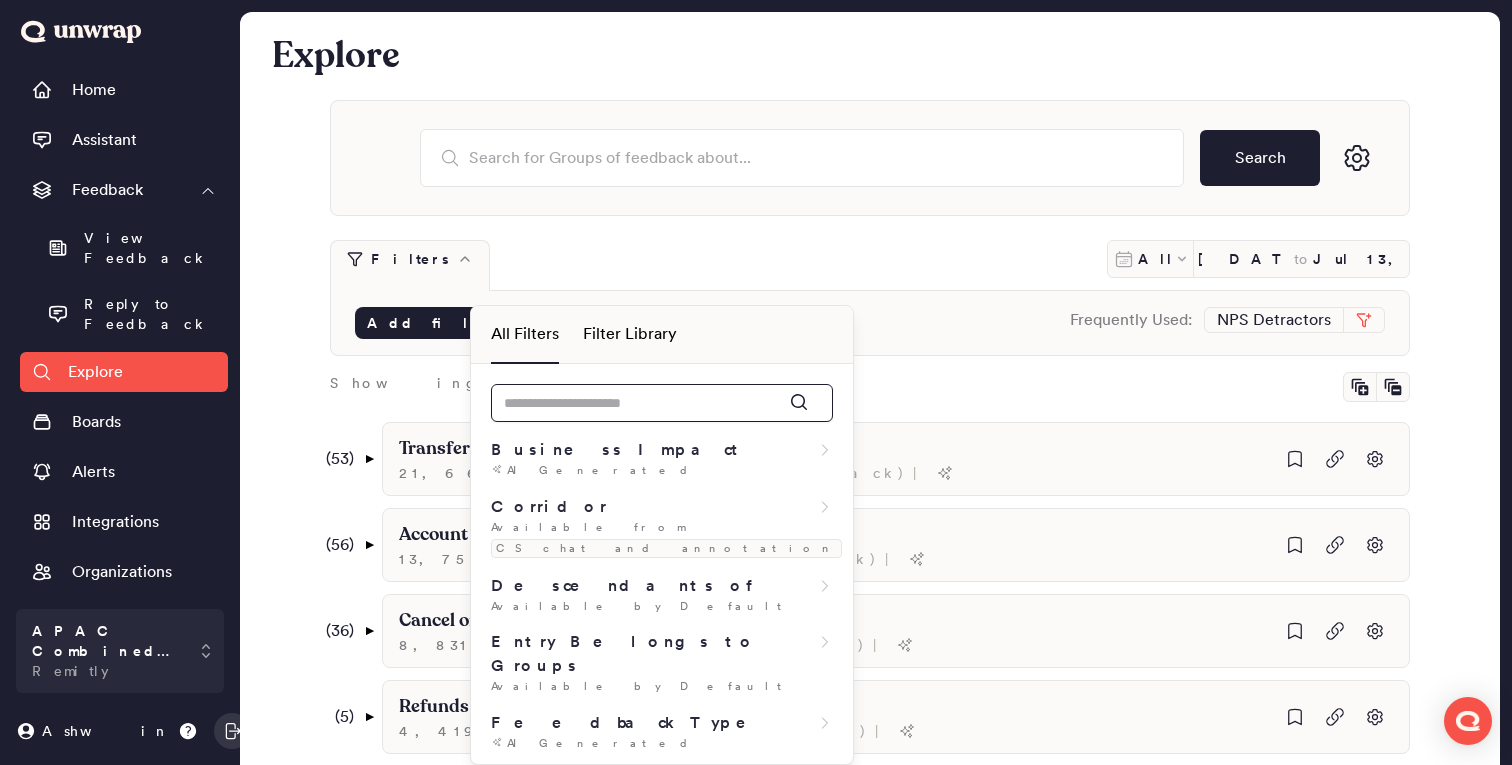 click at bounding box center (662, 403) 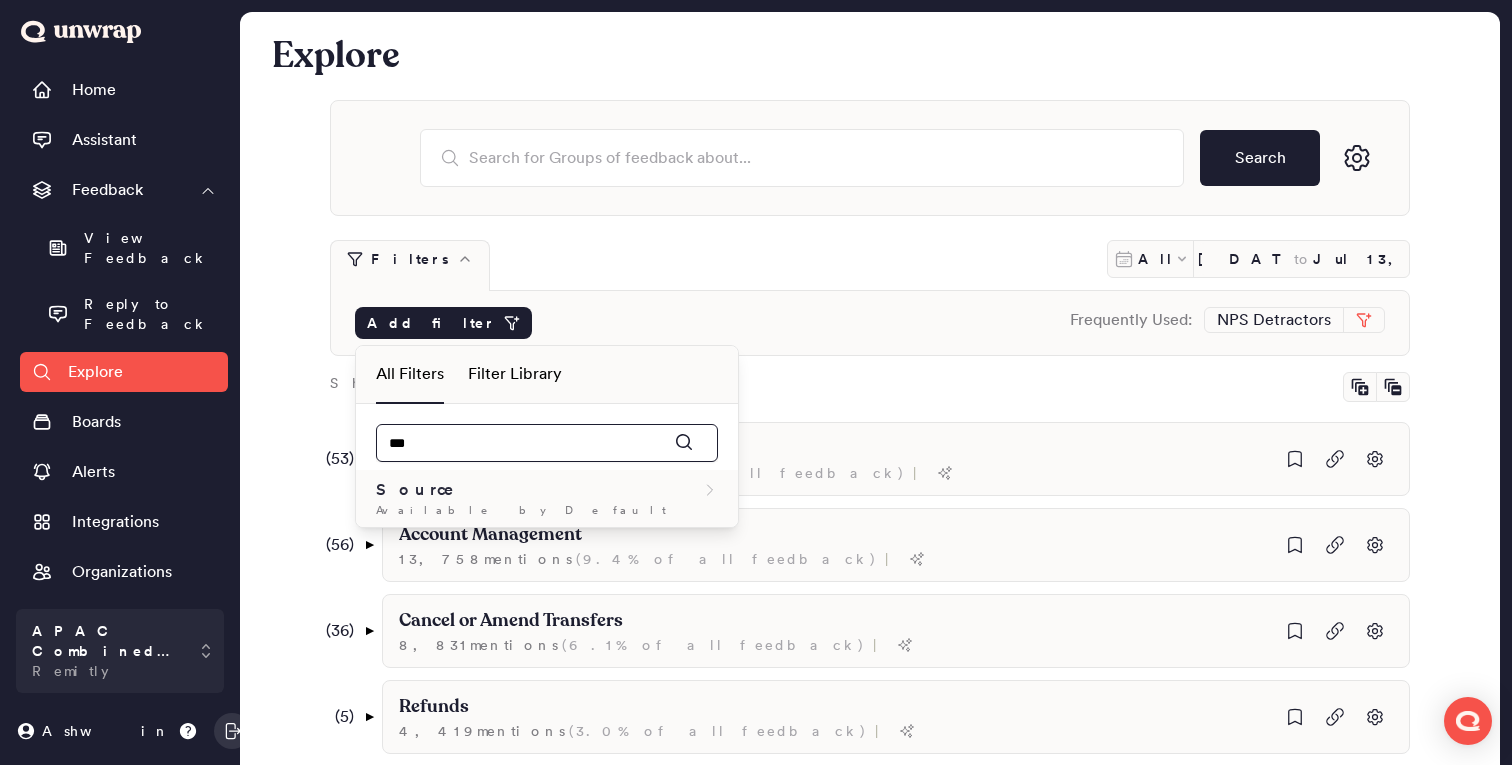 type on "***" 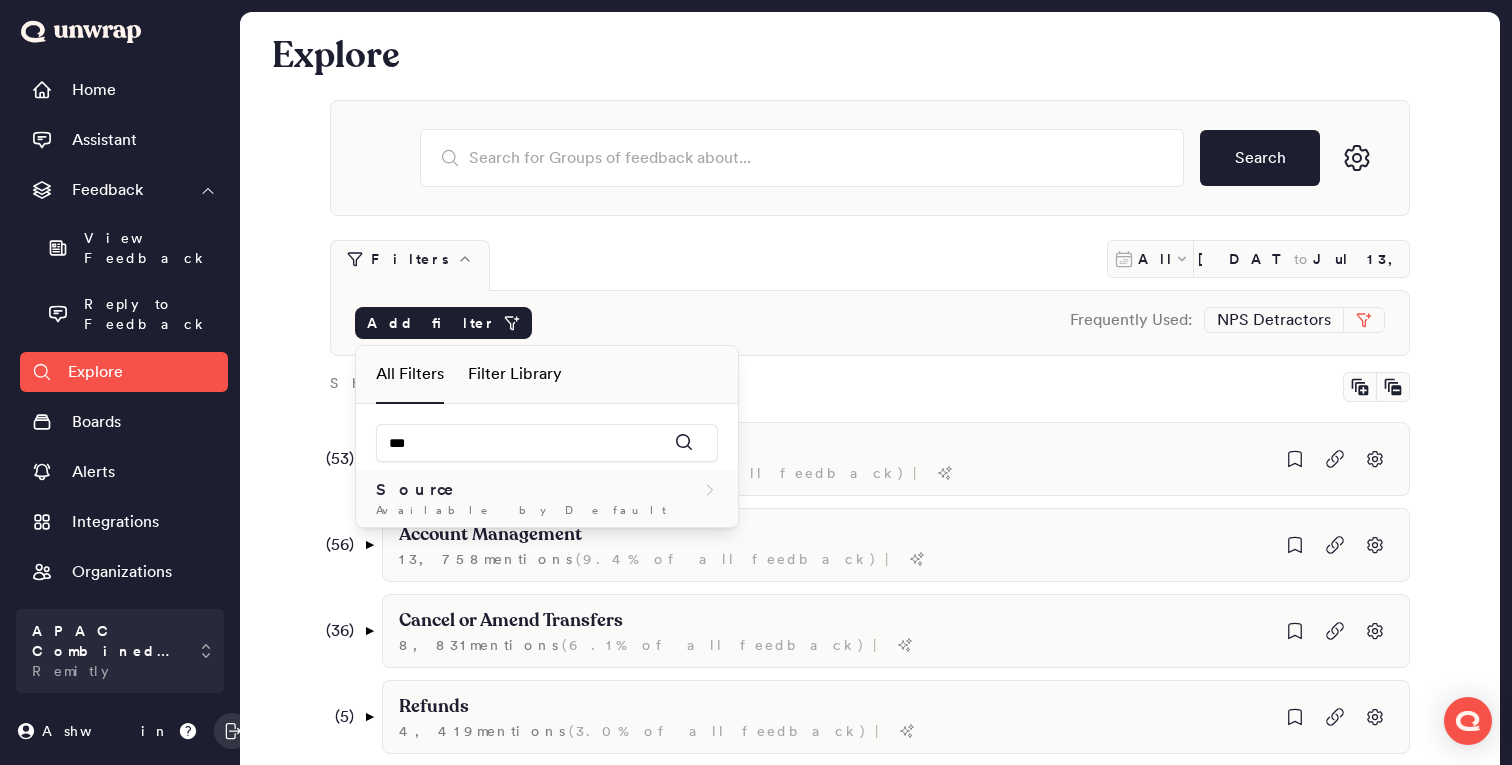 click on "Source" at bounding box center [547, 490] 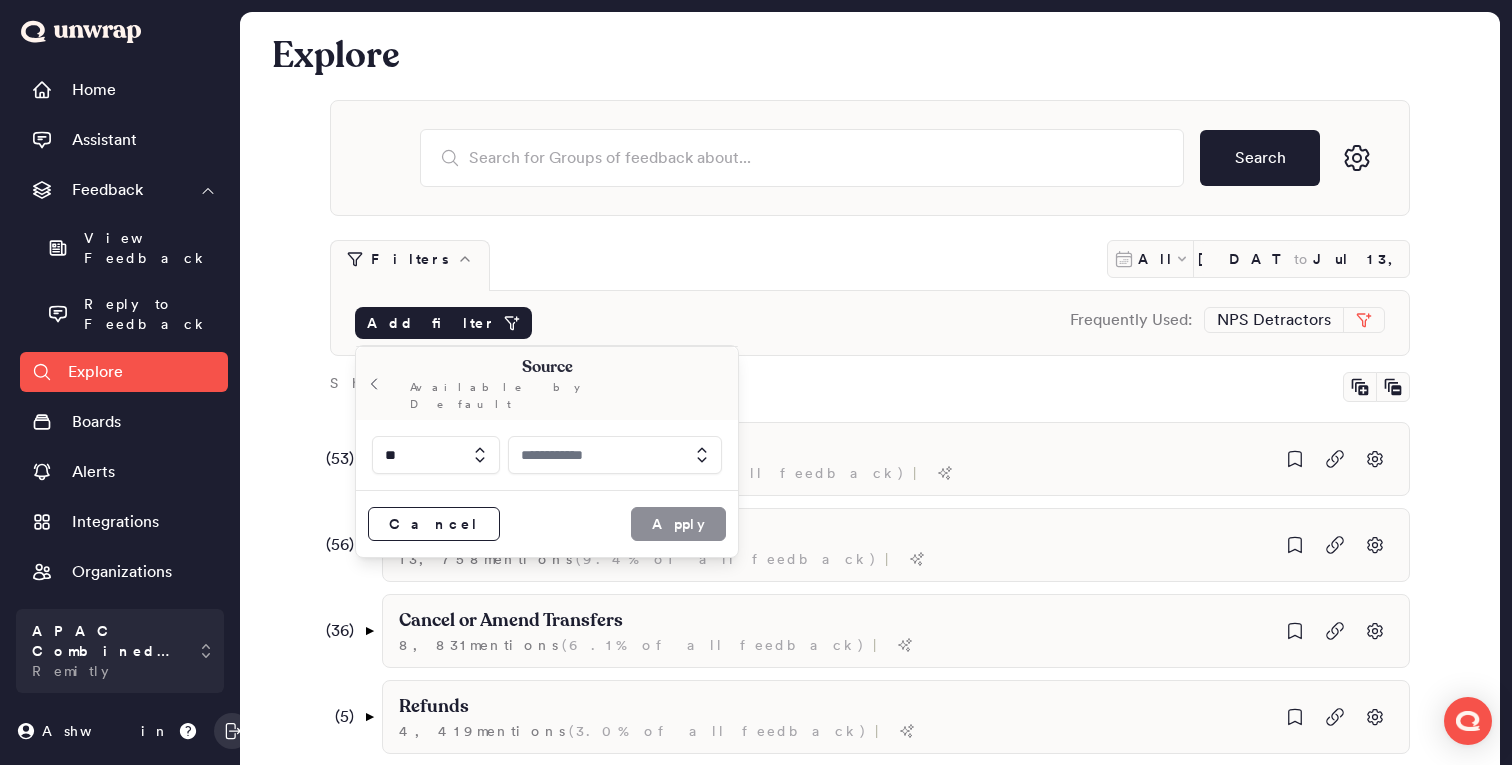 click at bounding box center (615, 455) 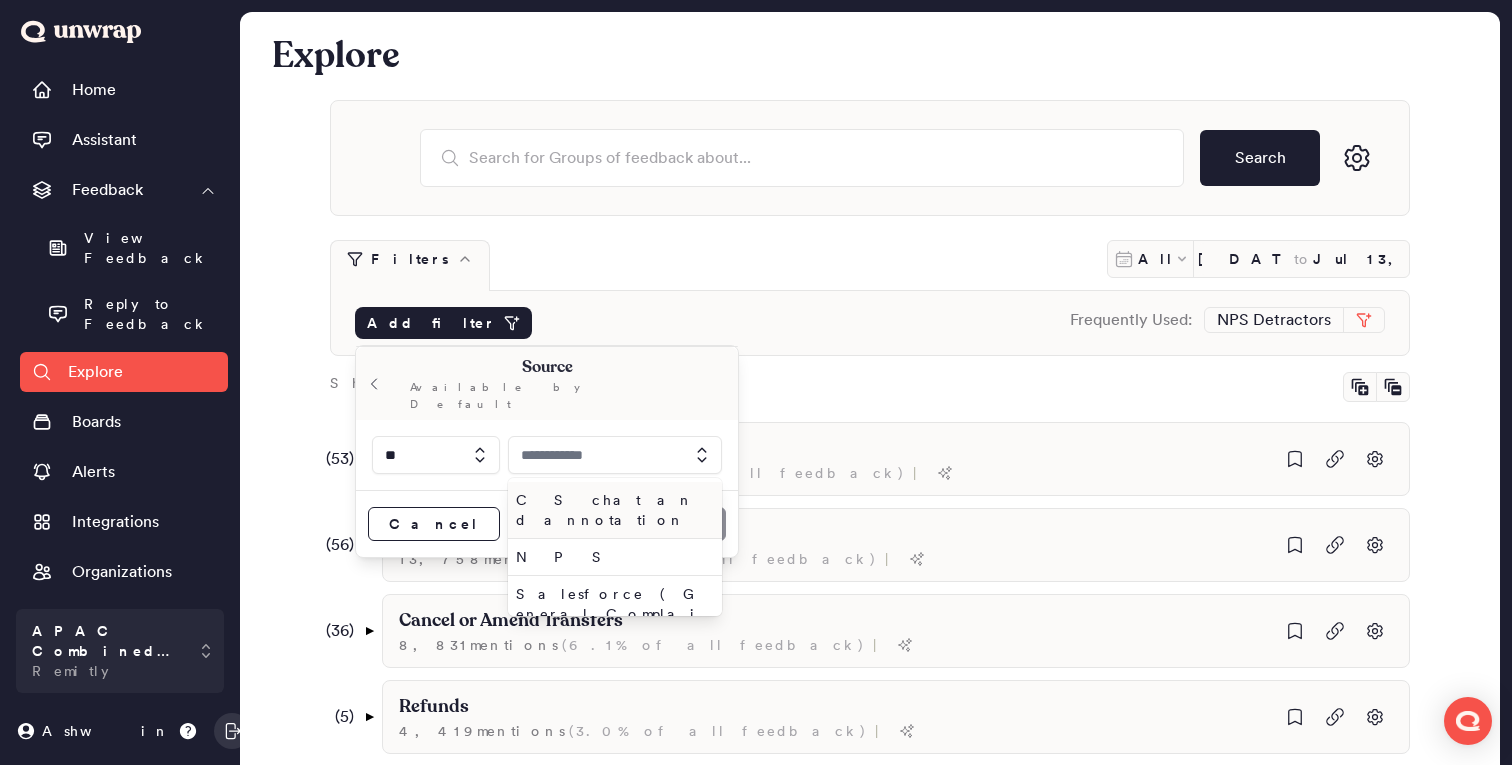 click on "C S chat and annotation" at bounding box center [615, 510] 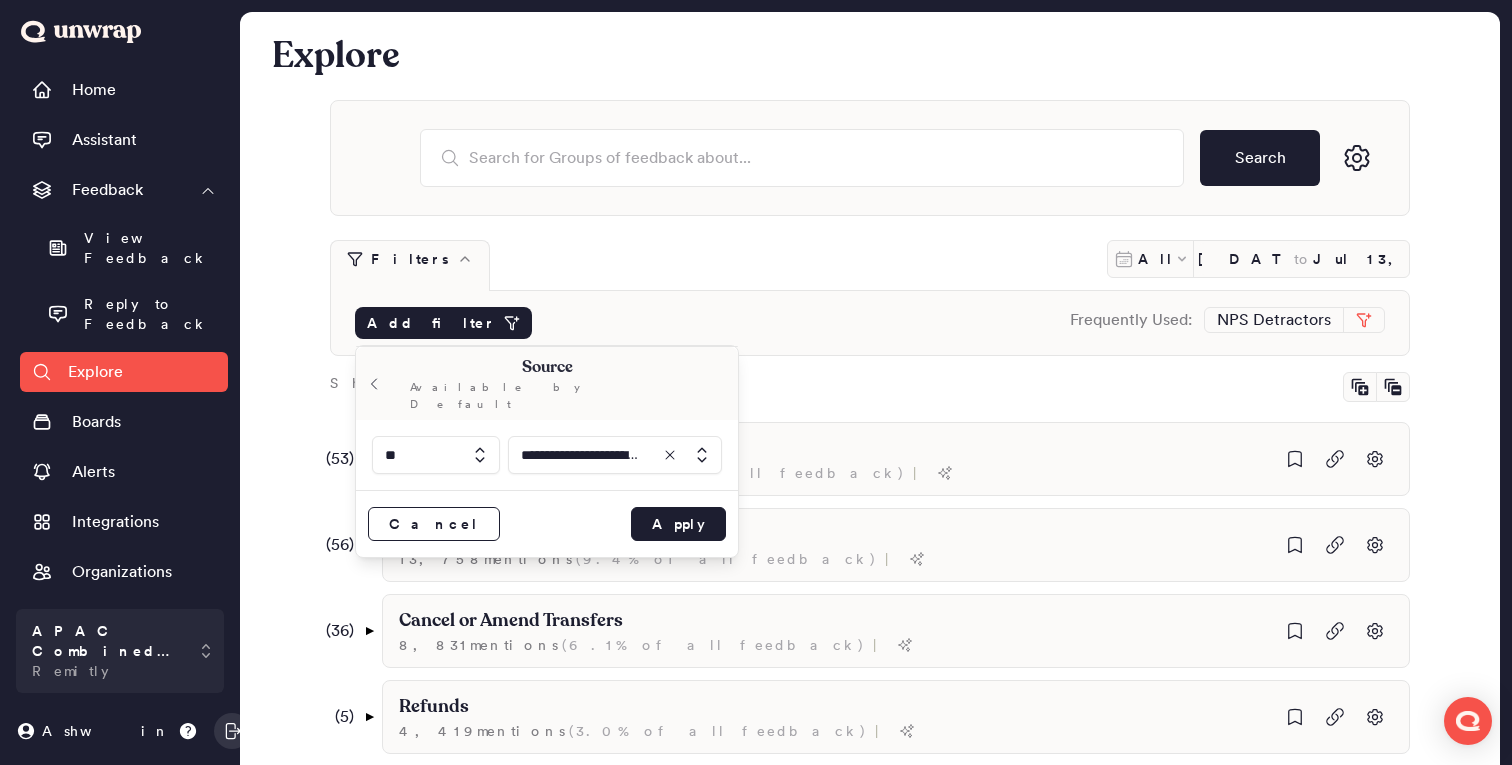 click on "Cancel Apply" at bounding box center (547, 523) 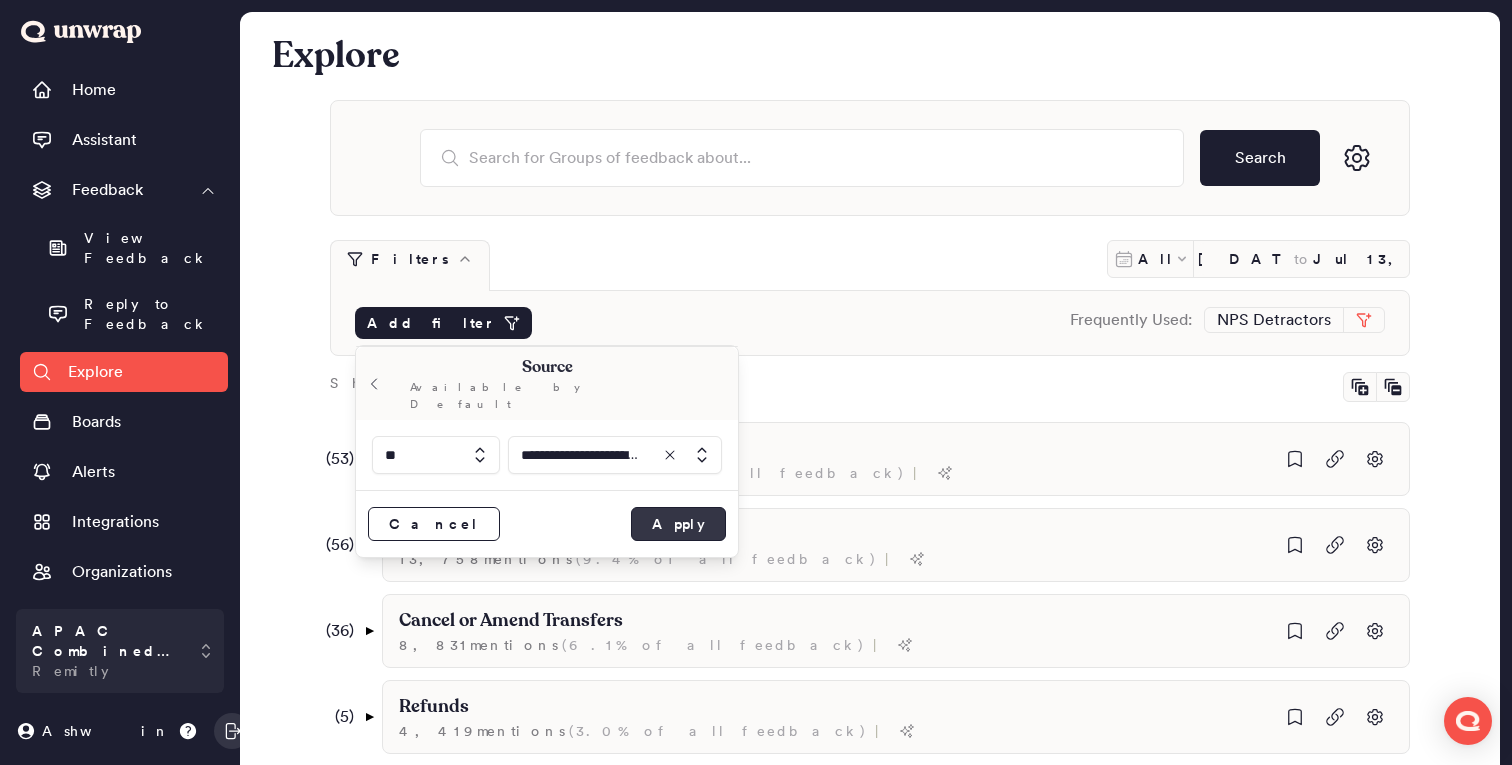 click on "Apply" at bounding box center [678, 524] 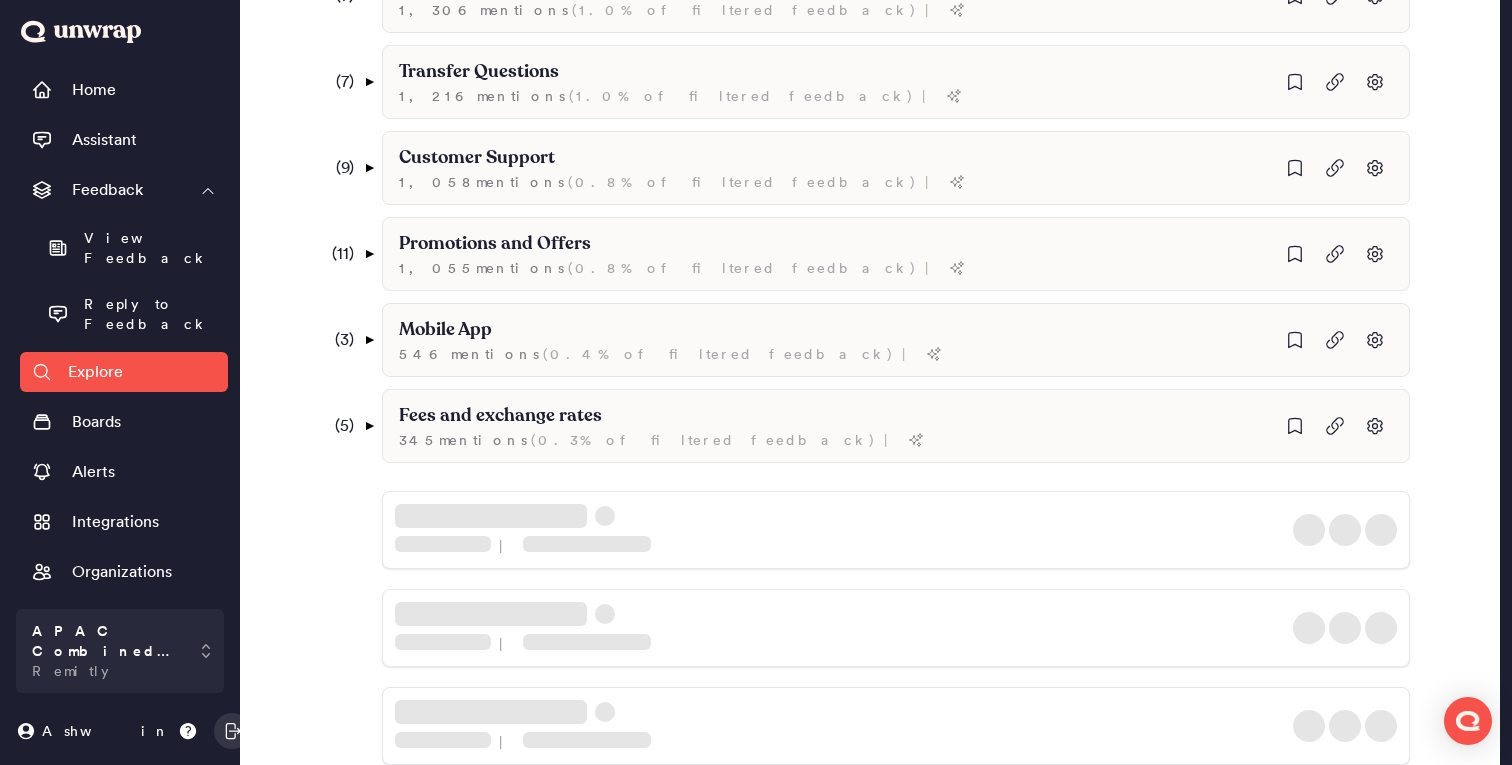 scroll, scrollTop: 0, scrollLeft: 0, axis: both 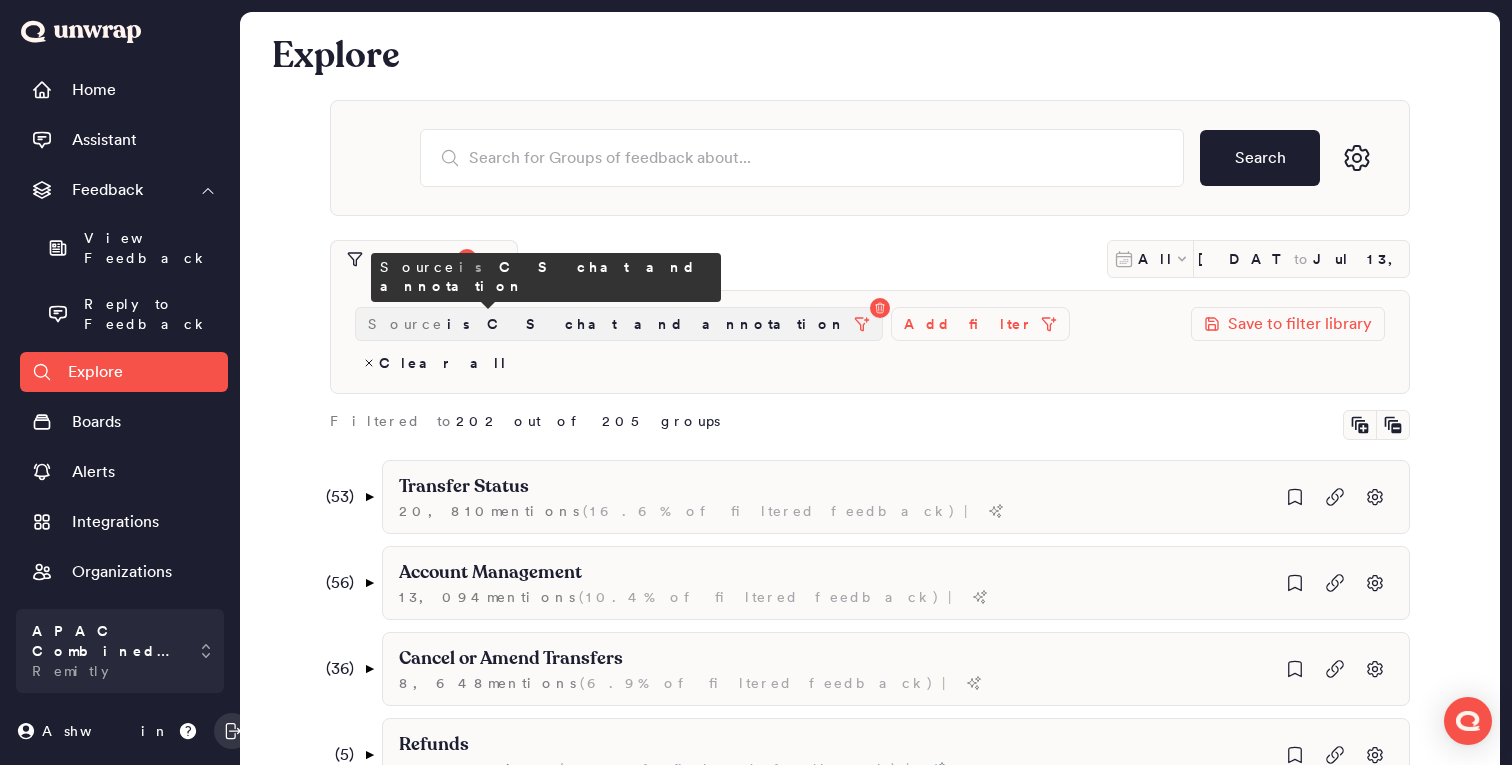 click on "Source is    C S chat and annotation" at bounding box center (607, 324) 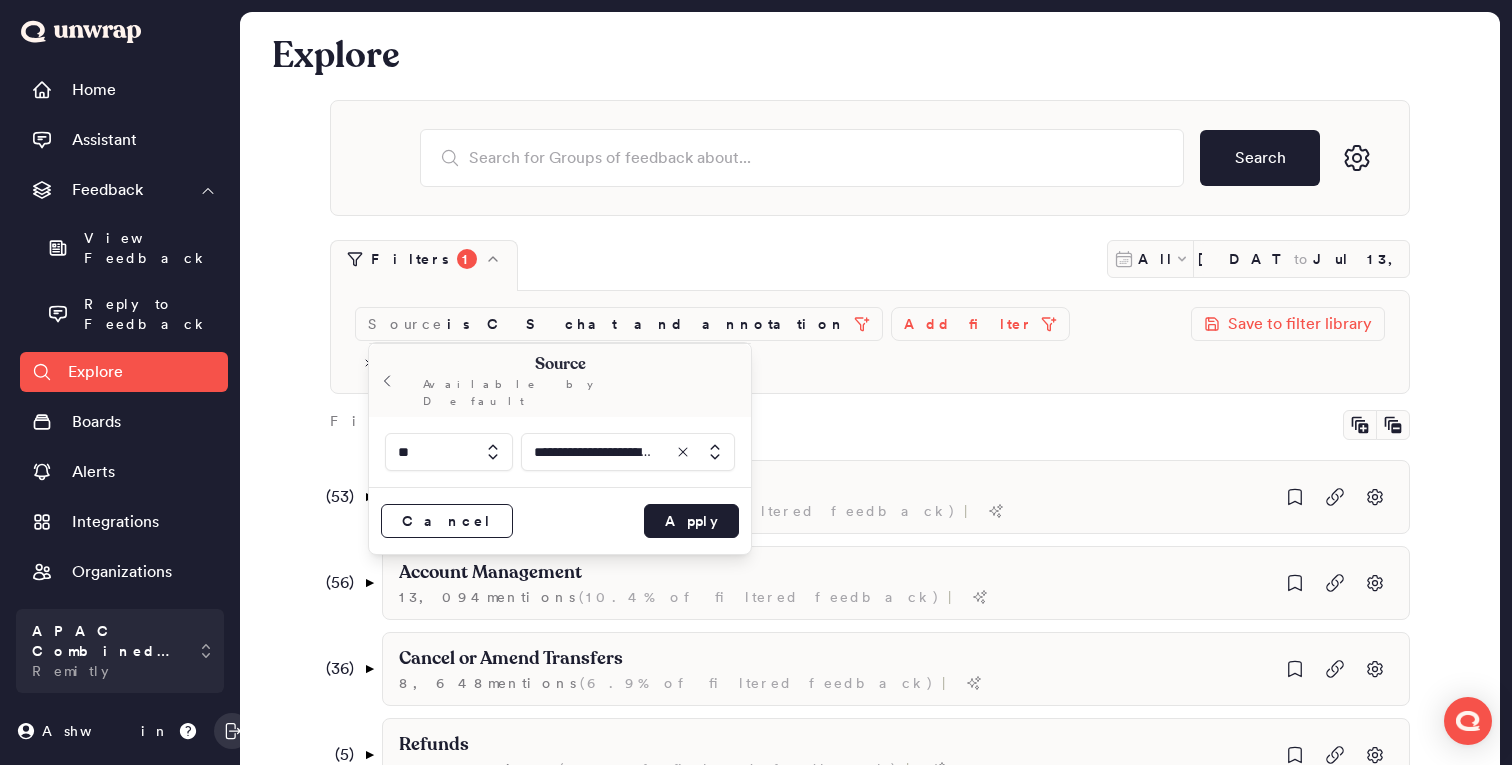 click at bounding box center [628, 452] 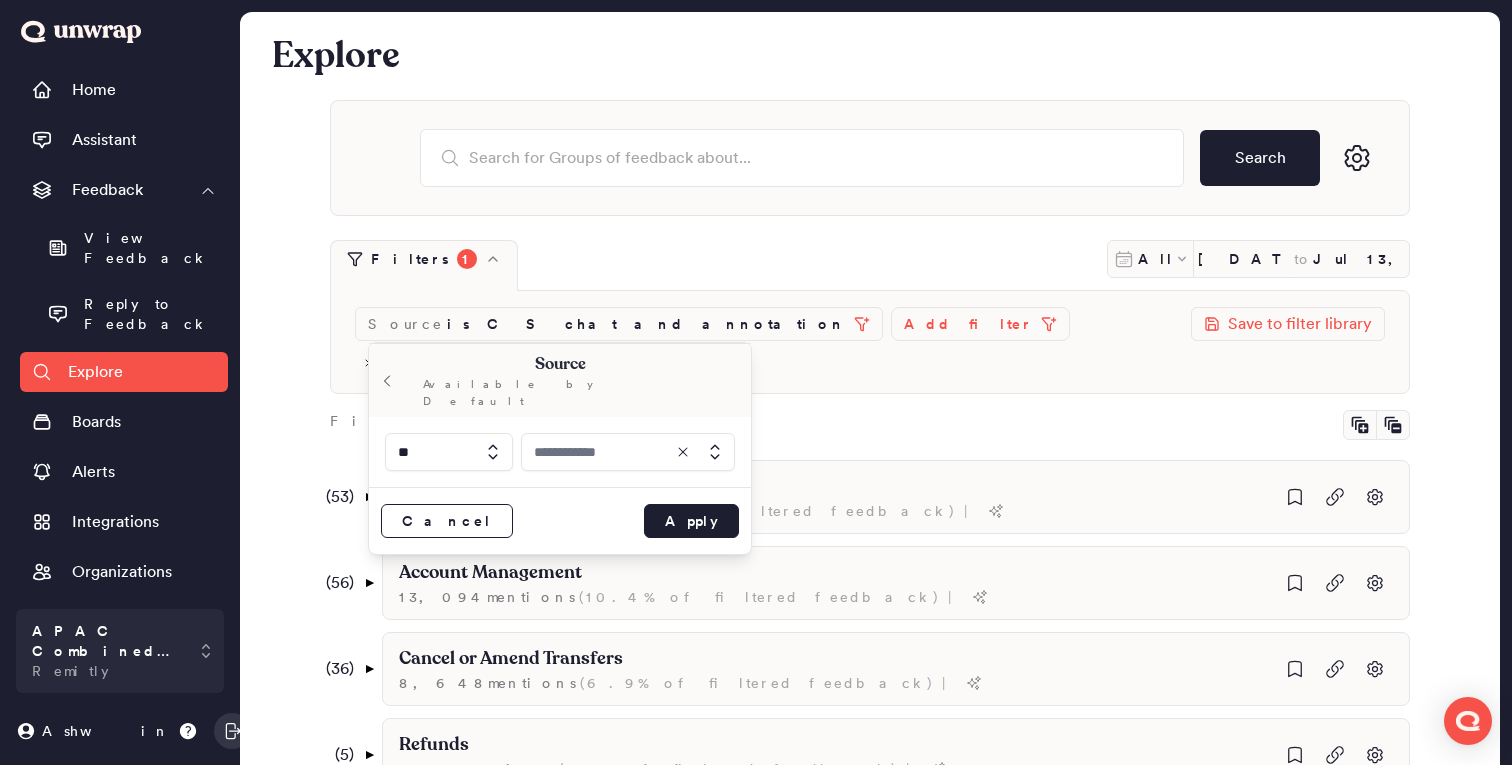 type on "**********" 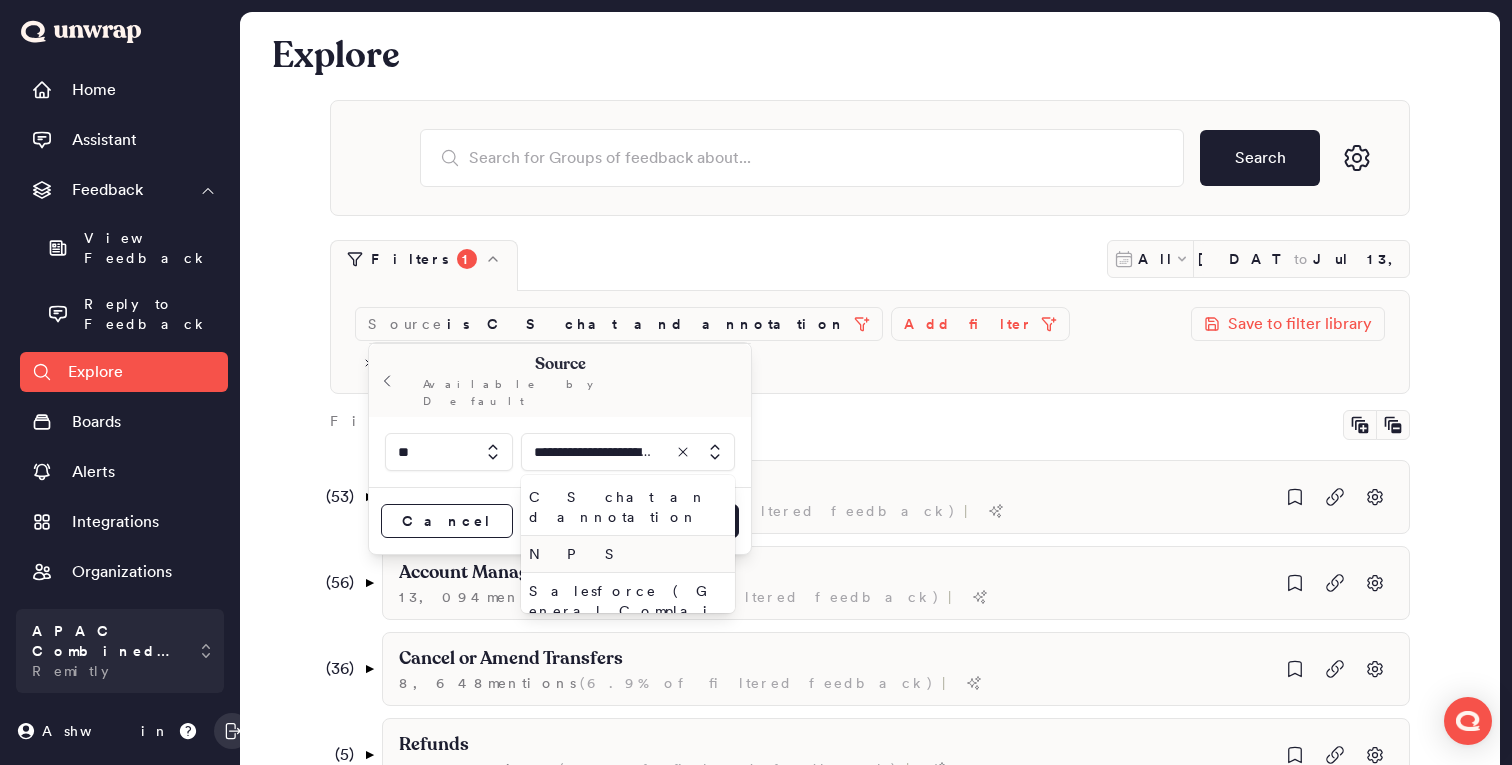click on "N P S" at bounding box center (624, 554) 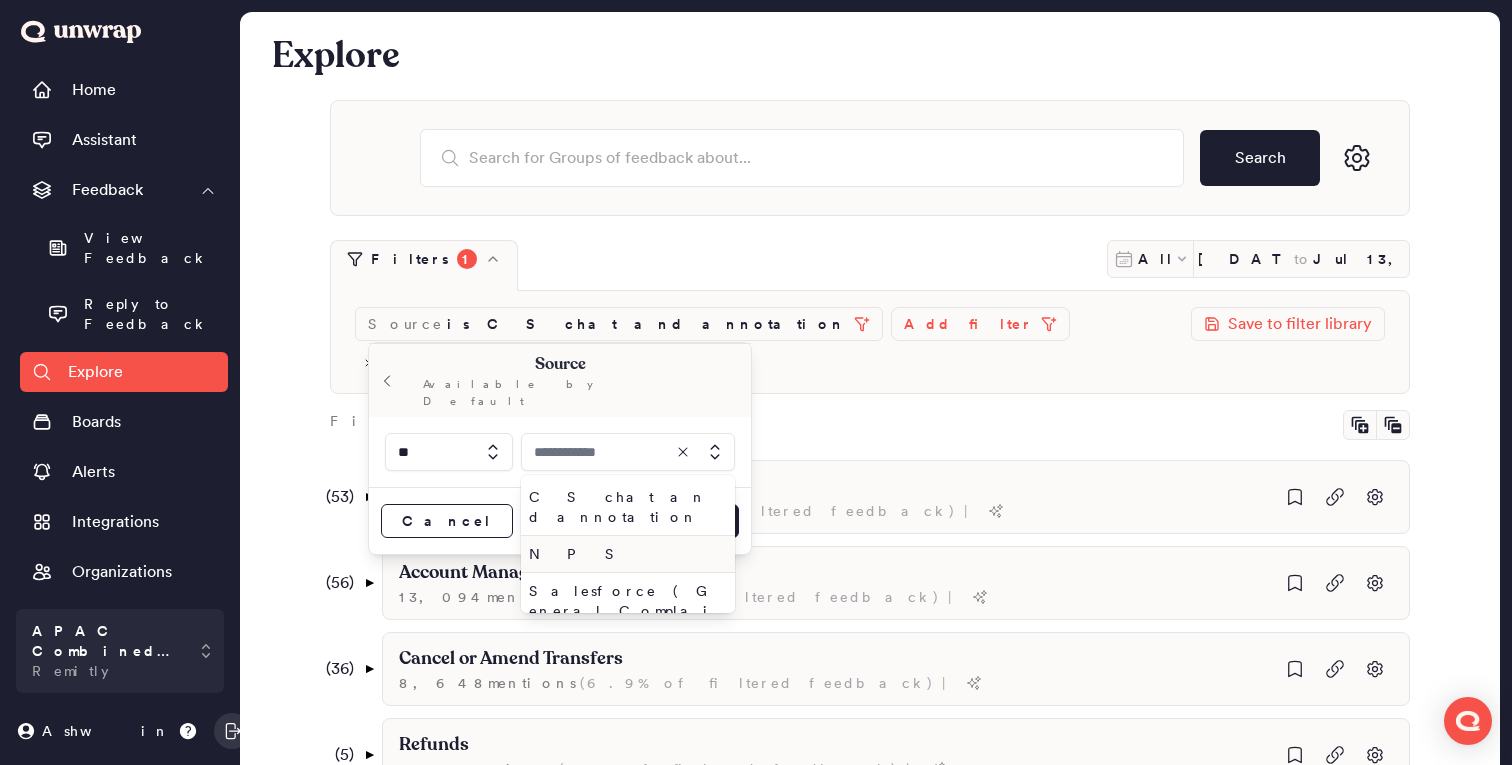 type on "*****" 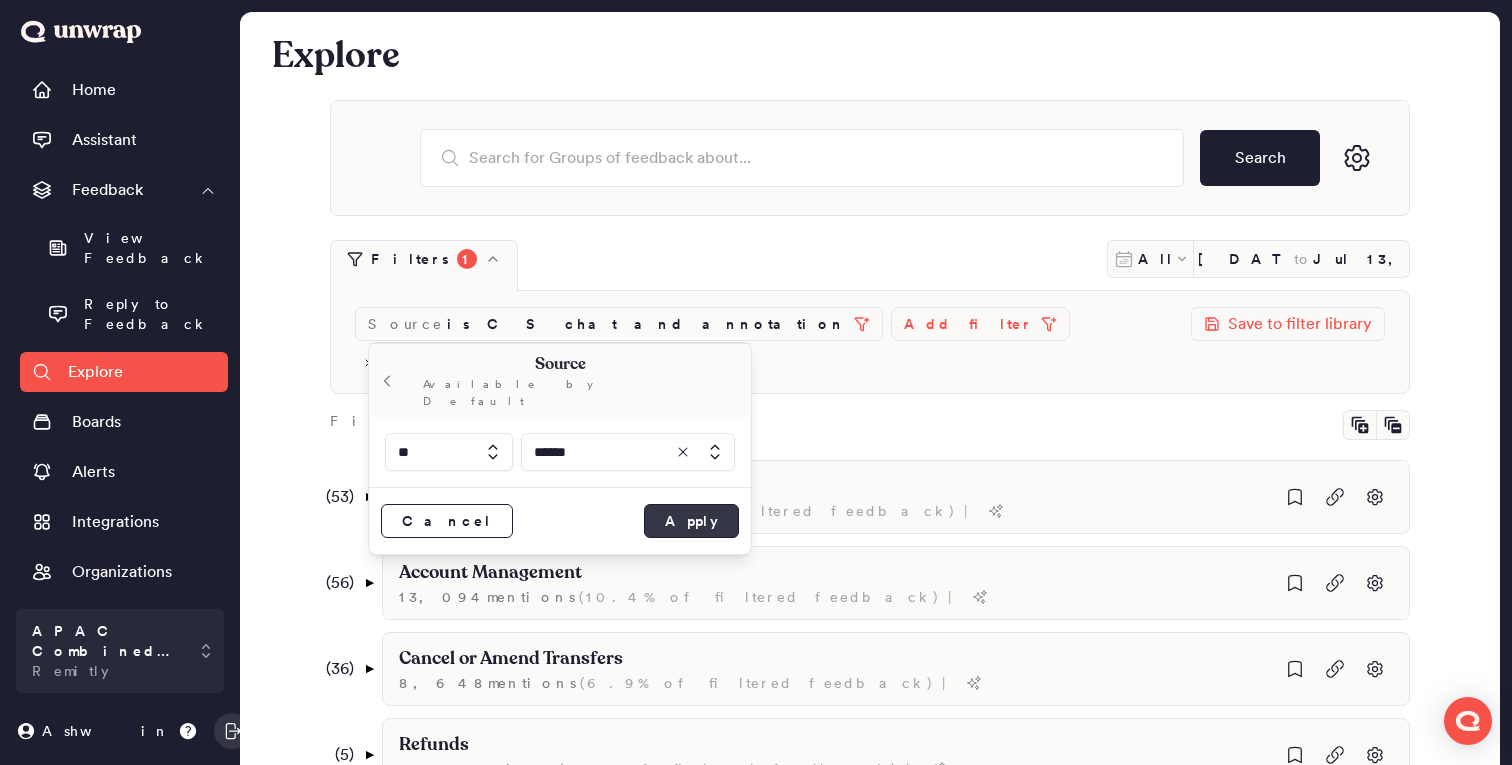 click on "Apply" at bounding box center (691, 521) 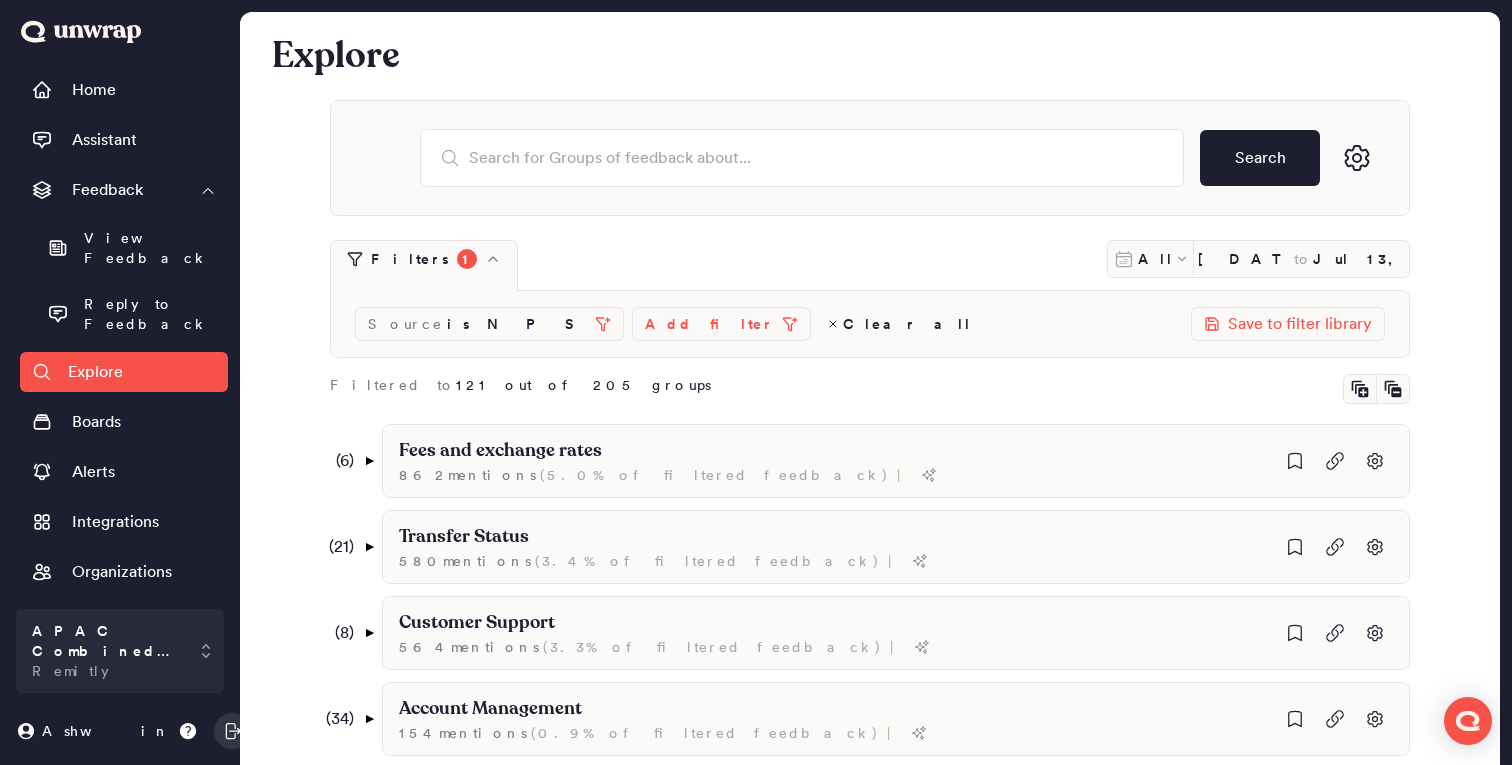 click on "Add filter" at bounding box center (709, 324) 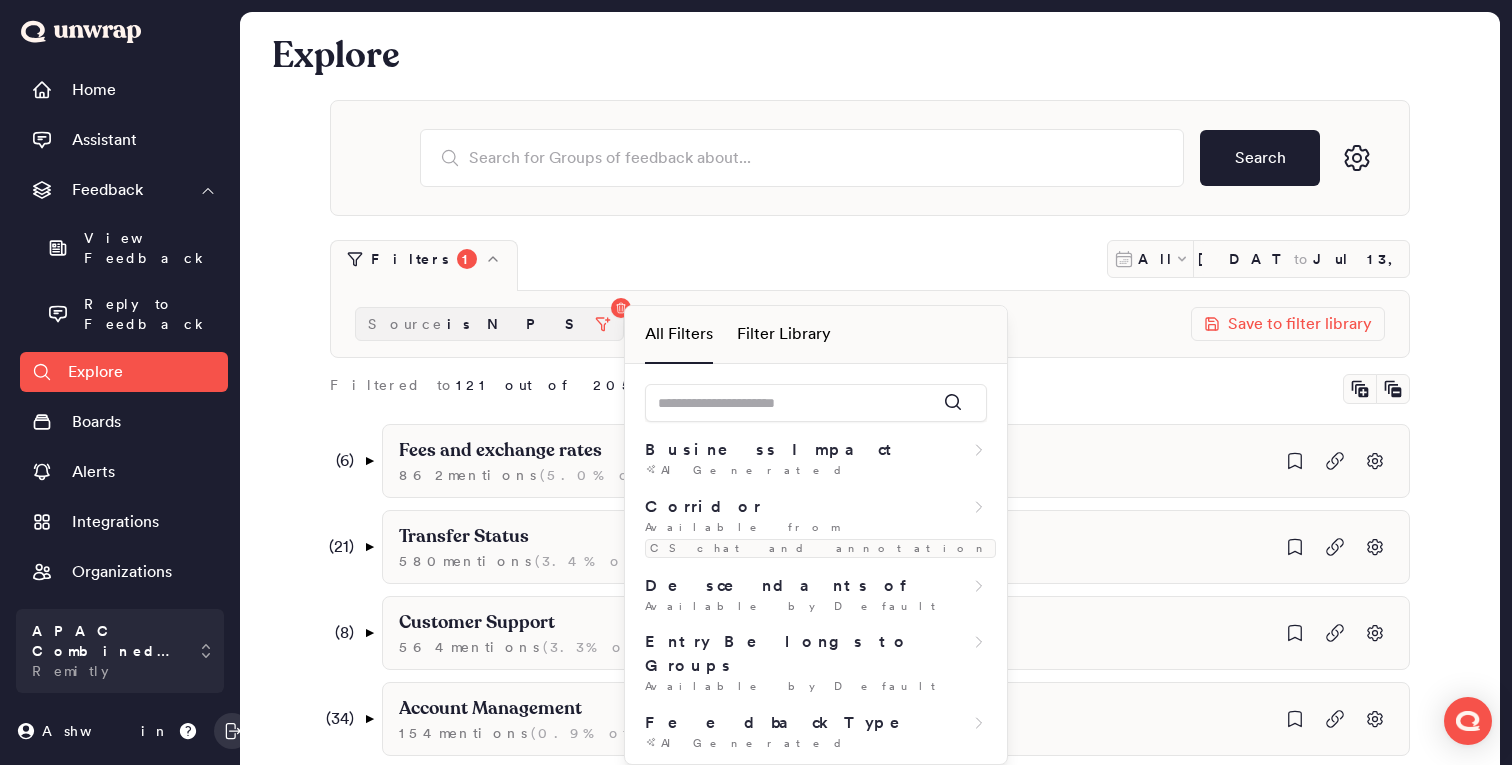 click on "Source is    N P S" at bounding box center (489, 324) 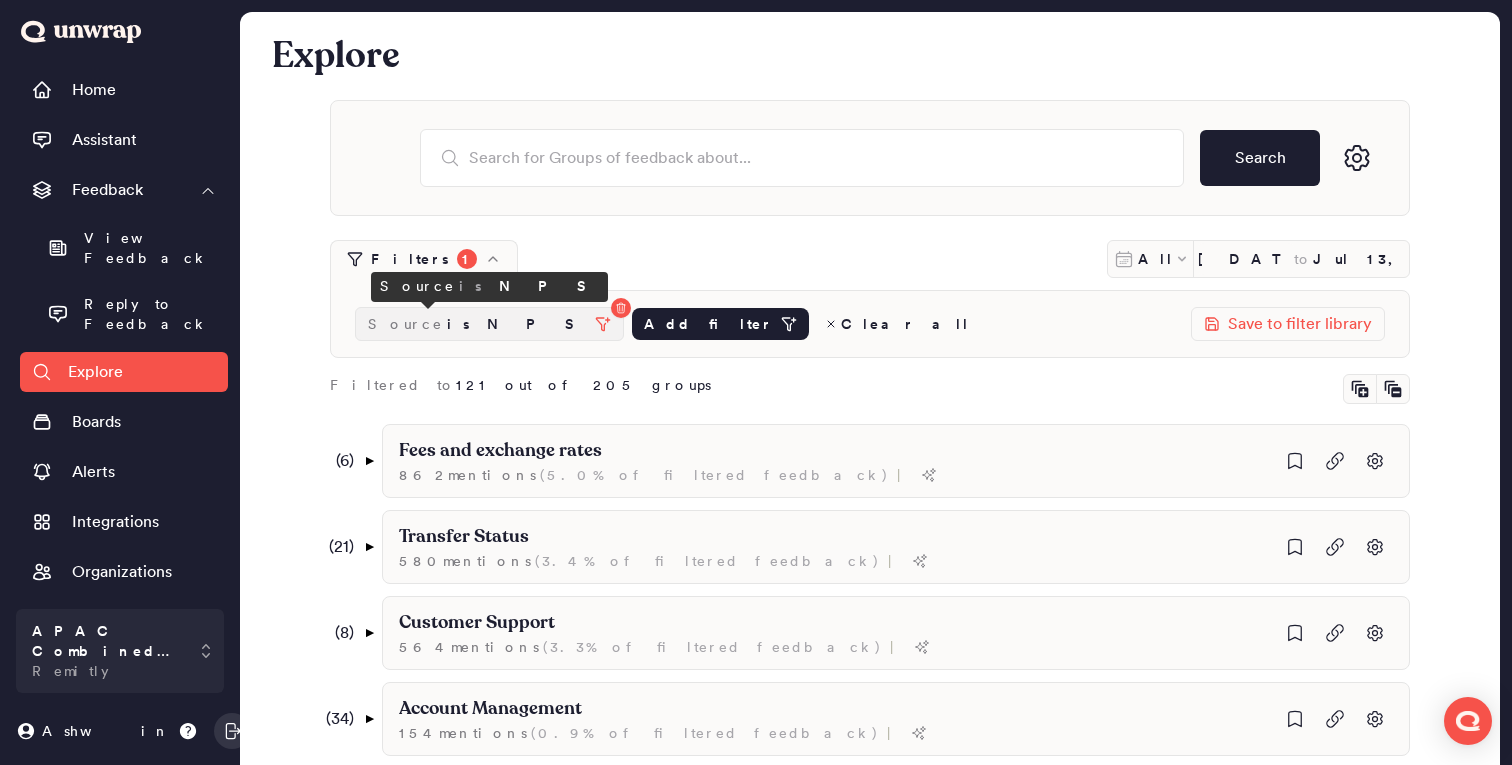 click on "is    N P S" at bounding box center [517, 324] 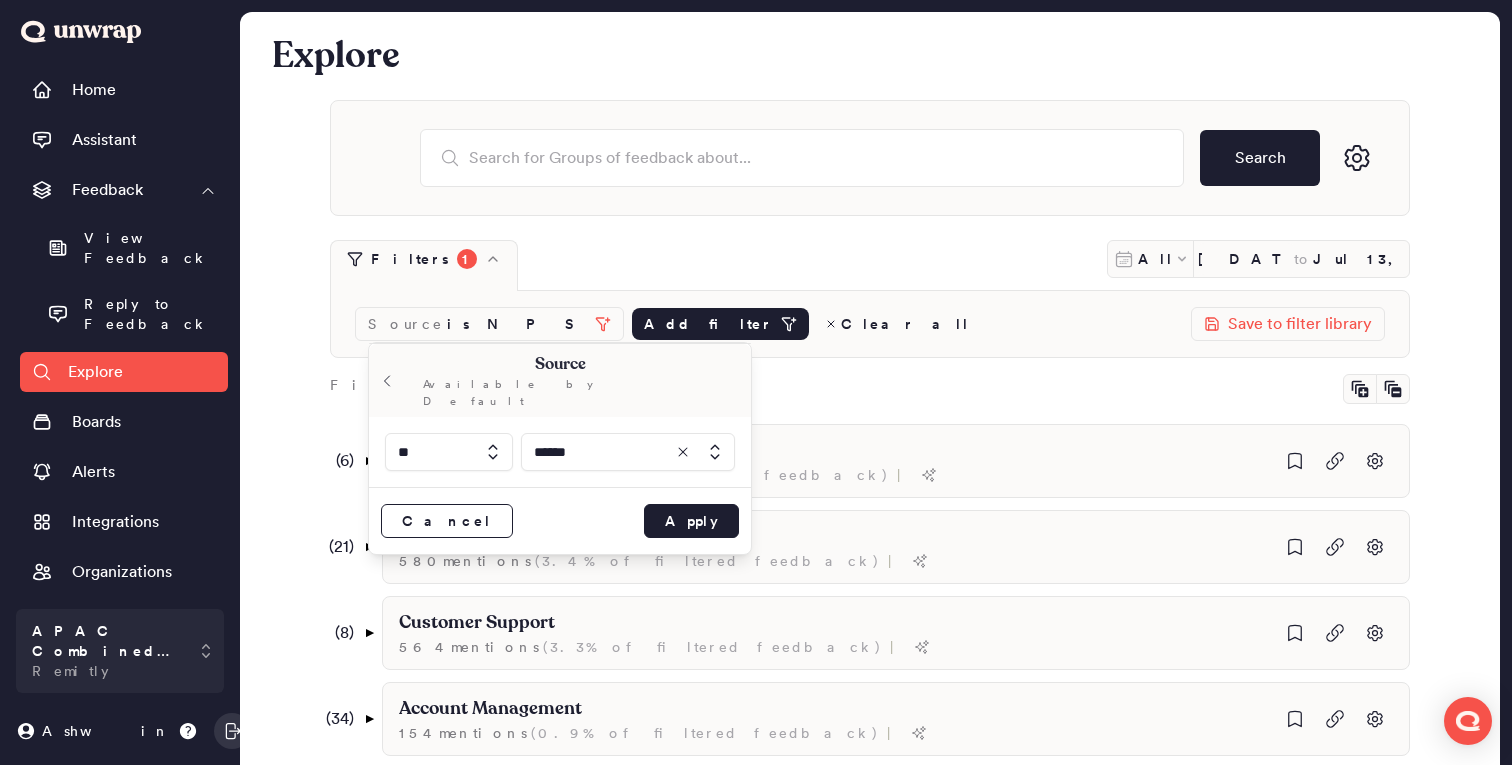 click at bounding box center (628, 452) 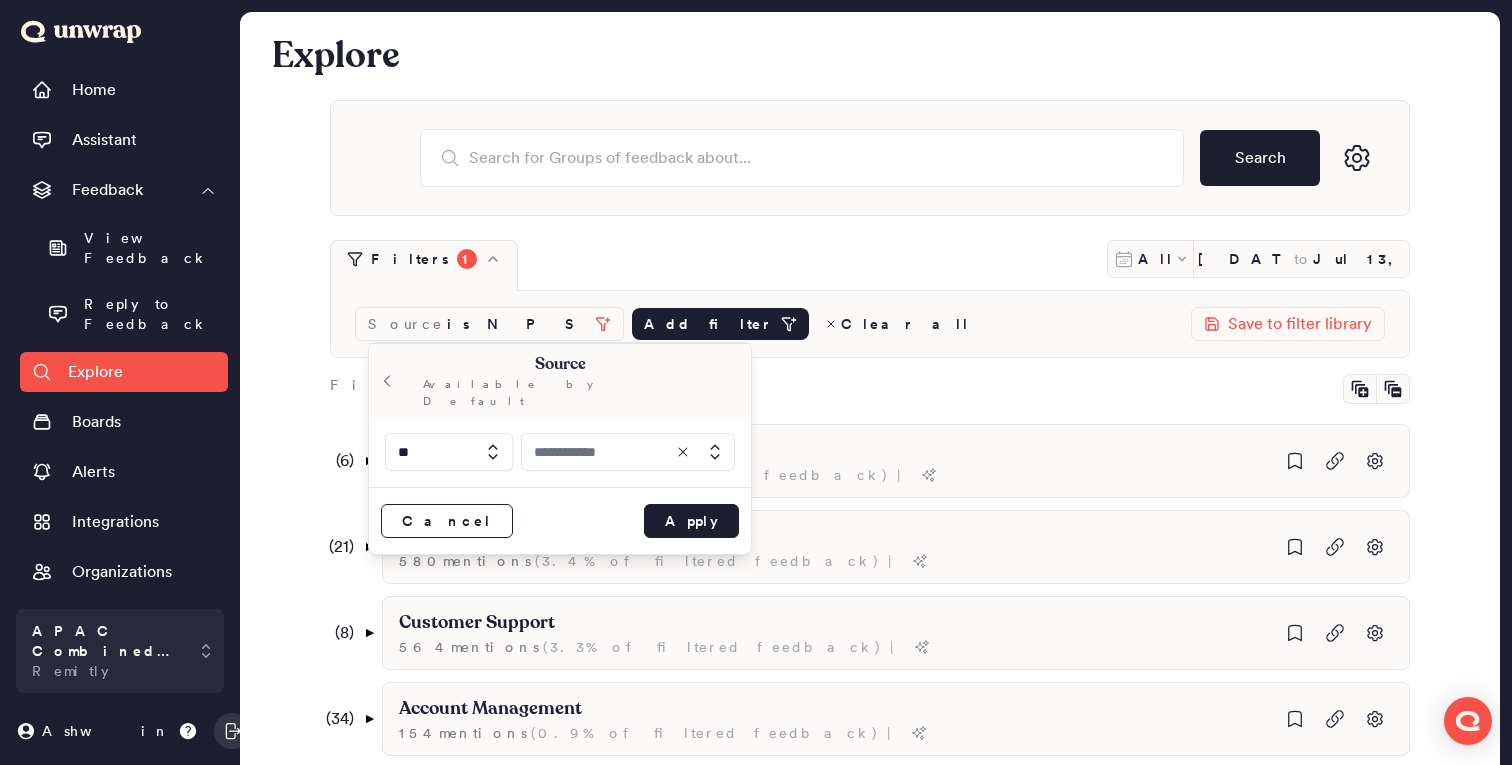 type on "*****" 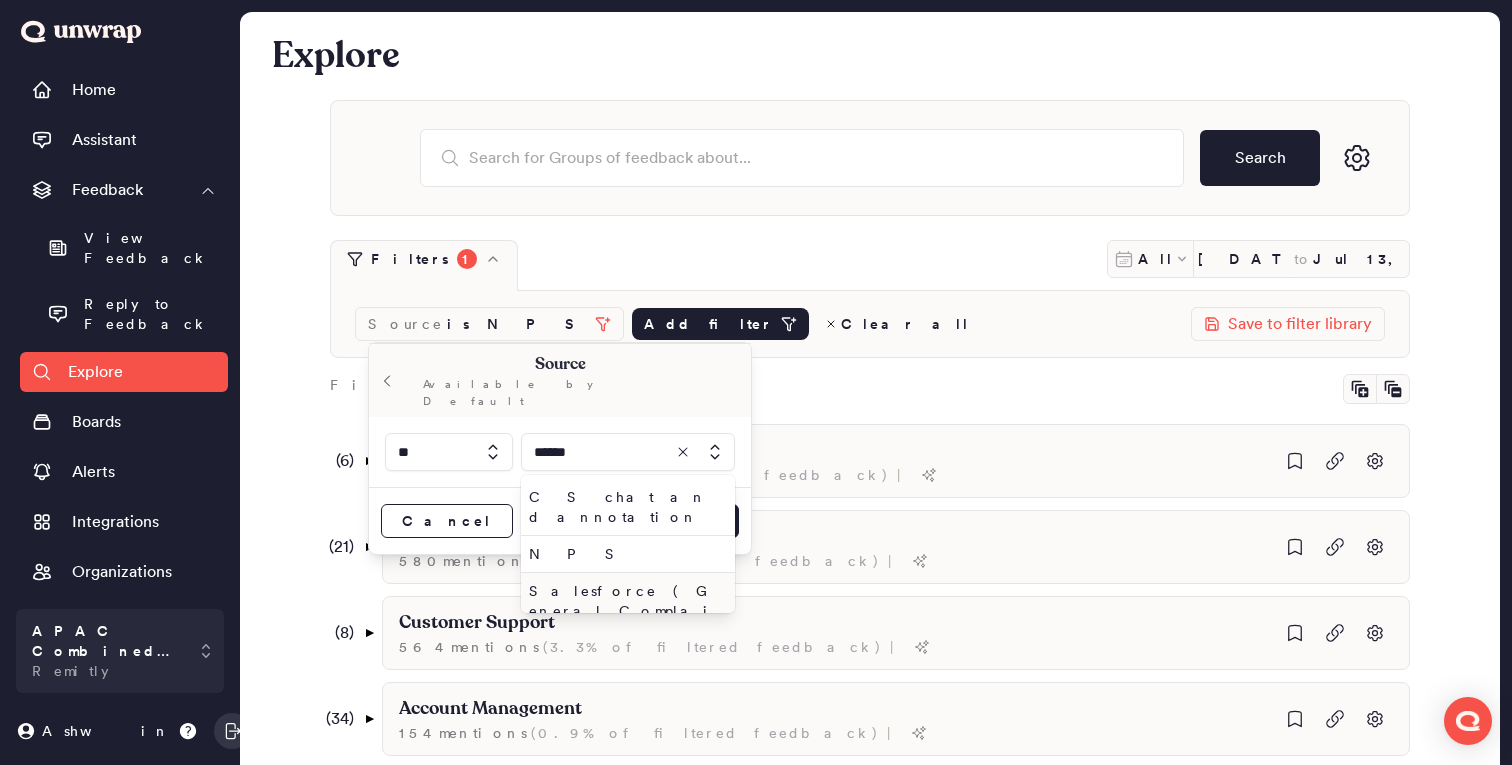 click on "Salesforce ( General  Complaints)" at bounding box center [624, 611] 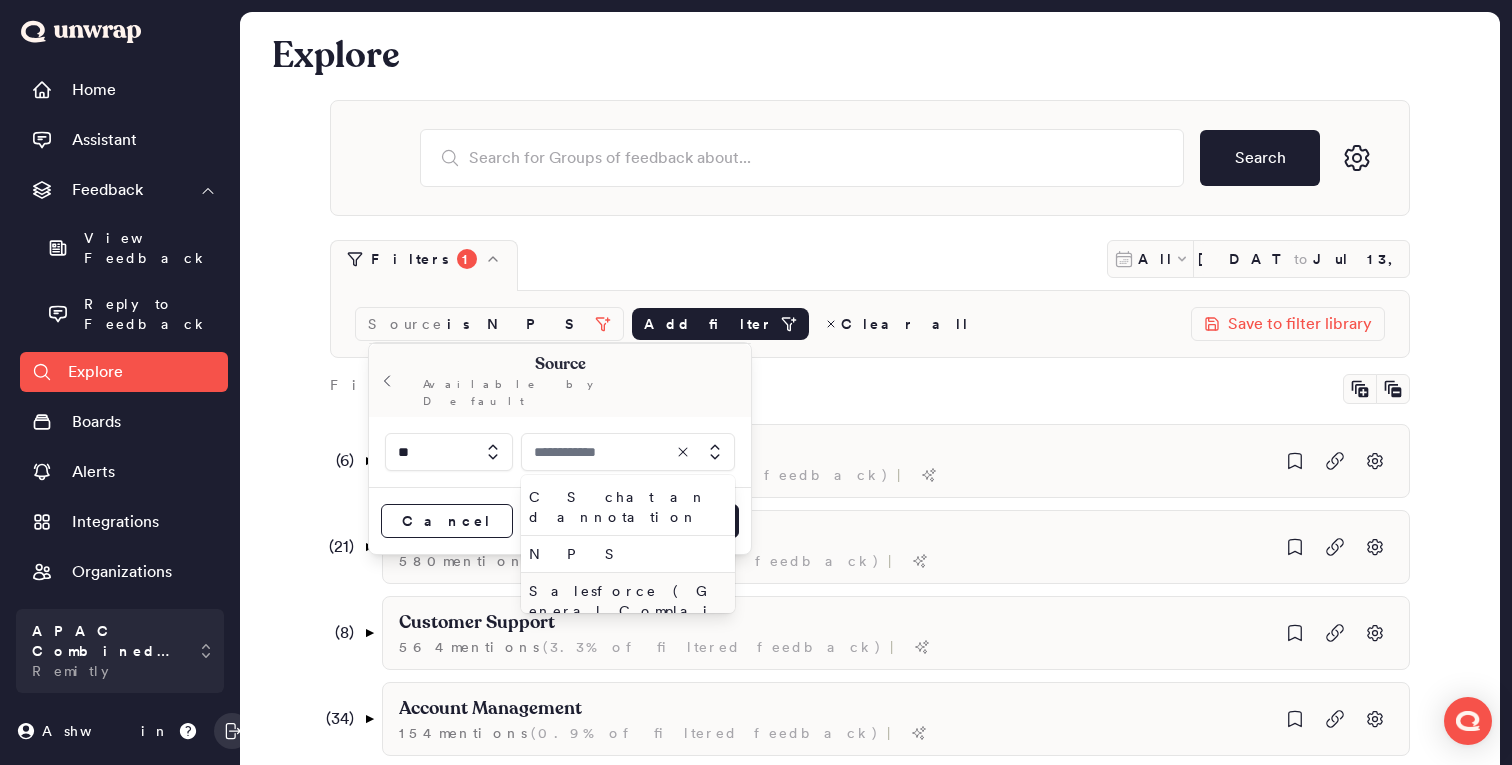 type on "**********" 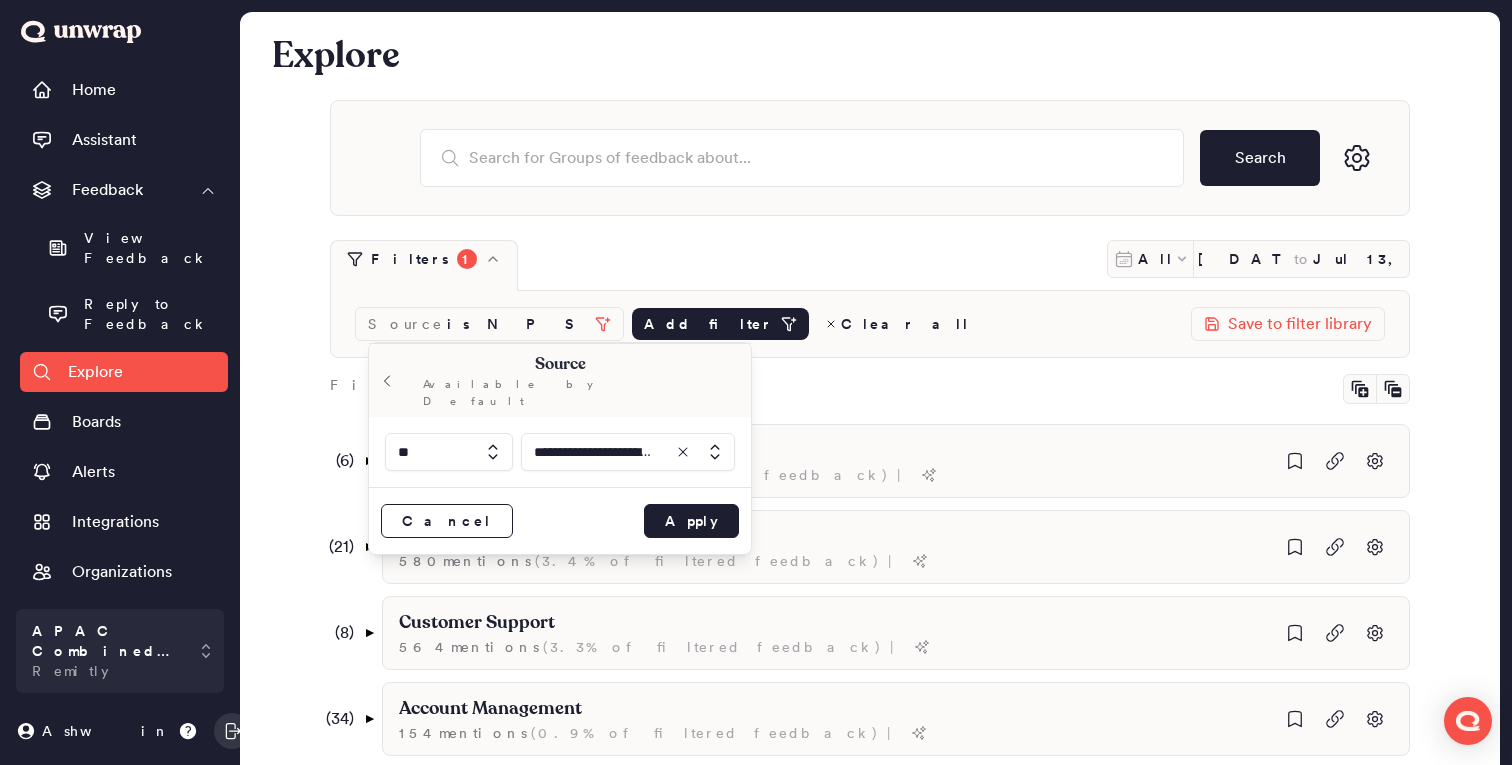 click on "Cancel Apply" at bounding box center [560, 520] 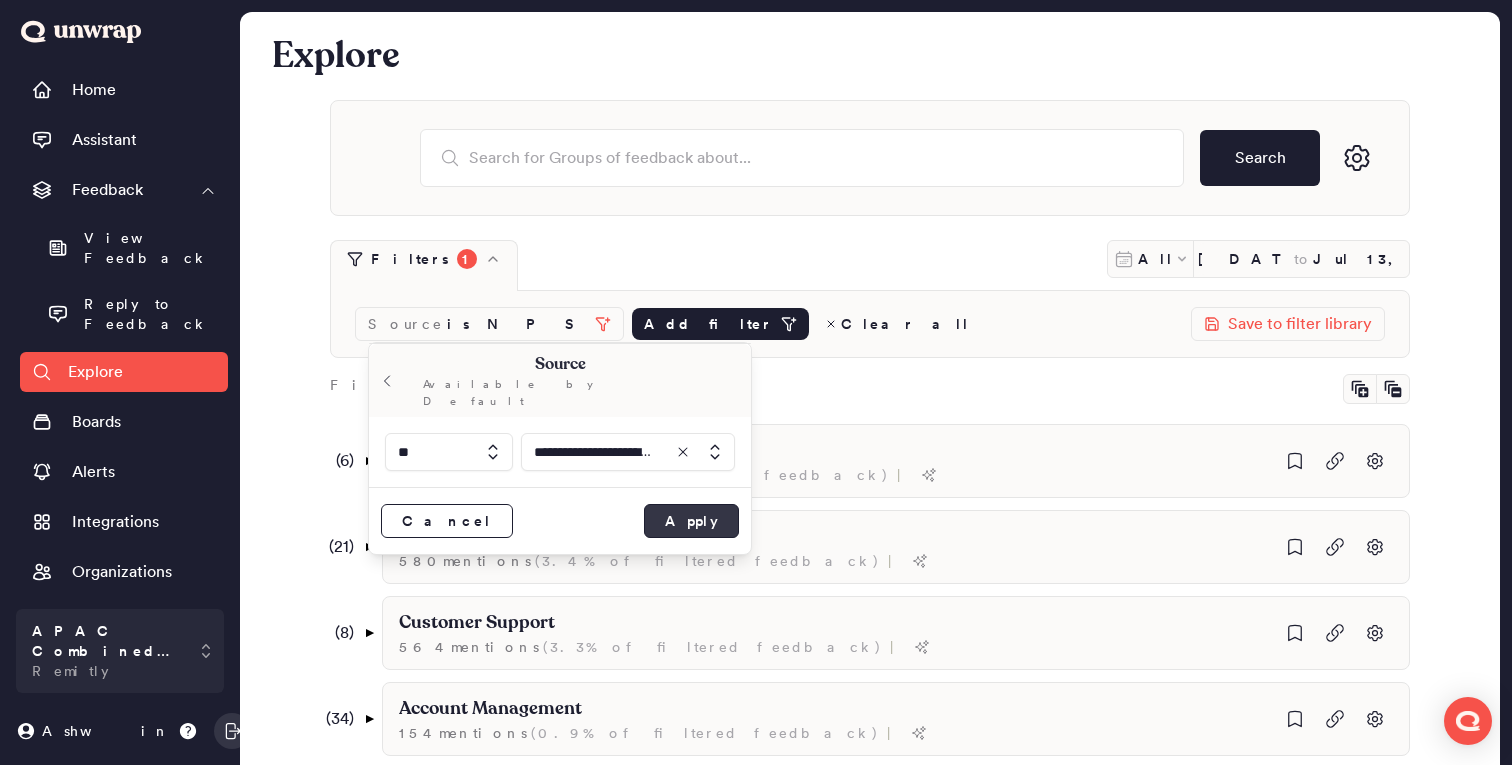 click on "Apply" at bounding box center (691, 521) 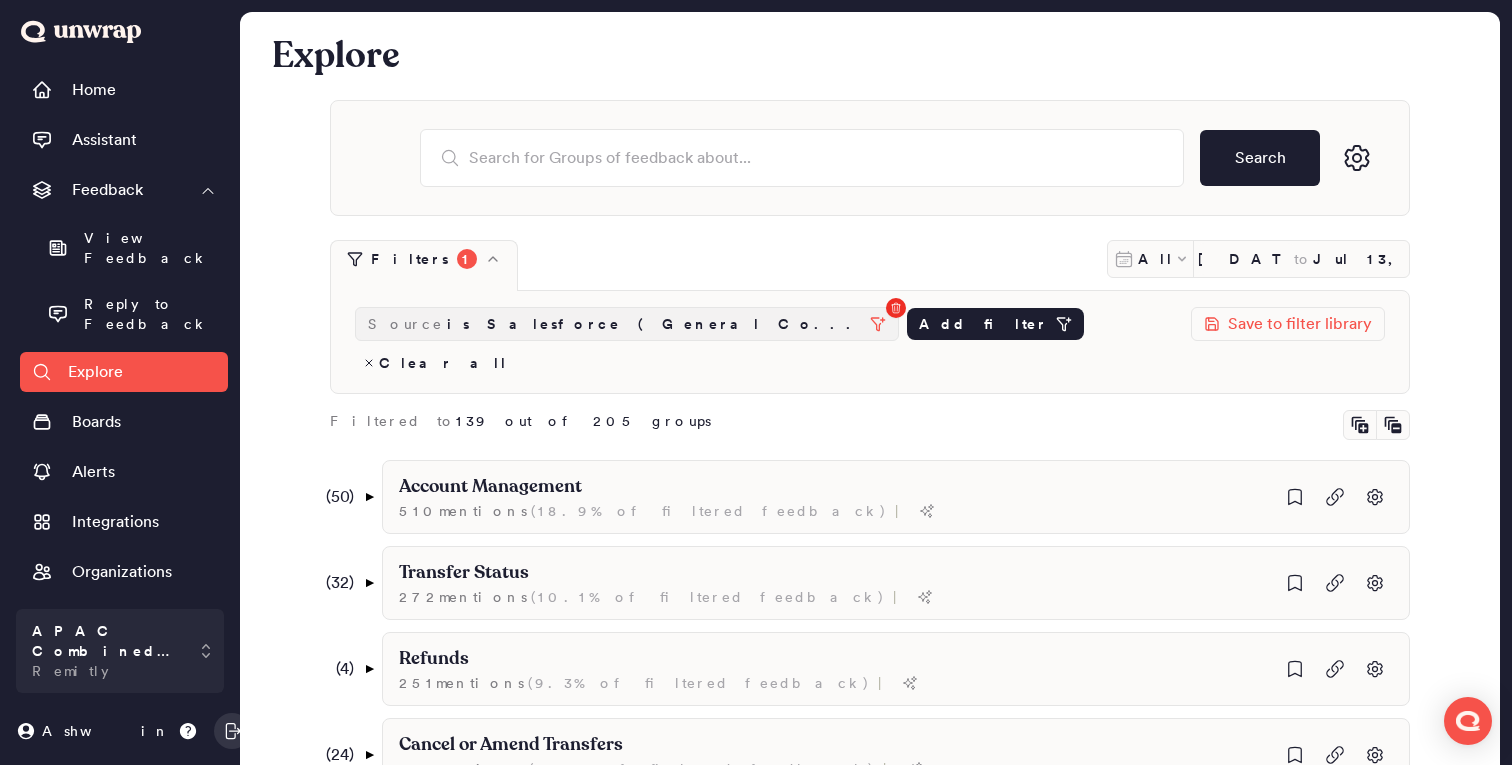click 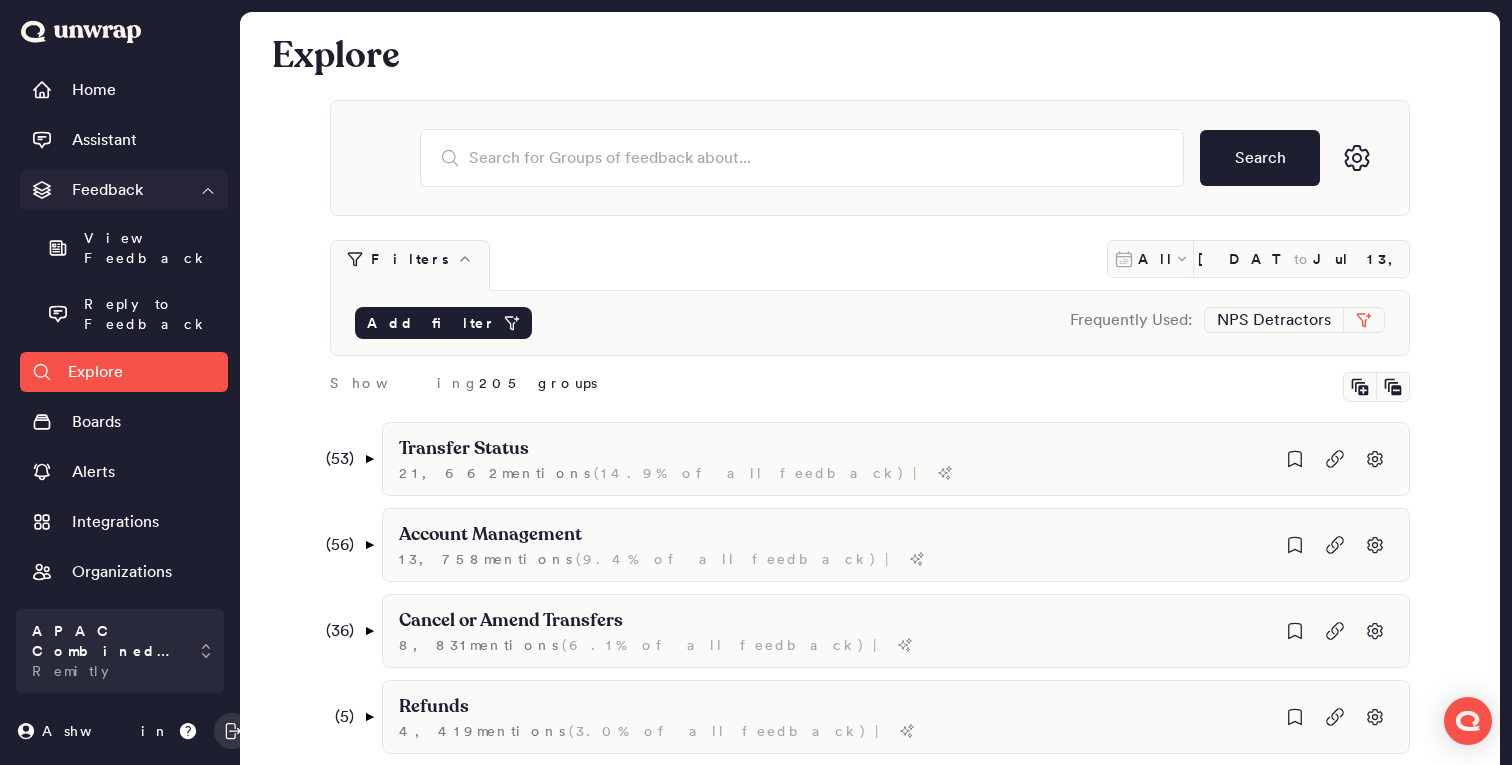 click on "Feedback" at bounding box center [107, 190] 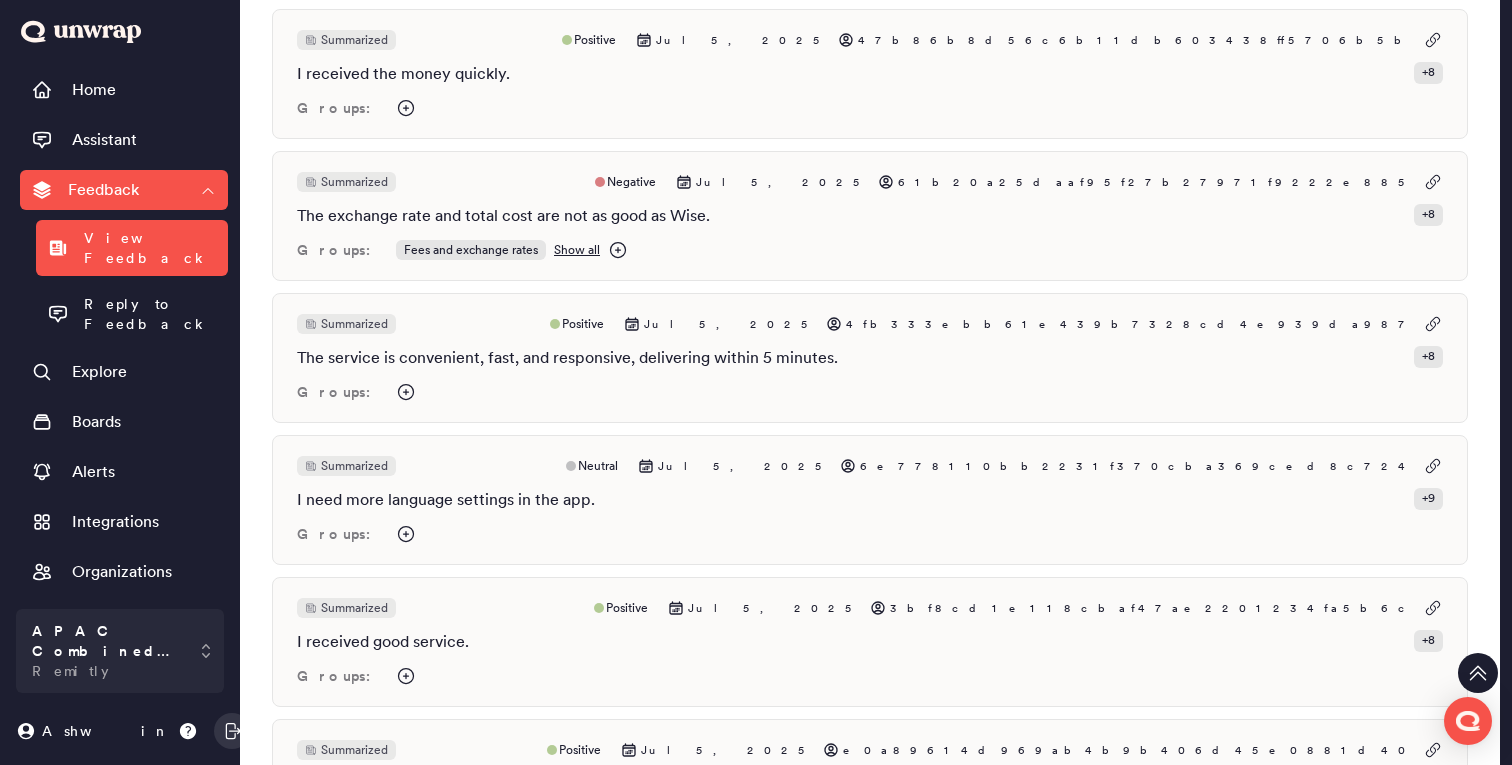 scroll, scrollTop: 13947, scrollLeft: 0, axis: vertical 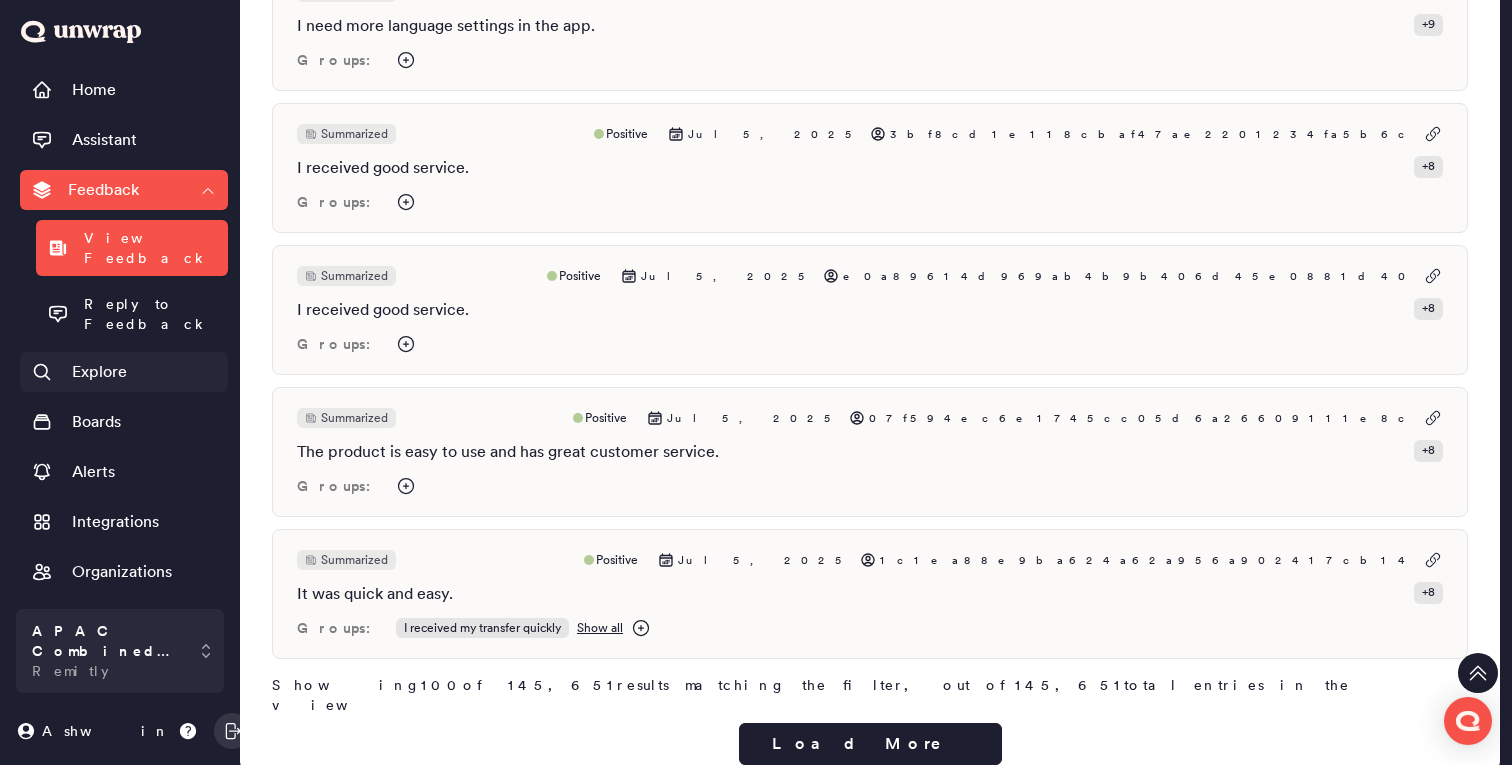 click on "Explore" at bounding box center (99, 372) 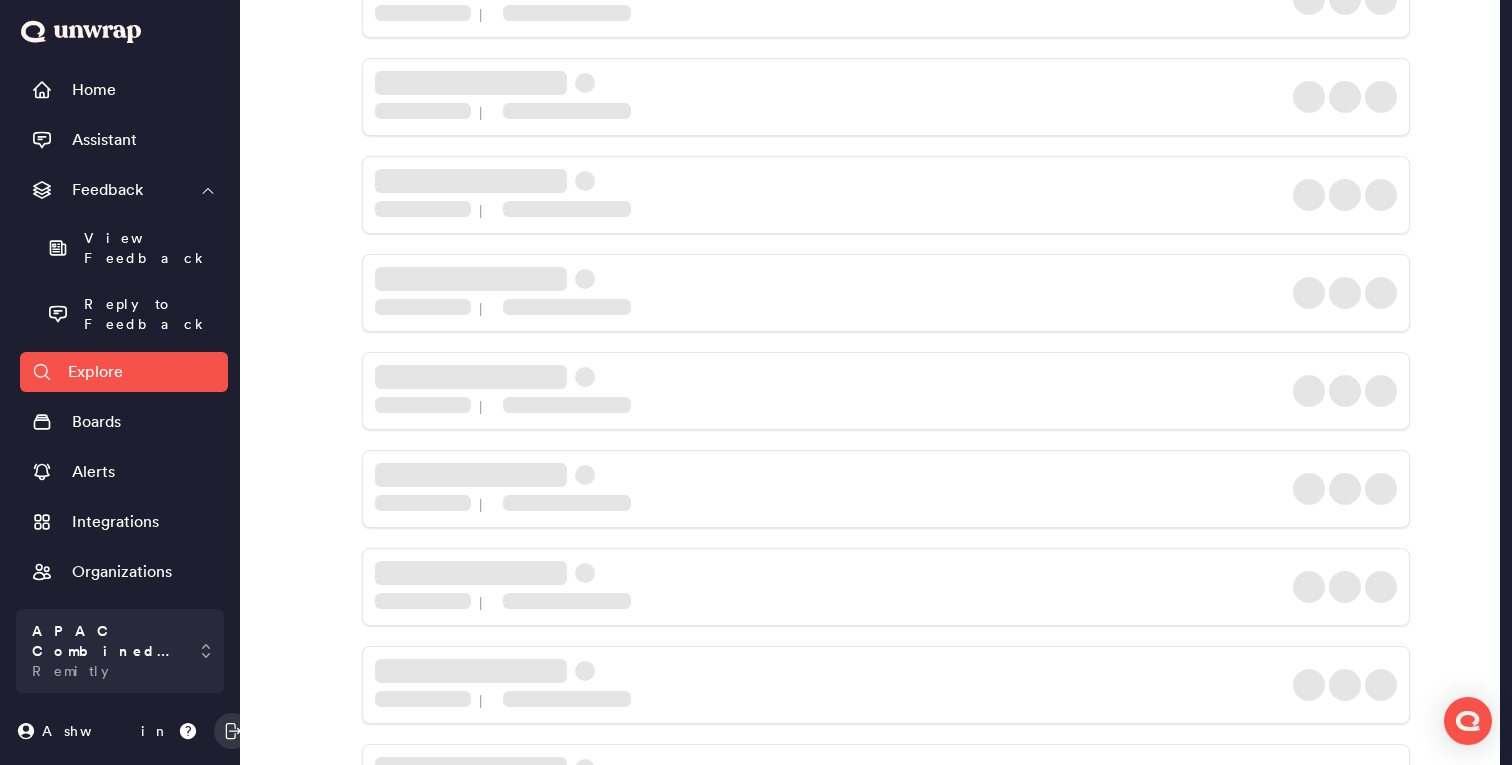scroll, scrollTop: 0, scrollLeft: 0, axis: both 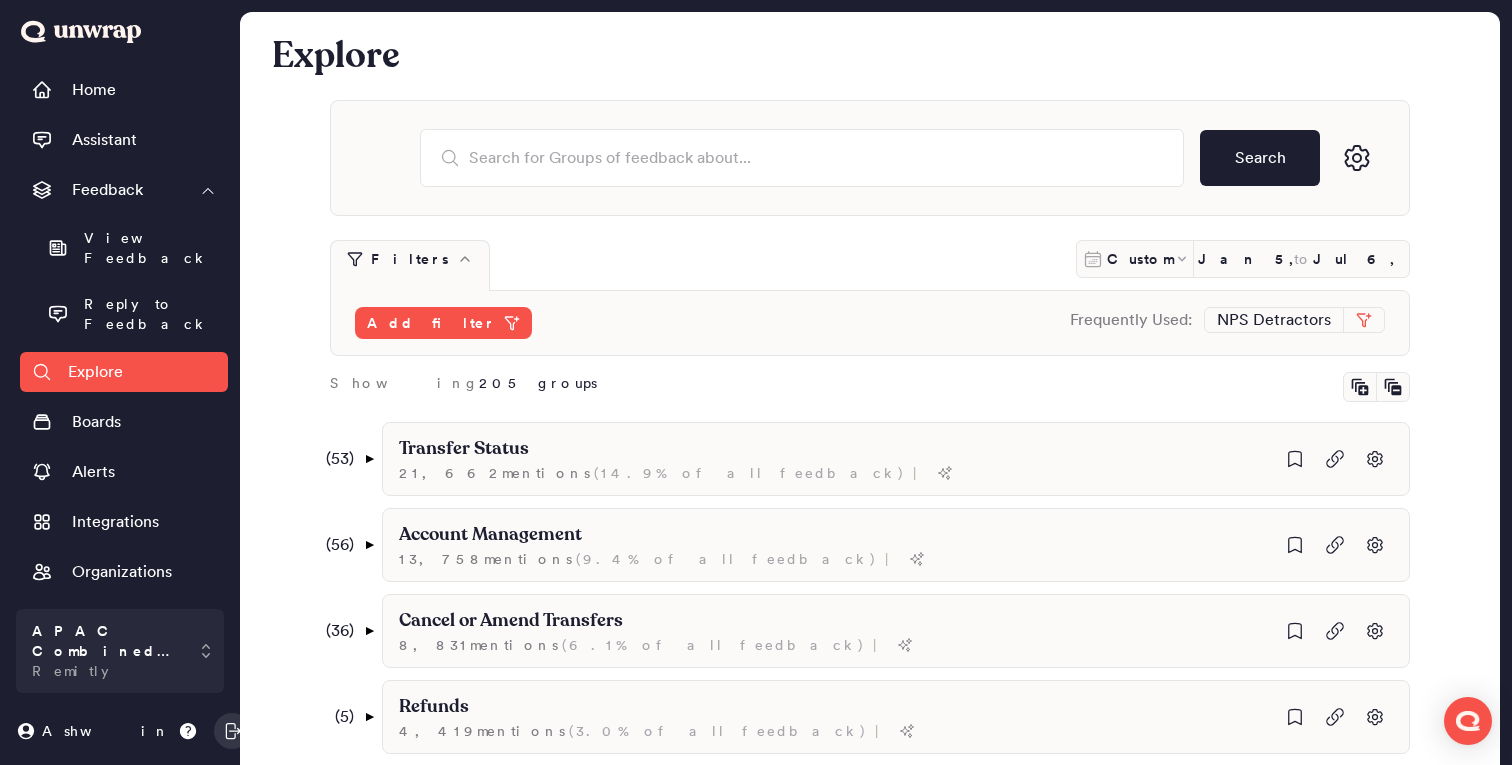 click on "Search" at bounding box center (870, 158) 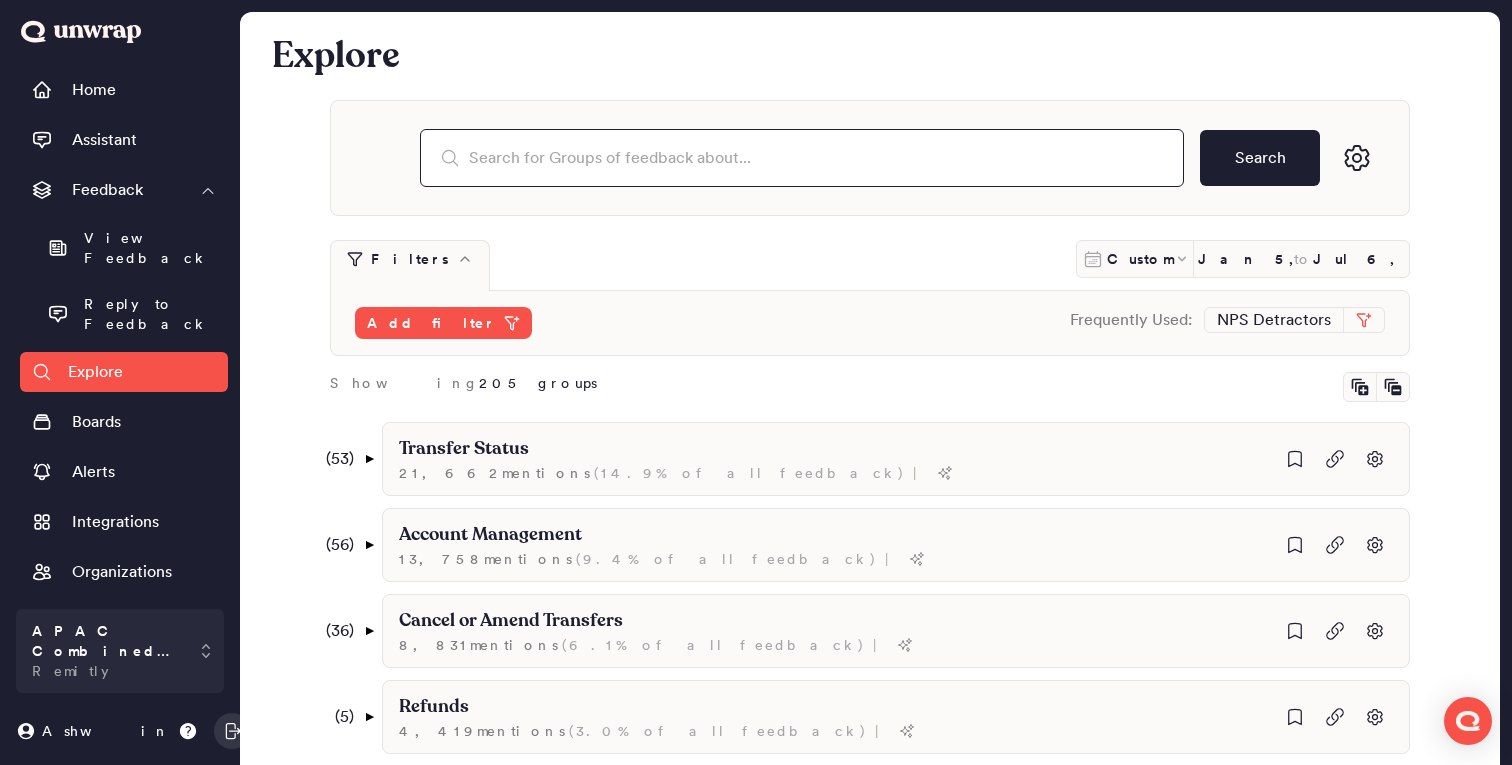 click at bounding box center [802, 158] 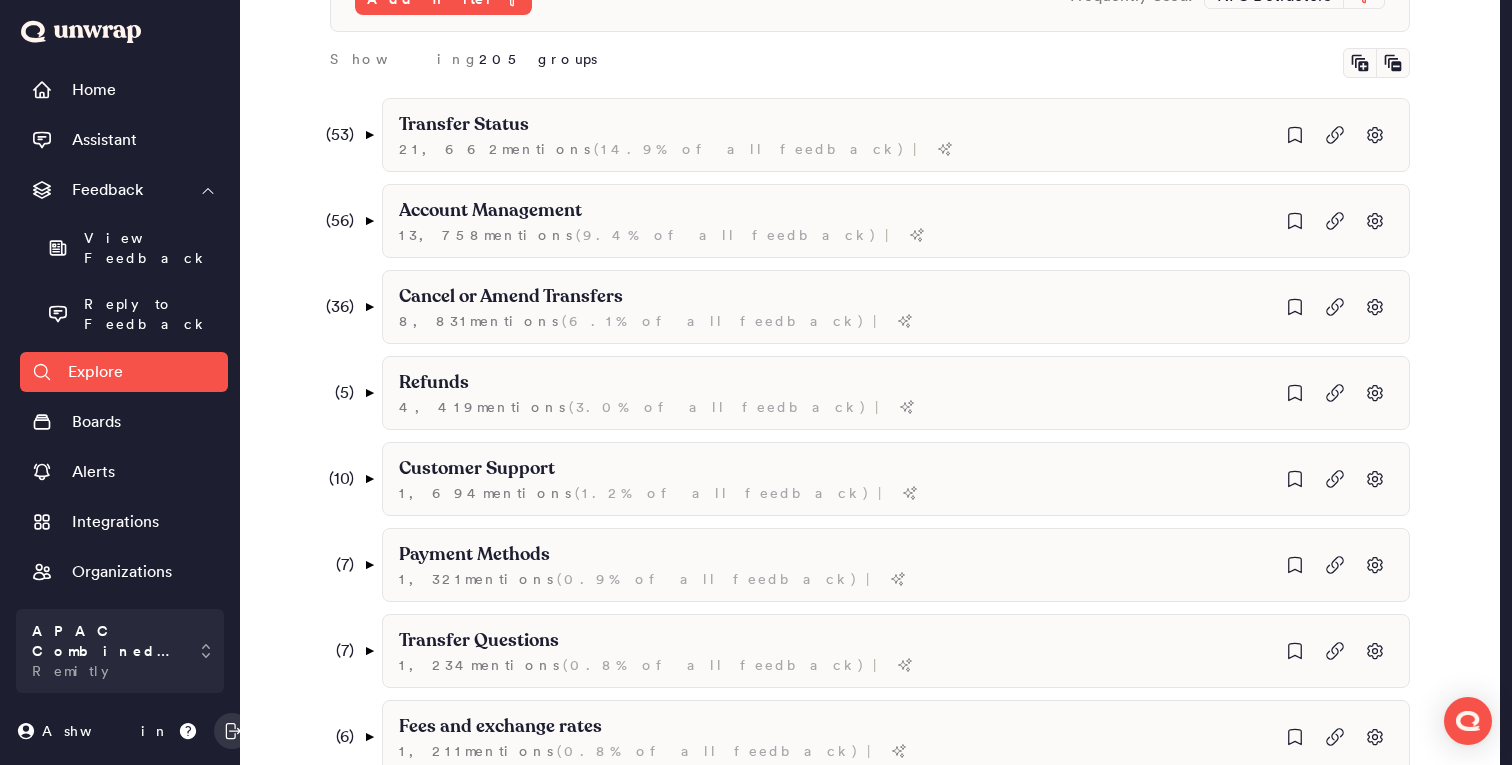 scroll, scrollTop: 0, scrollLeft: 0, axis: both 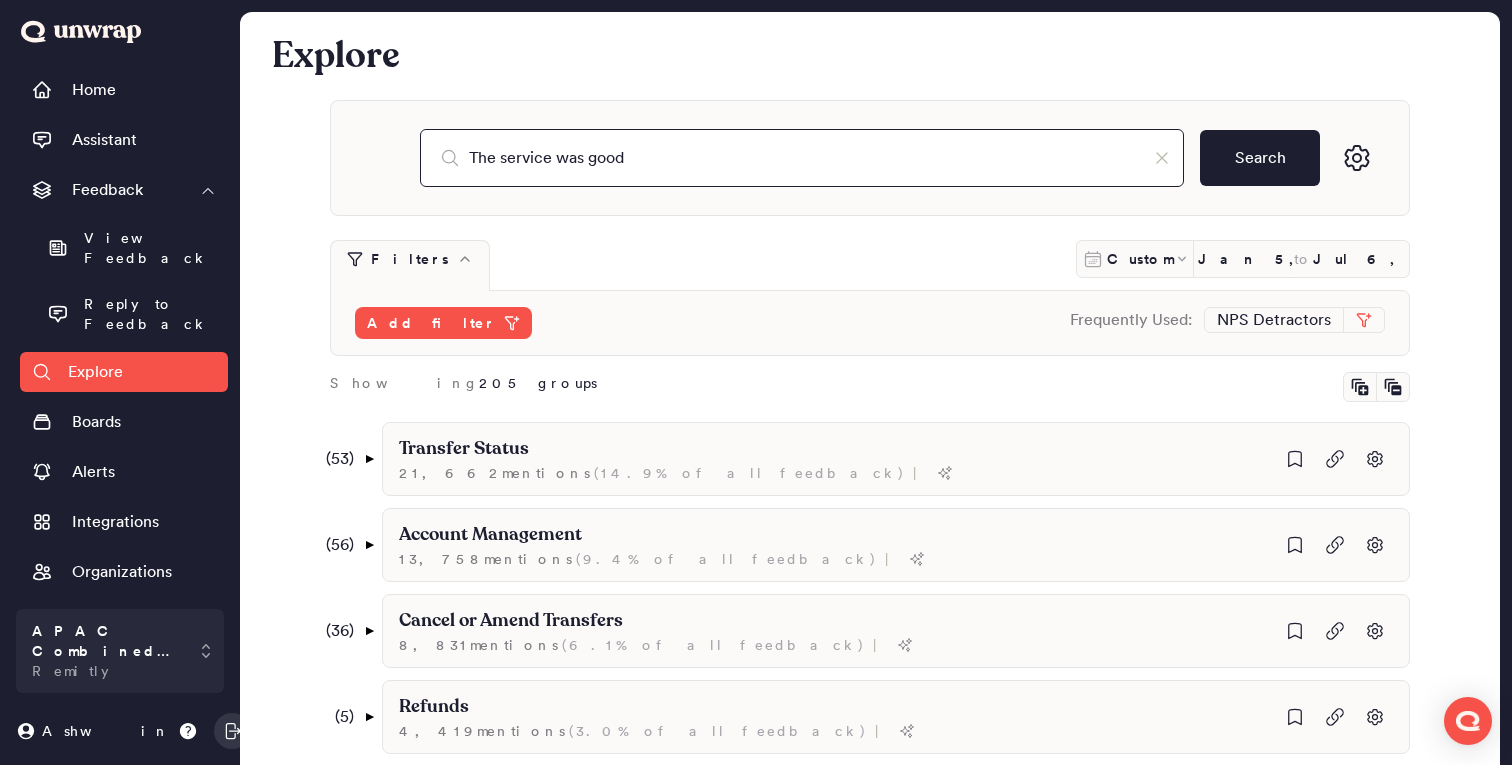 type on "The service was good" 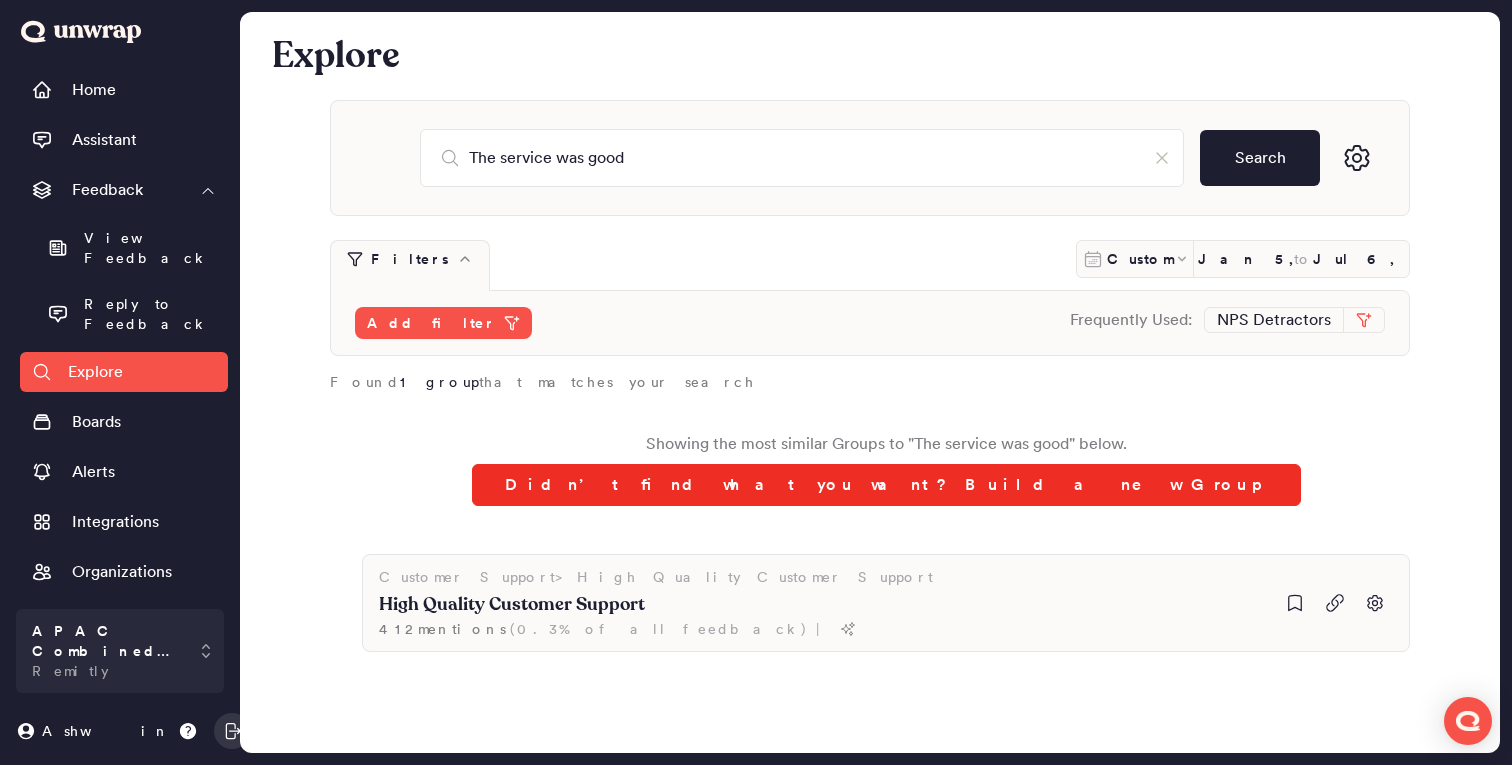 click on "Didn’t find what you want? Build a new Group" at bounding box center (886, 485) 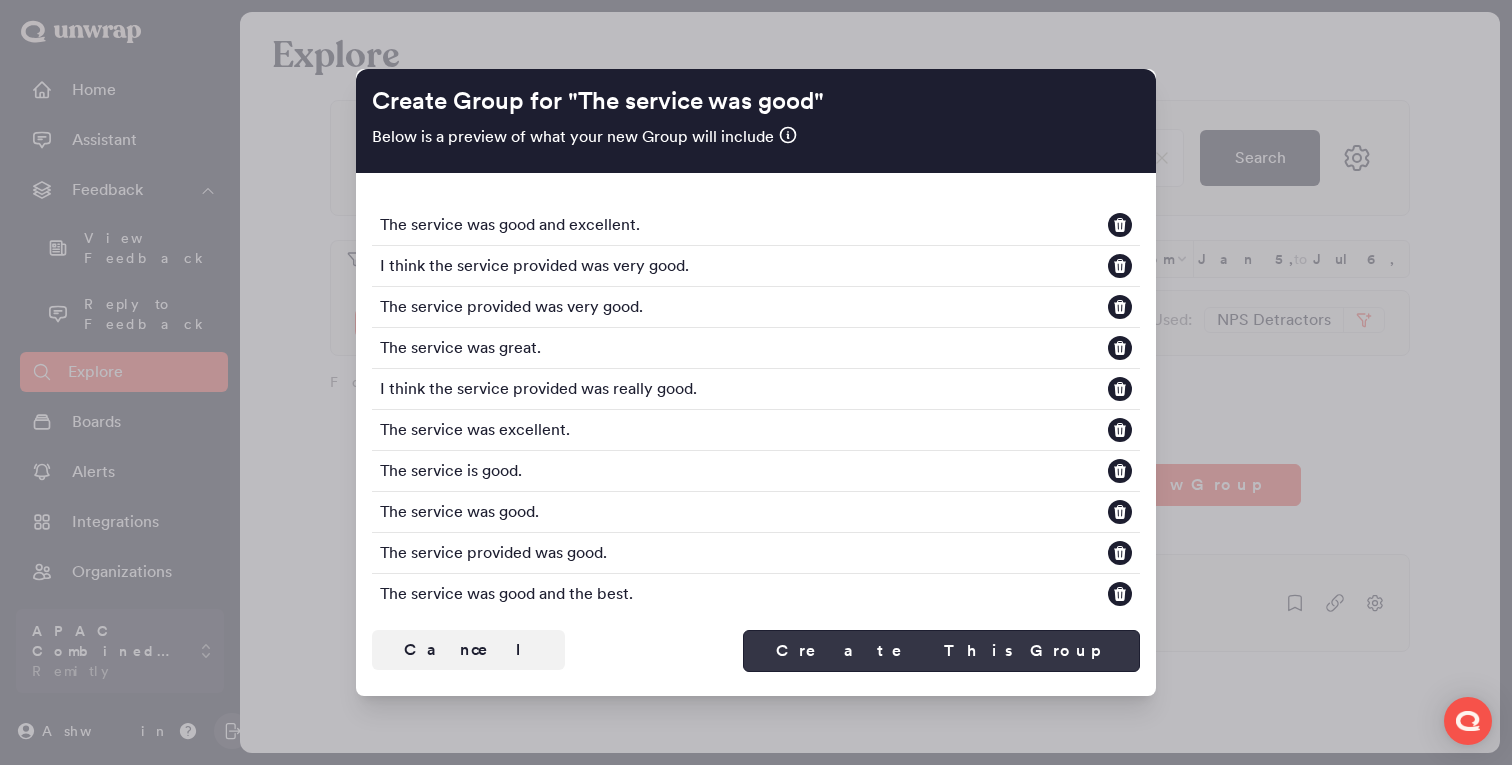 click on "Create This Group" at bounding box center (941, 651) 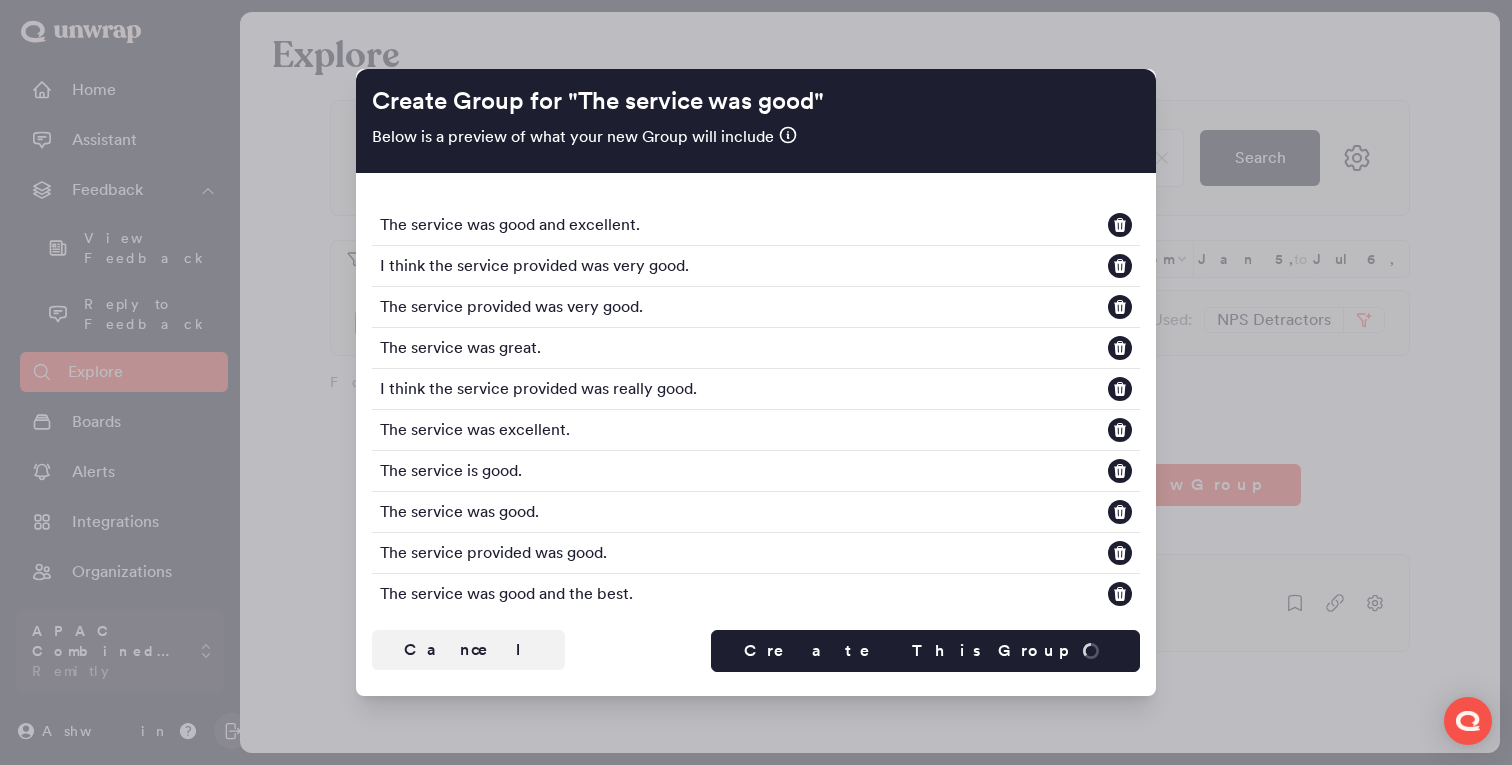 type 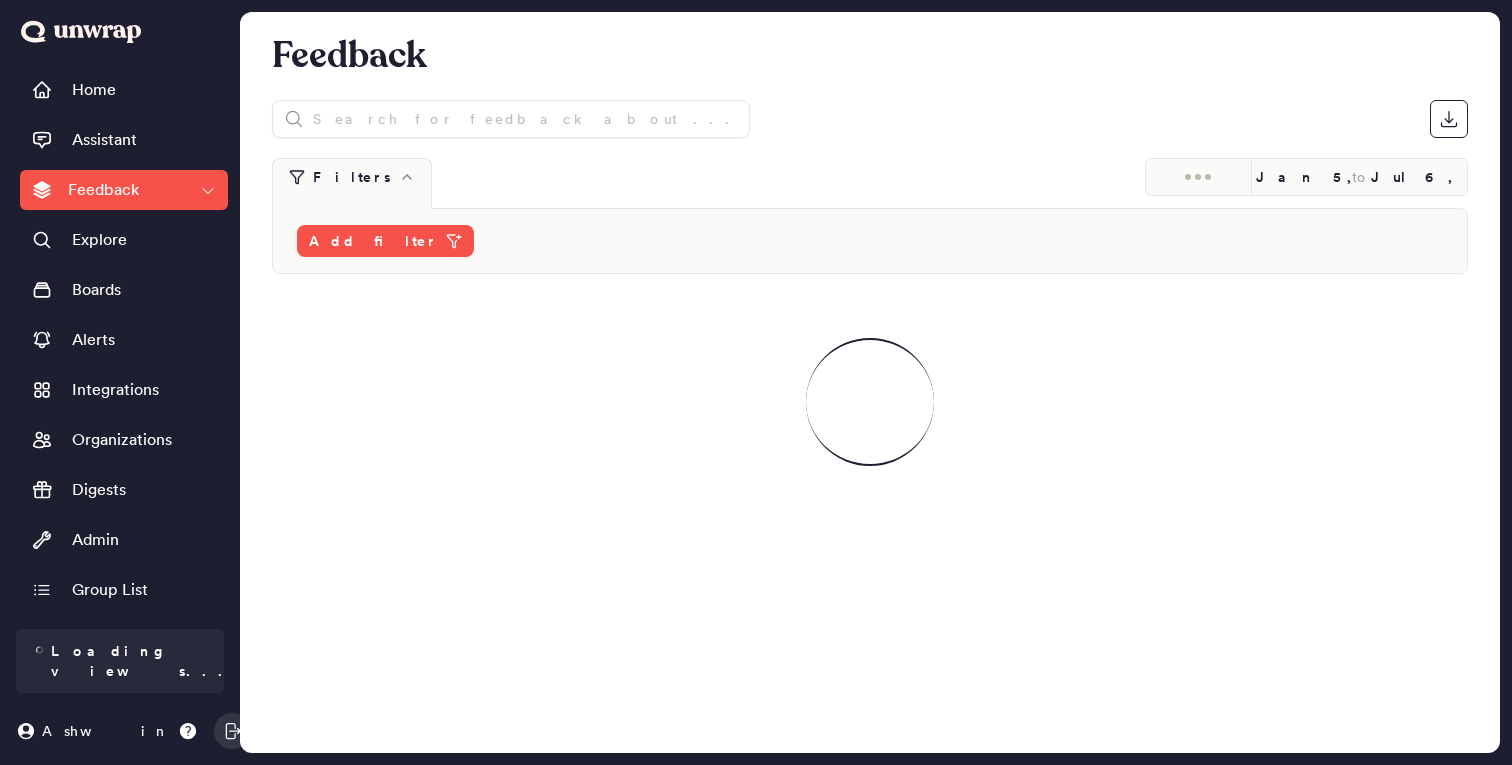 scroll, scrollTop: 0, scrollLeft: 0, axis: both 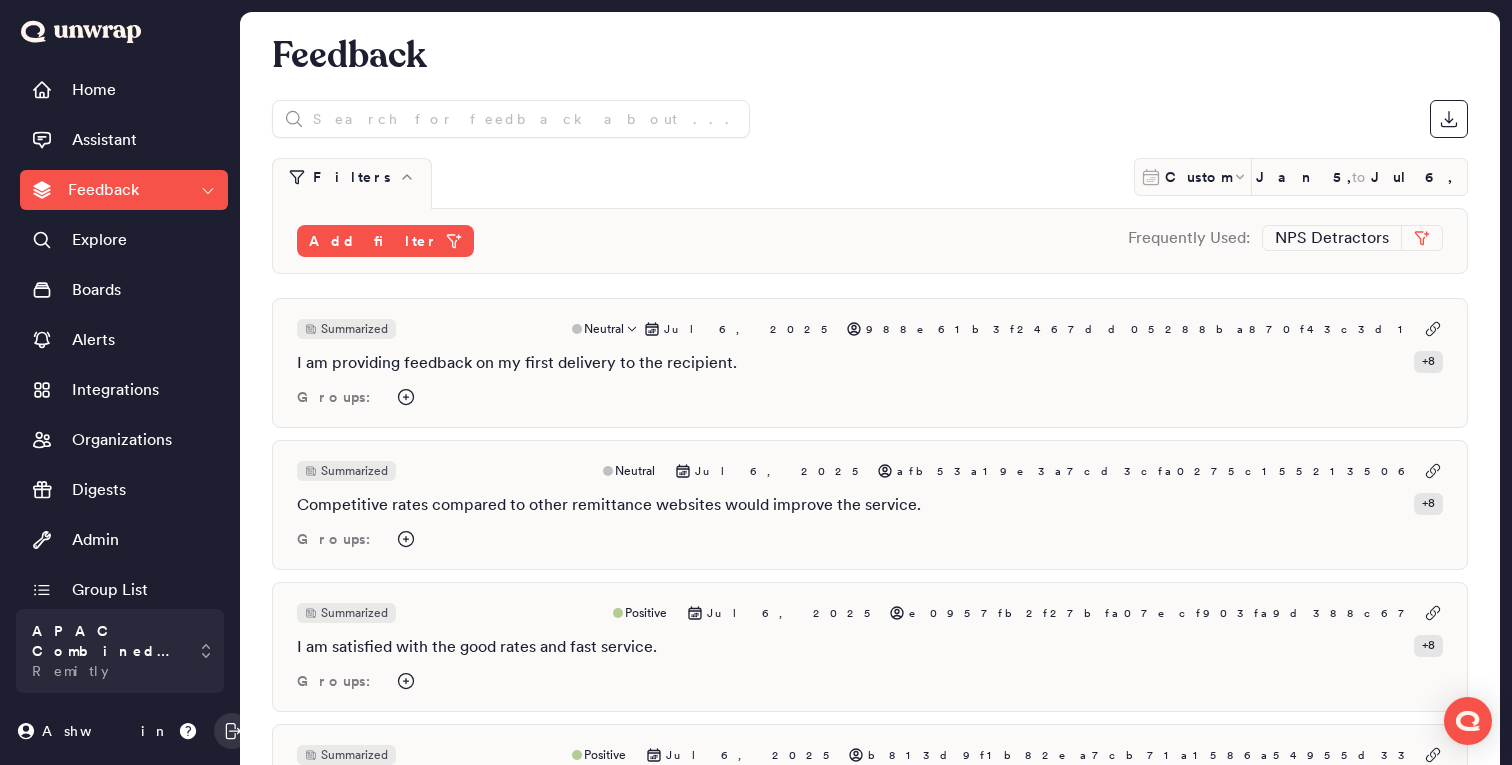 click on "I am providing feedback on my first delivery to the recipient.    + 8" at bounding box center [870, 363] 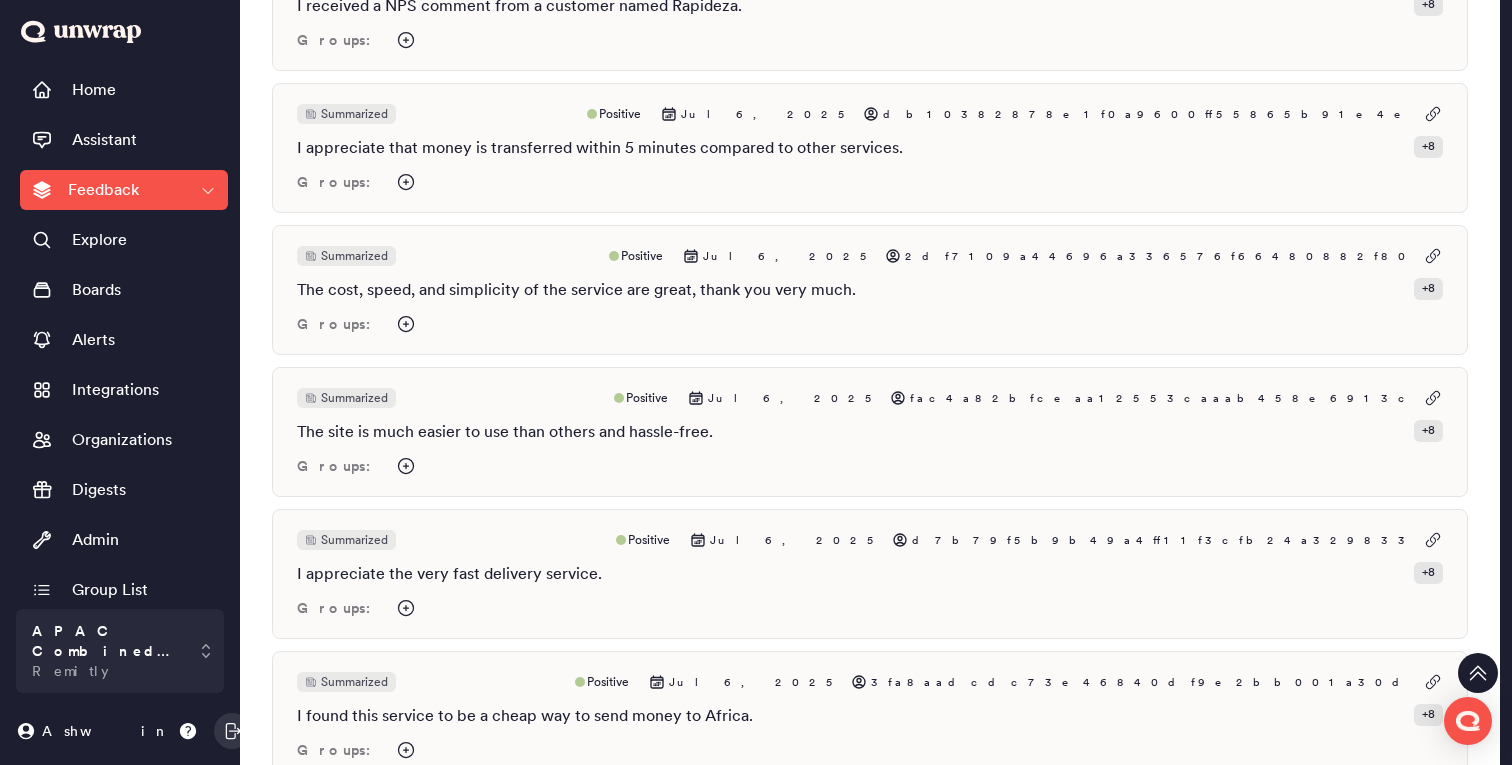 scroll, scrollTop: 2566, scrollLeft: 0, axis: vertical 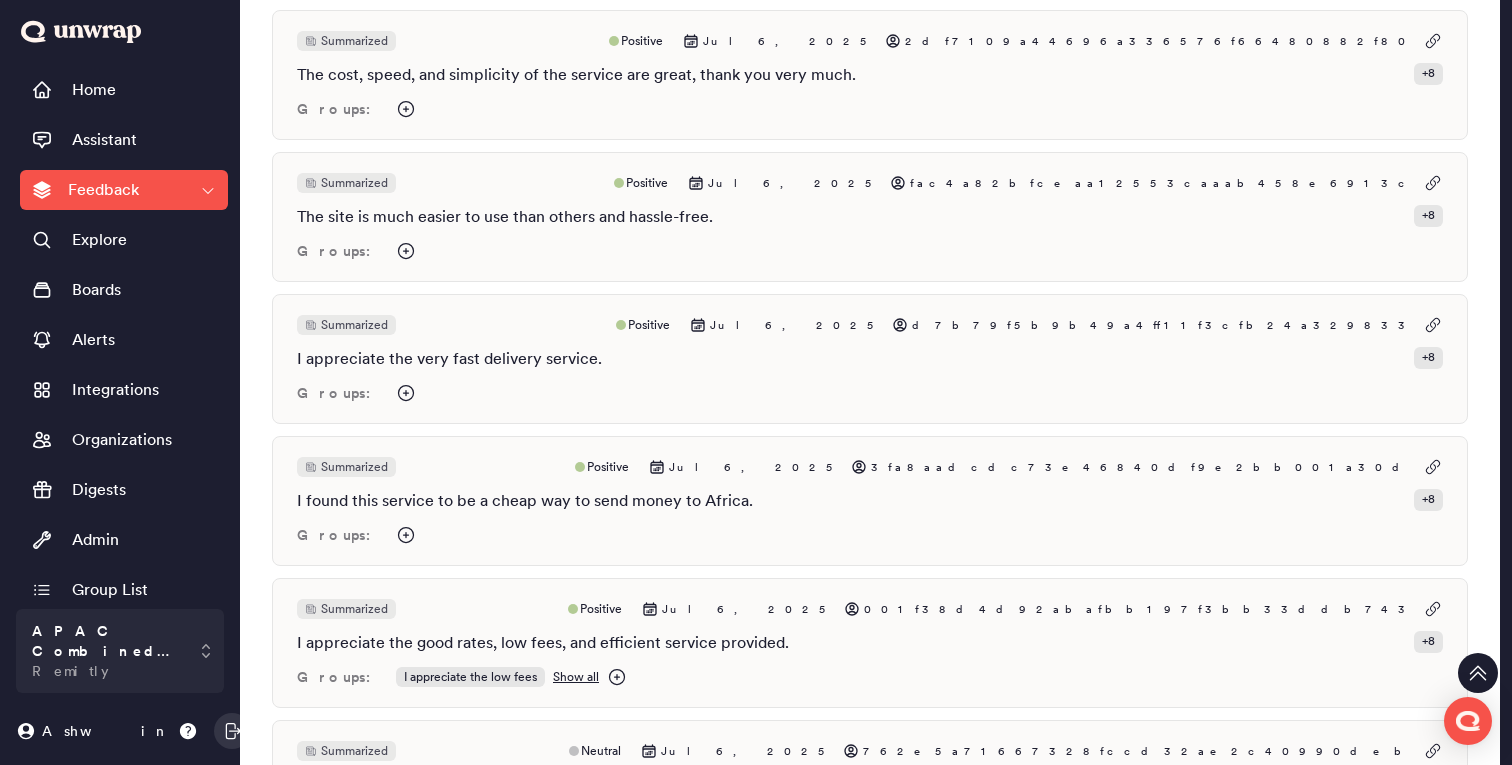 click on "I found this service to be a cheap way to send money to [COUNTRY].    + 8" at bounding box center [870, 501] 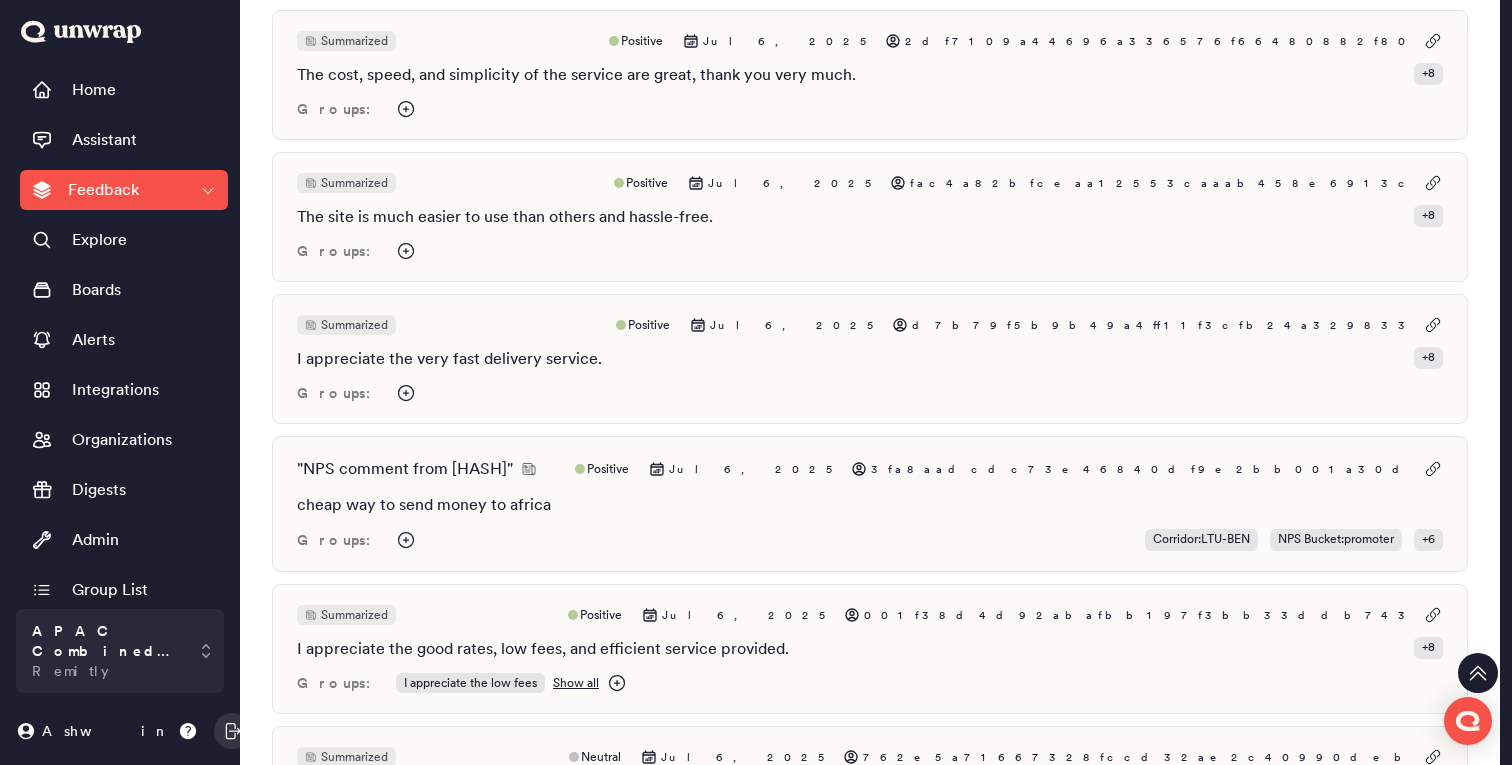 click on "cheap way to send money to africa" at bounding box center (870, 505) 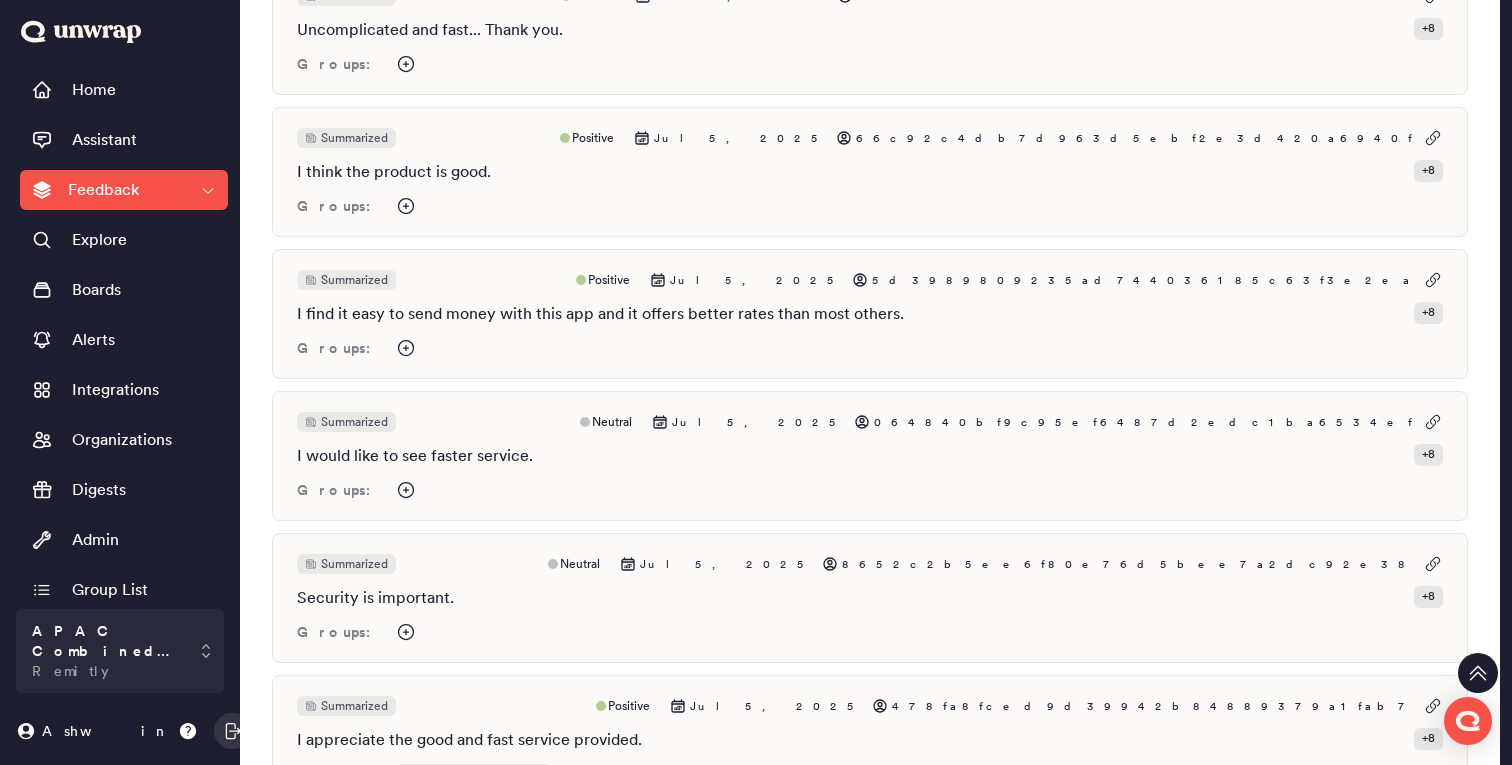 scroll, scrollTop: 5998, scrollLeft: 0, axis: vertical 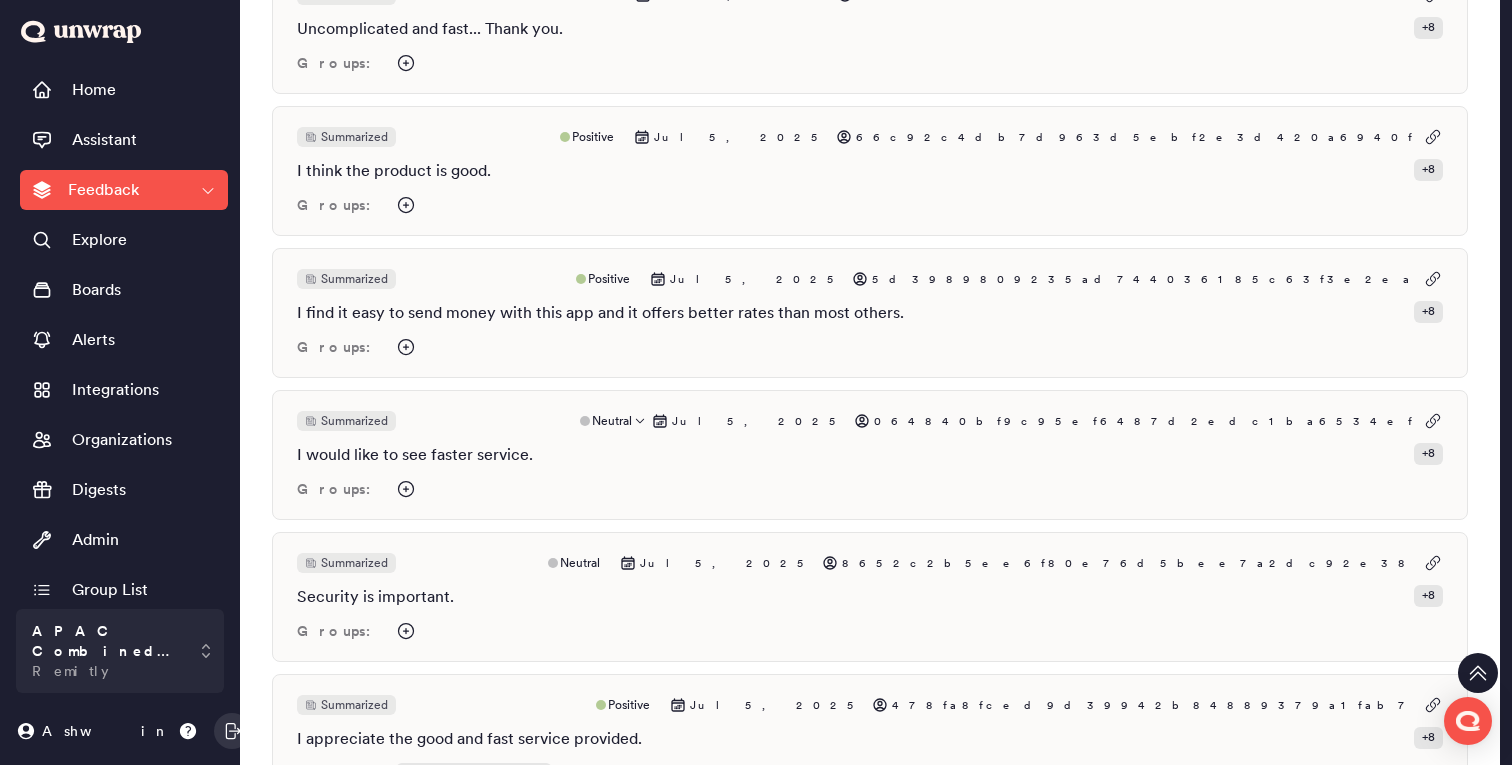 click on "I would like to see faster service.    + 8" at bounding box center [870, 455] 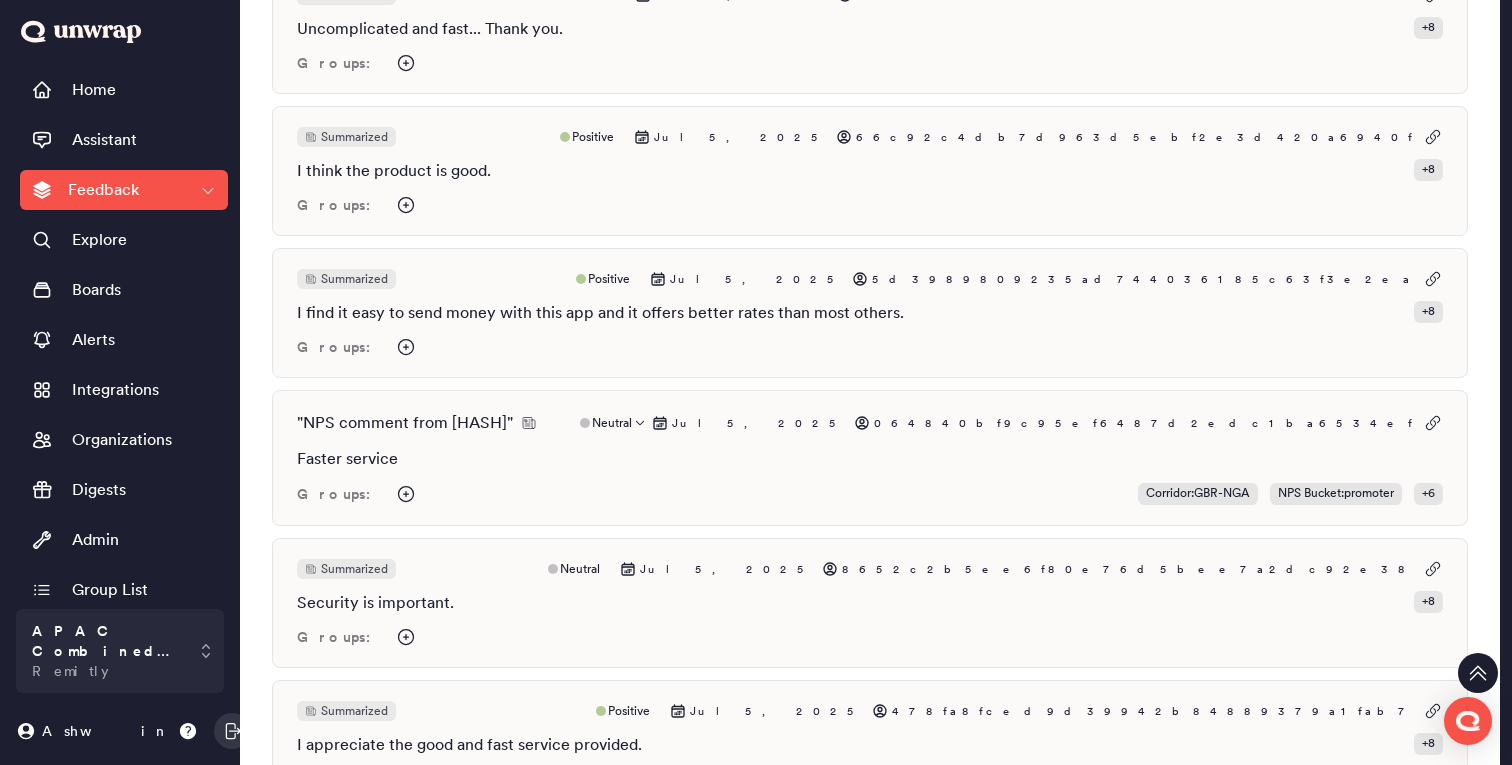 click on "Faster service" at bounding box center (870, 459) 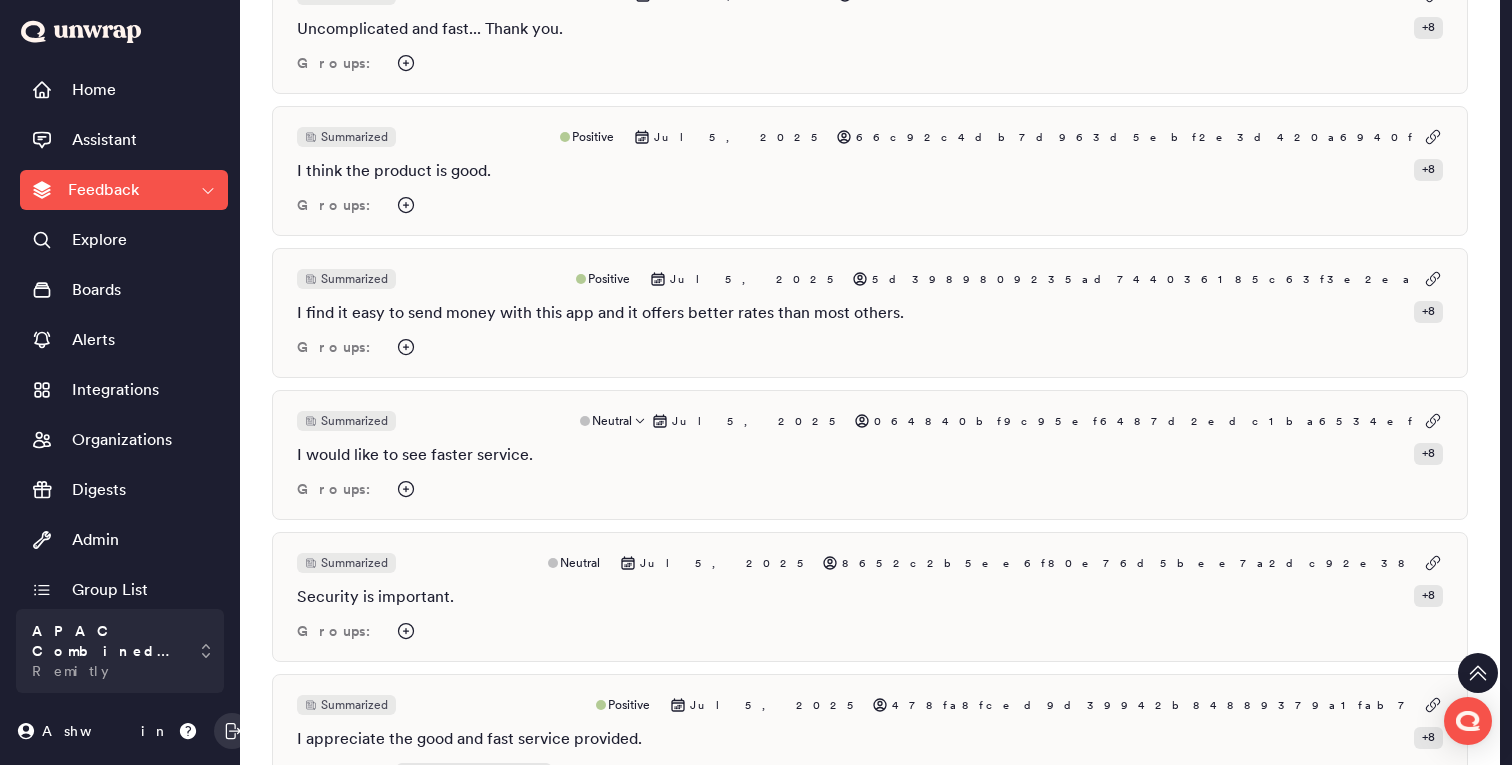 click on "I would like to see faster service.    + 8" at bounding box center [870, 455] 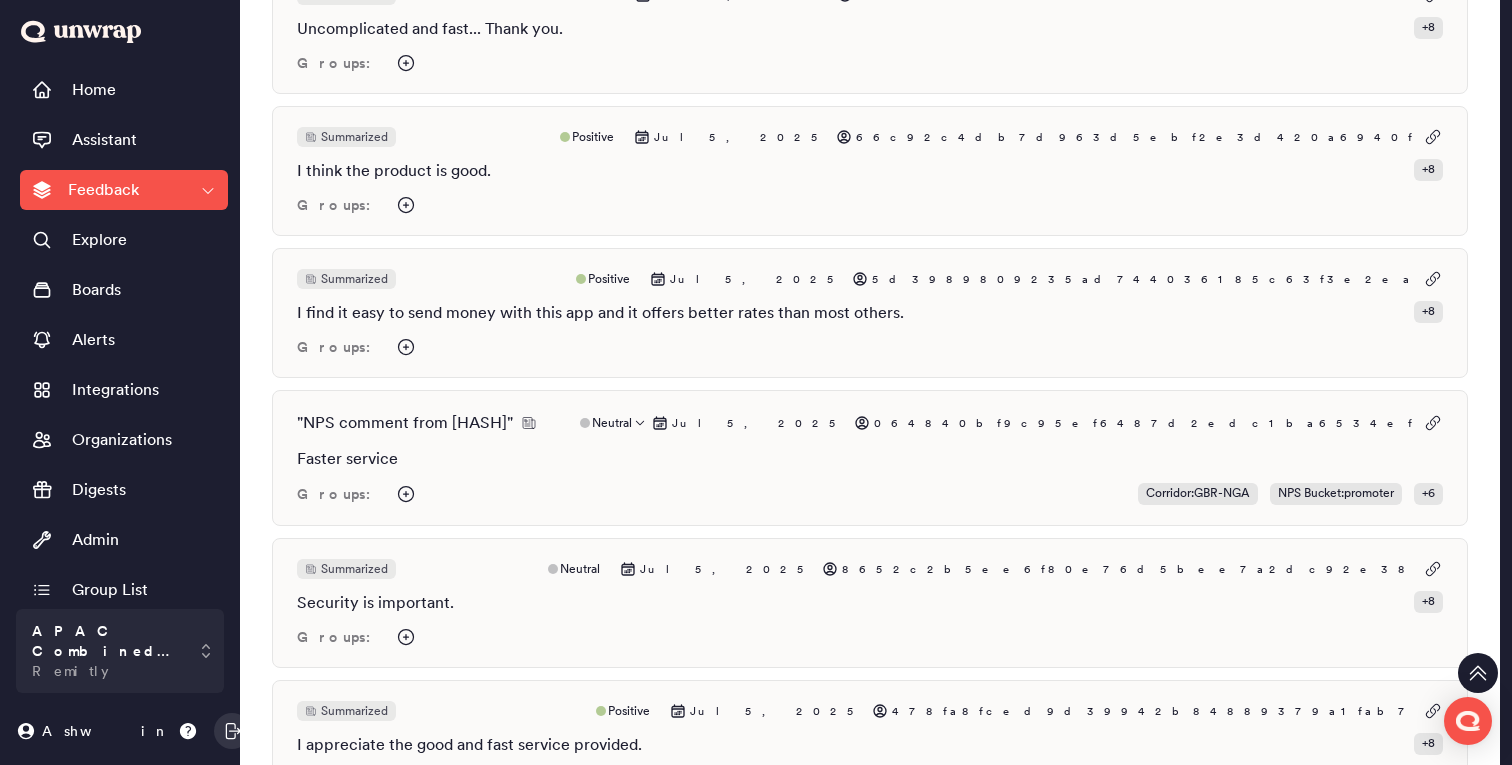 click on "" NPS comment from 064840bf9c95ef6487d2edc1ba6534ef " Neutral Jul 5, 2025 064840bf9c95ef6487d2edc1ba6534ef Faster service Groups: Corridor :  GBR-NGA NPS Bucket :  promoter  + 6" at bounding box center [870, 458] 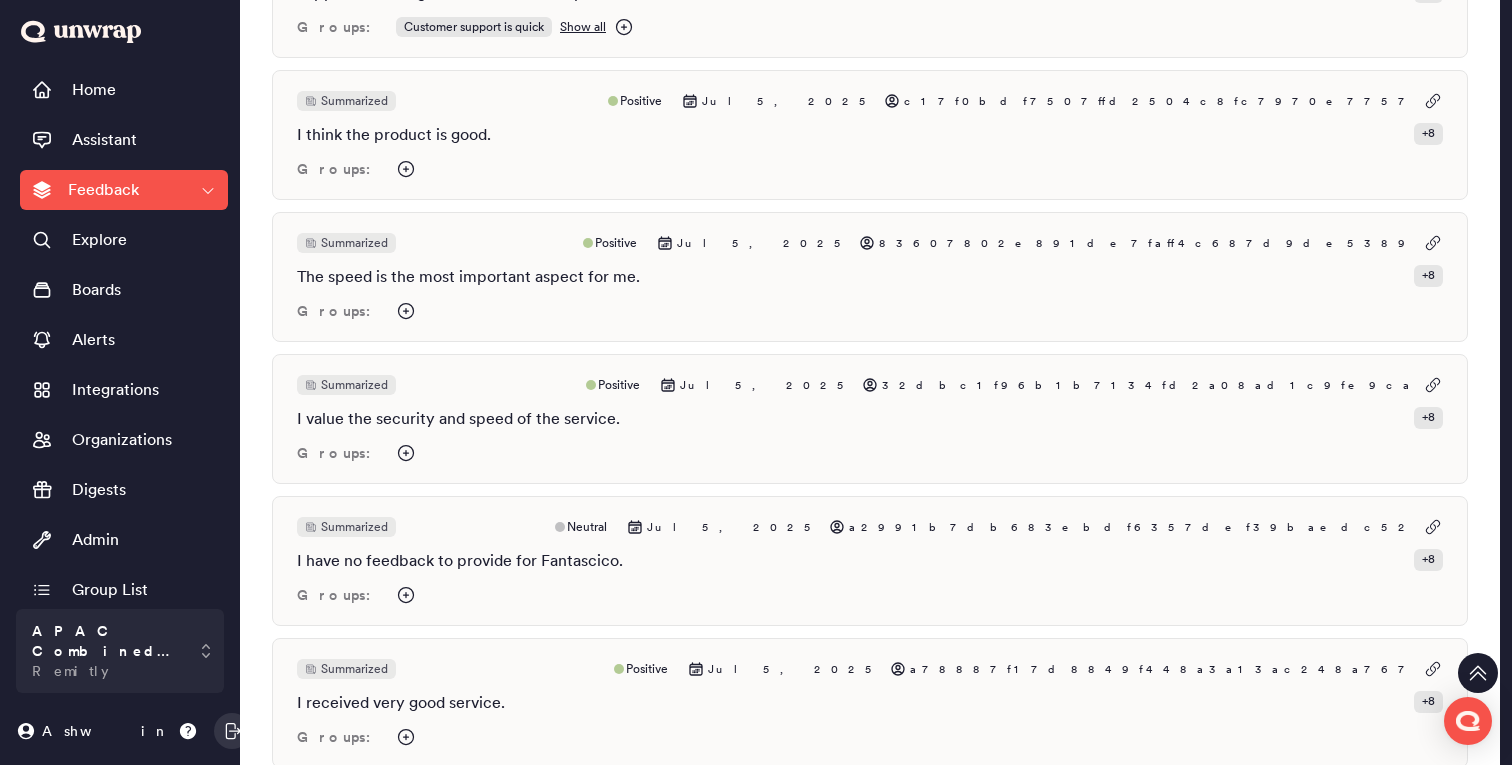 scroll, scrollTop: 6853, scrollLeft: 0, axis: vertical 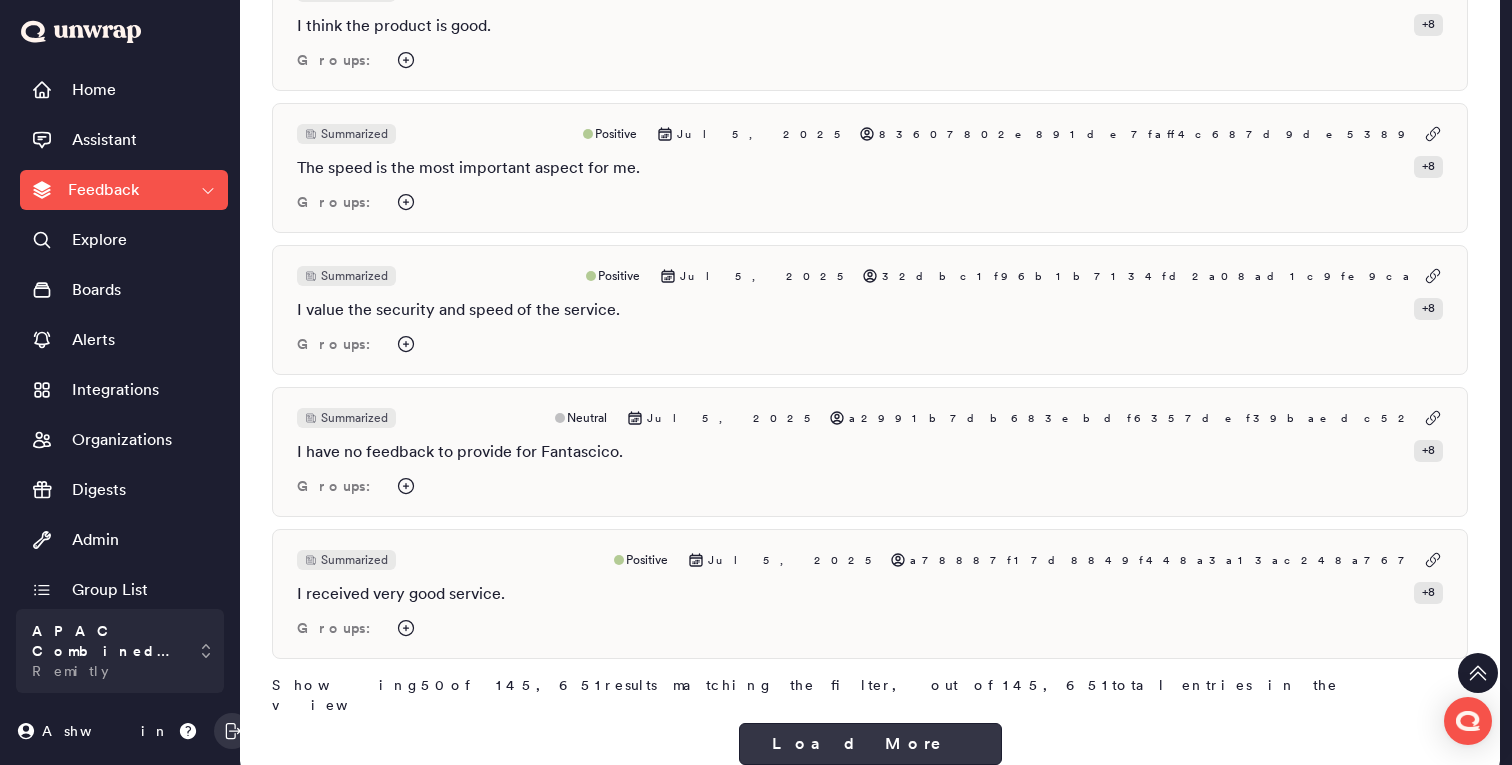 click on "Load More" at bounding box center (870, 744) 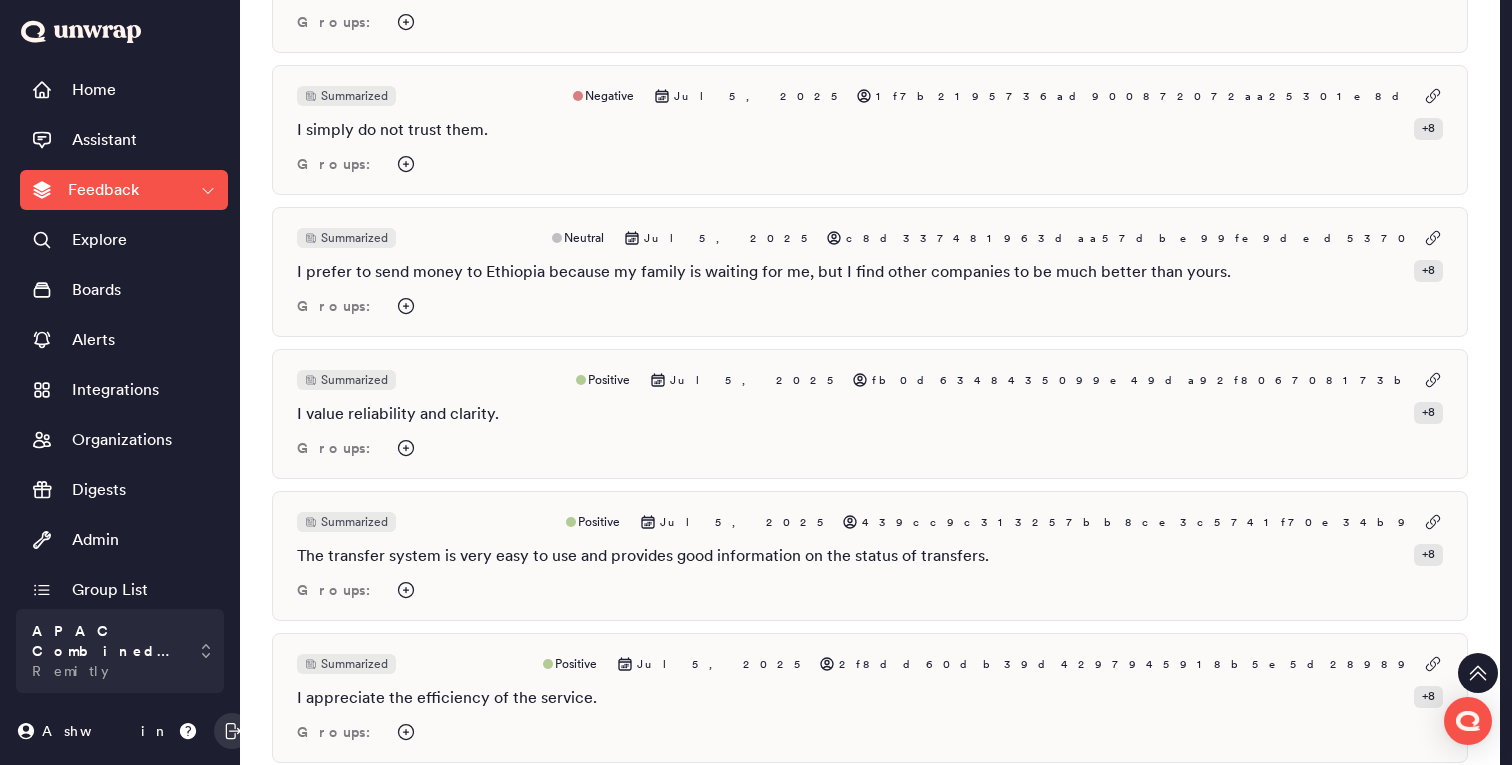 scroll, scrollTop: 7889, scrollLeft: 0, axis: vertical 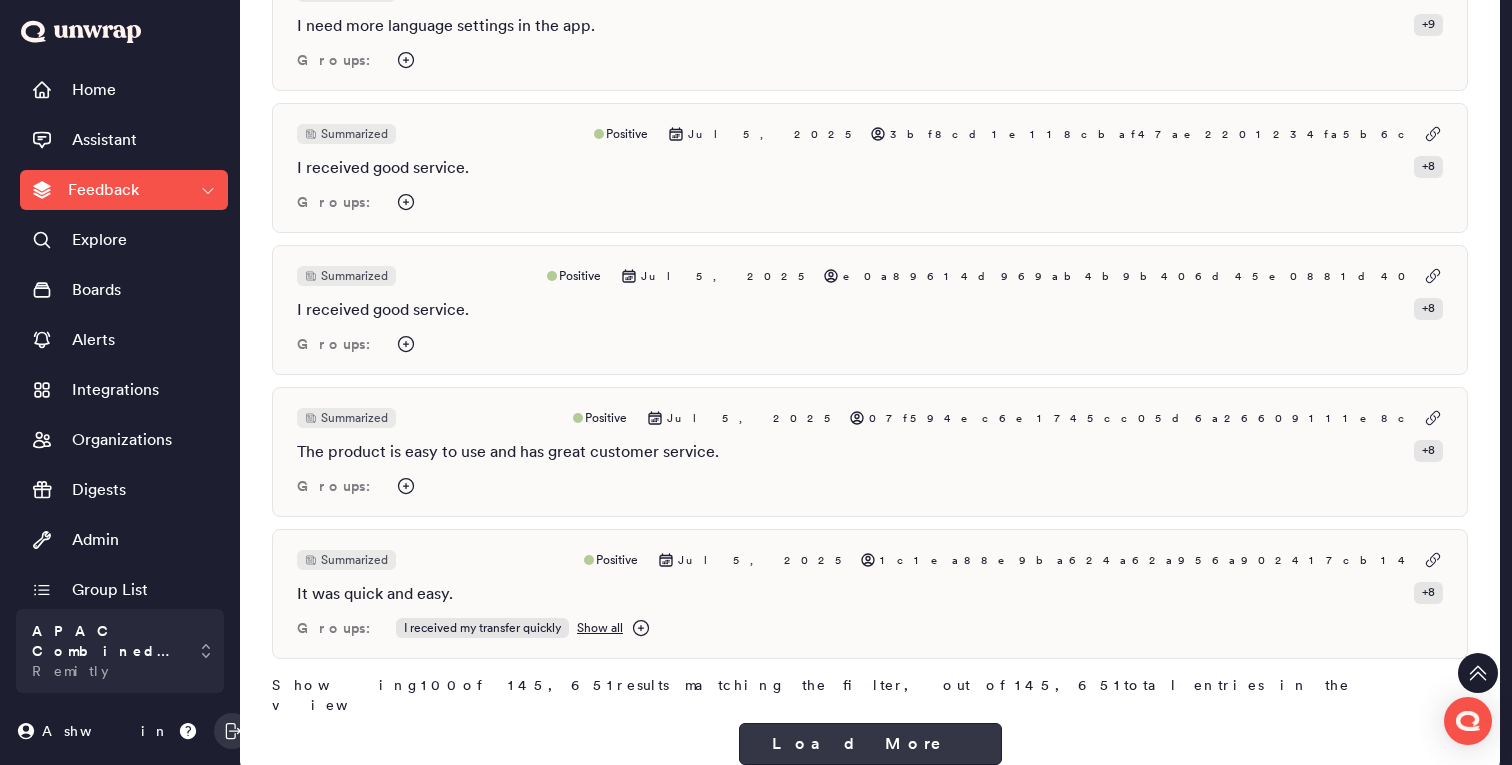 click on "Load More" at bounding box center [870, 744] 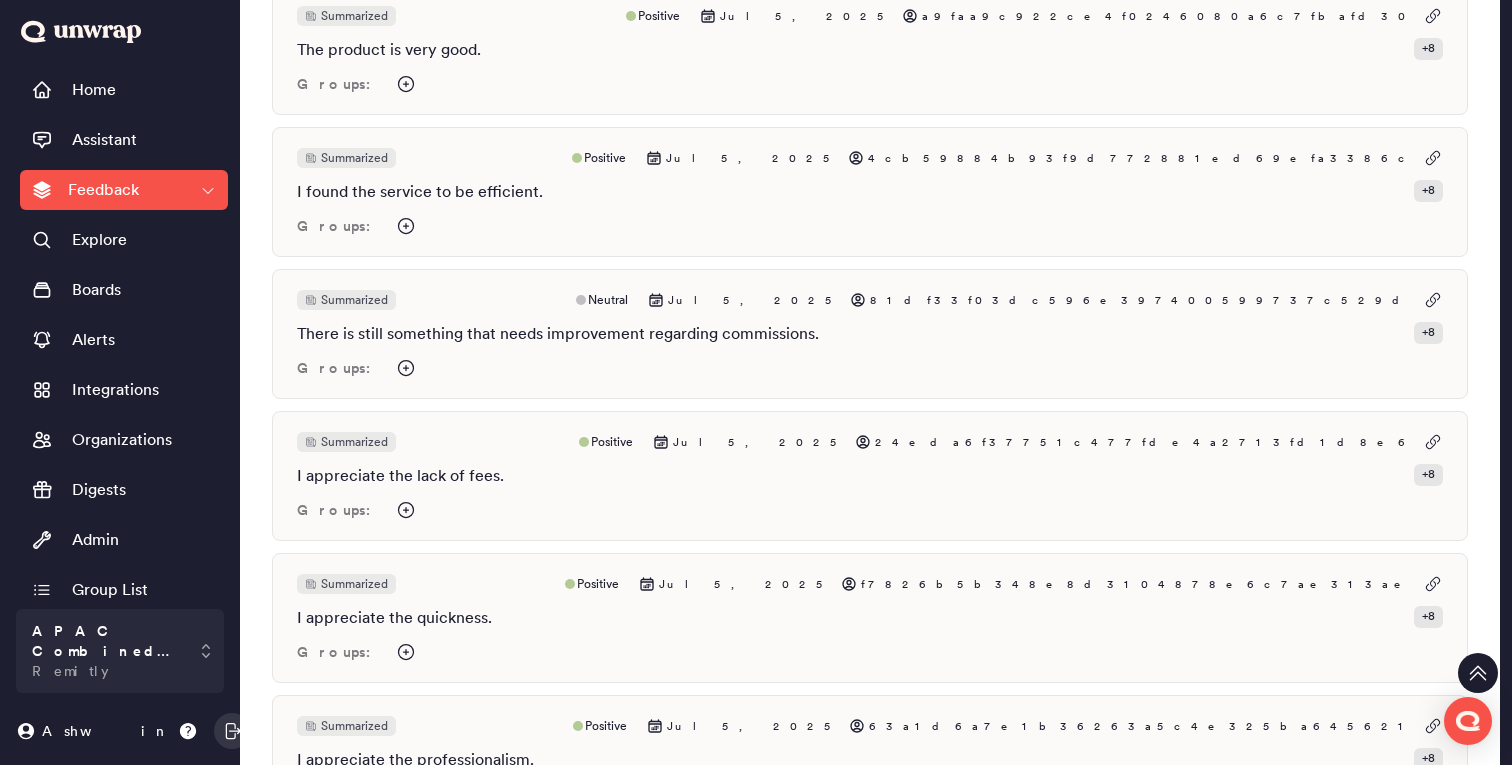 scroll, scrollTop: 16708, scrollLeft: 0, axis: vertical 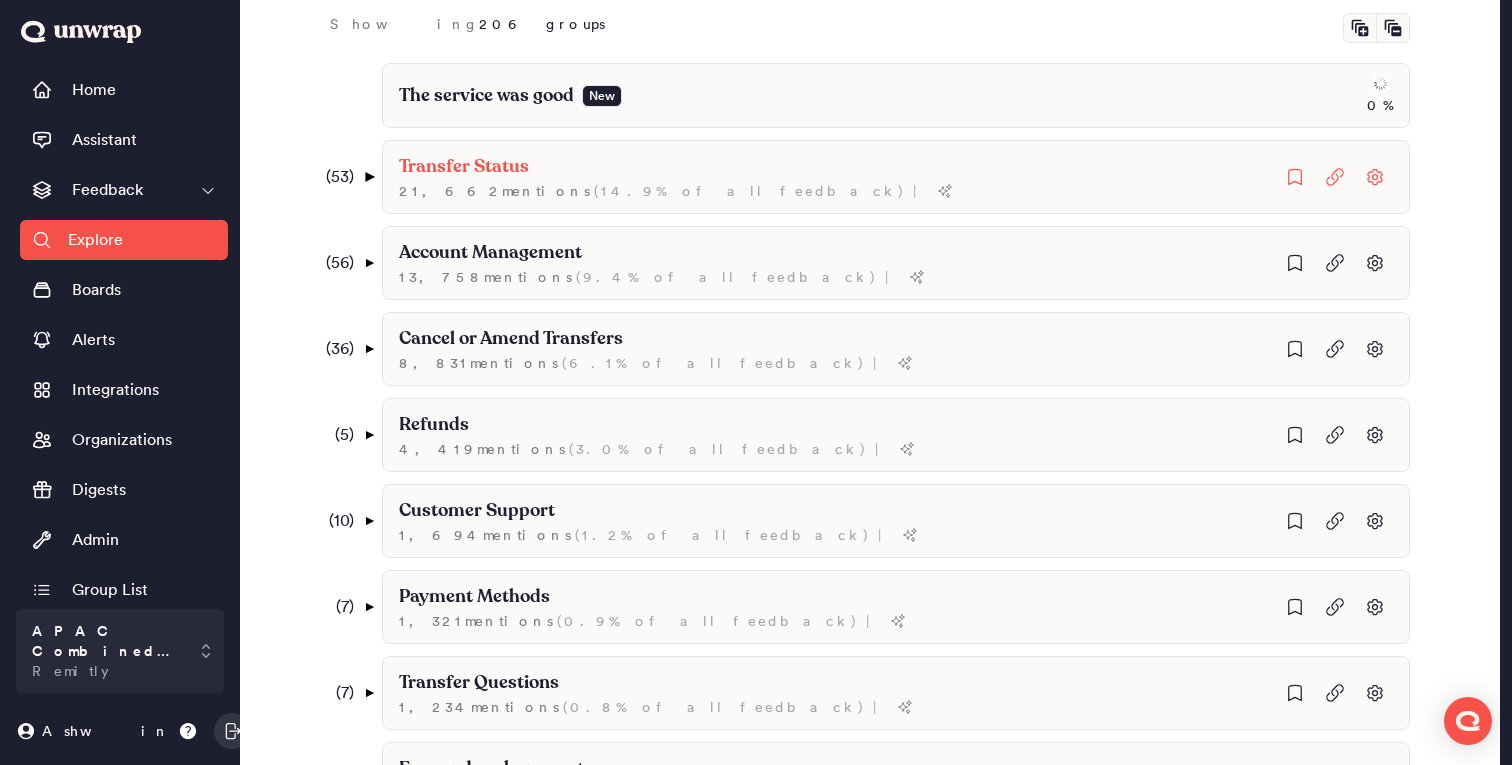 click on "▼" at bounding box center [369, 177] 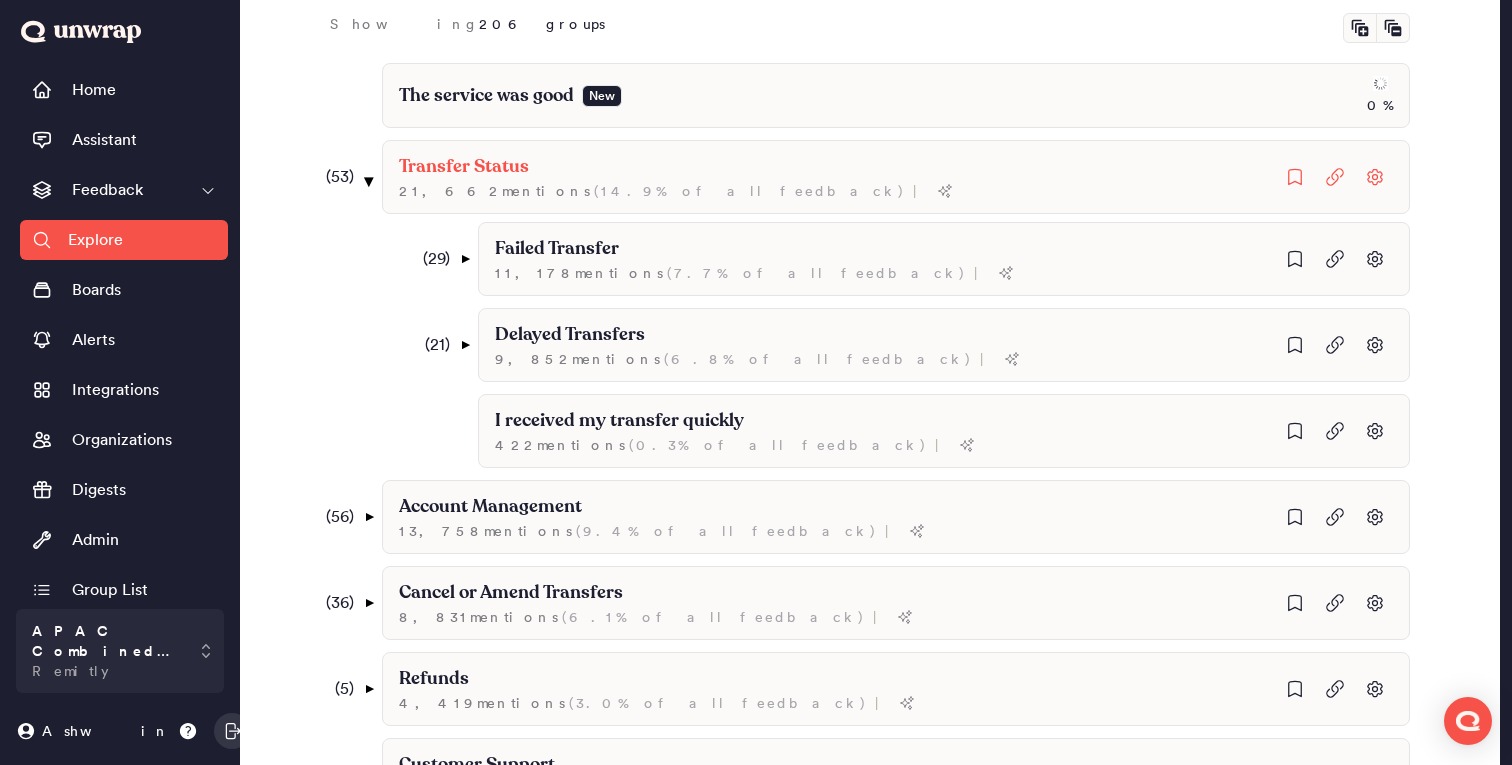 click on "▼" at bounding box center [369, 181] 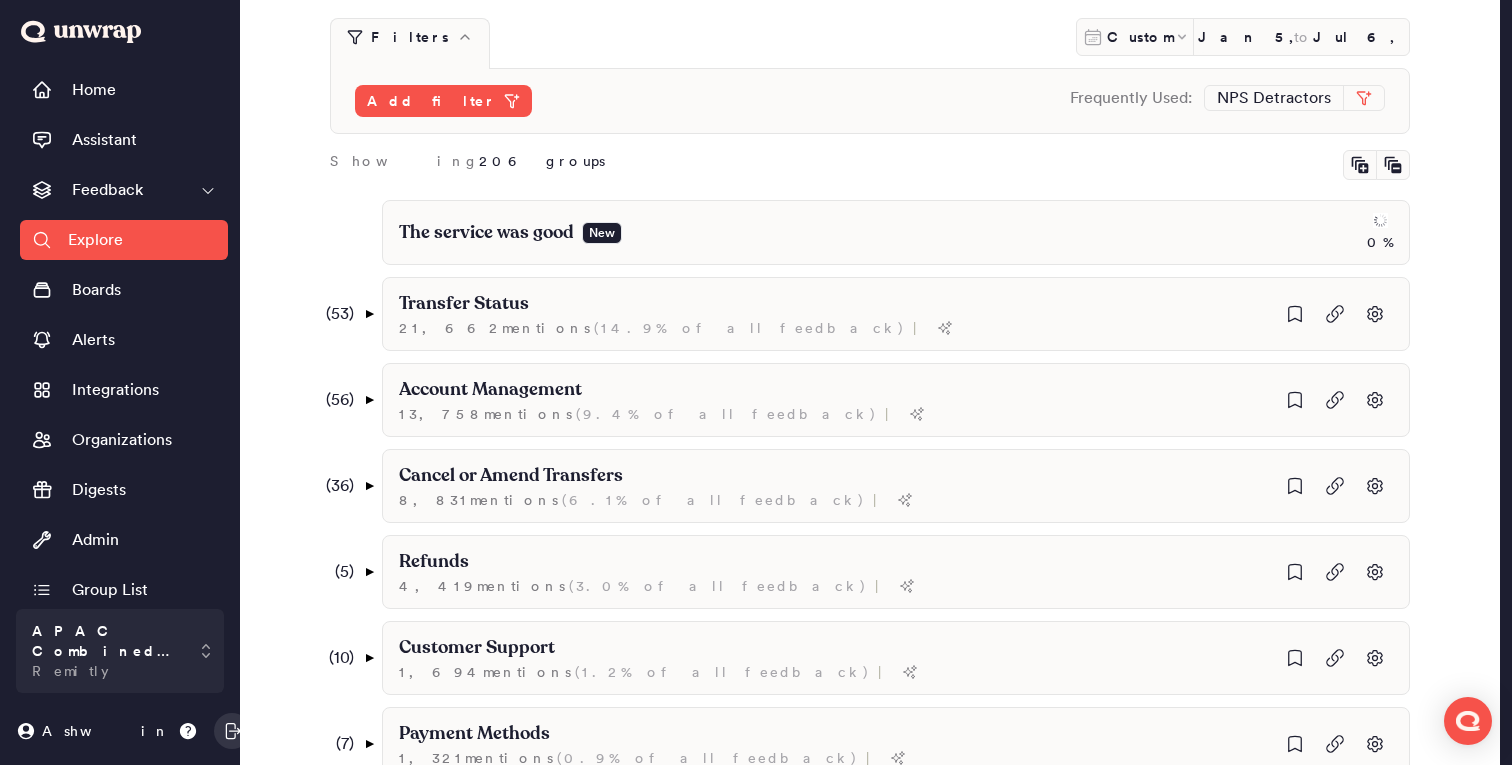 scroll, scrollTop: 0, scrollLeft: 0, axis: both 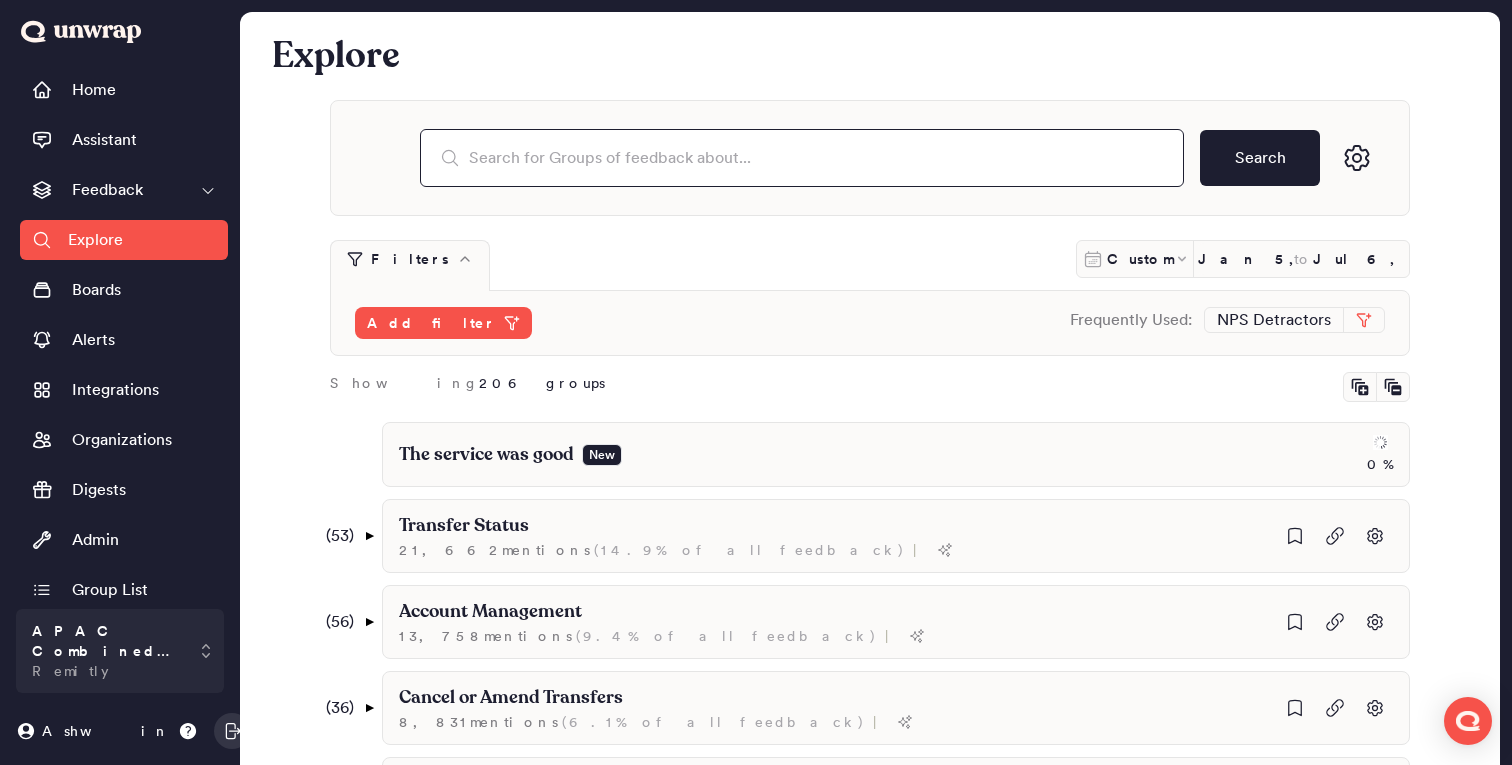 click at bounding box center [802, 158] 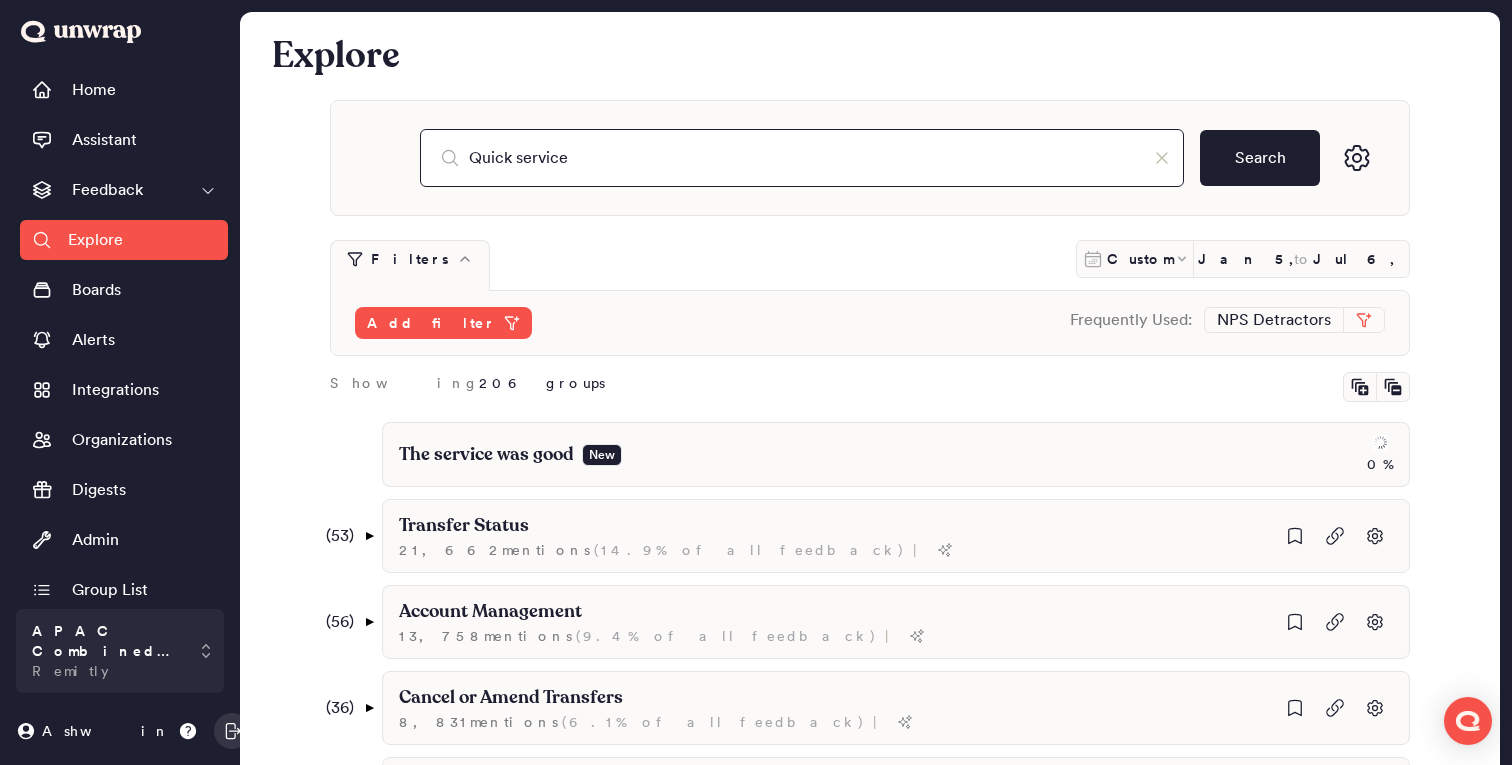 type on "Quick service" 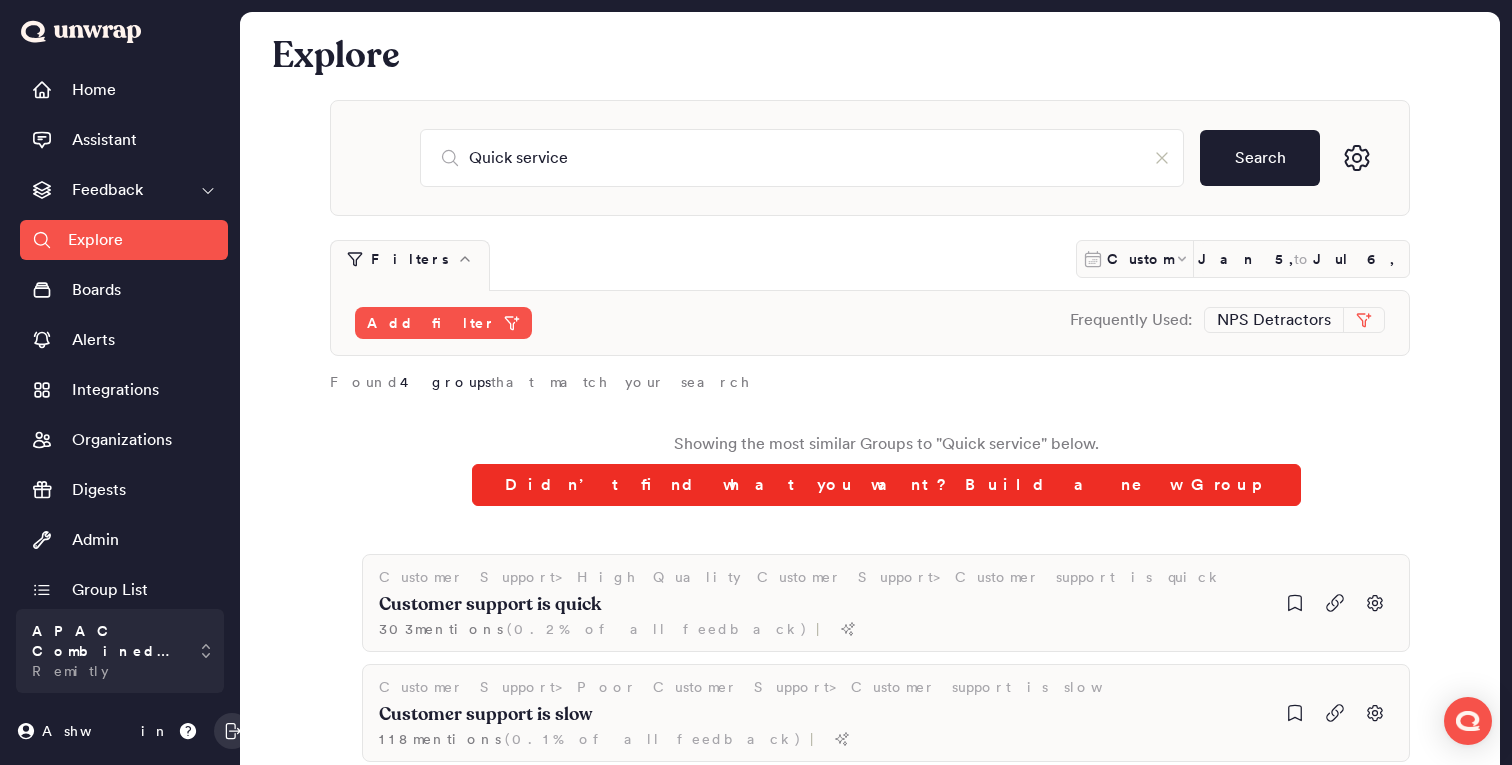 click on "Didn’t find what you want? Build a new Group" at bounding box center (886, 485) 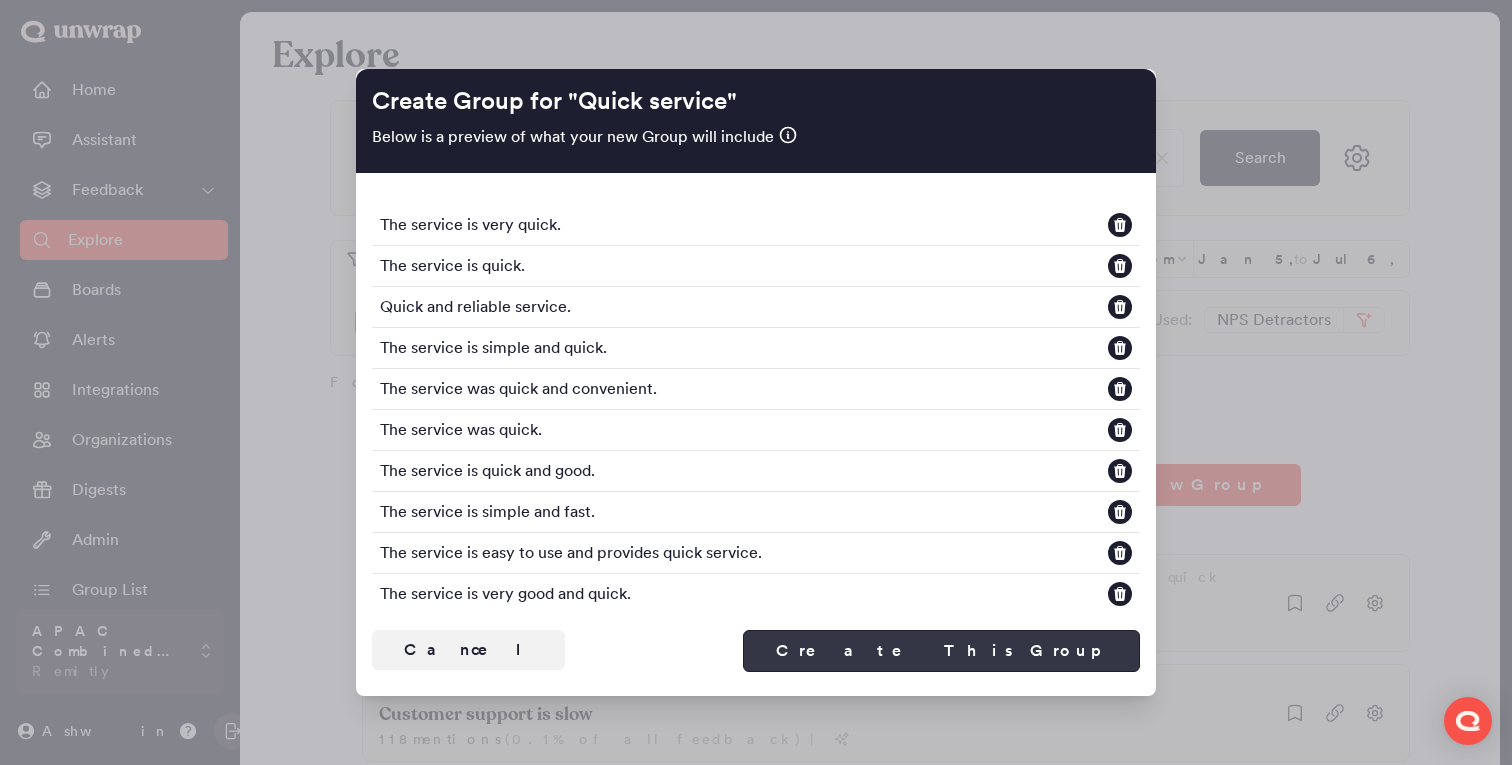 click on "Create This Group" at bounding box center (941, 651) 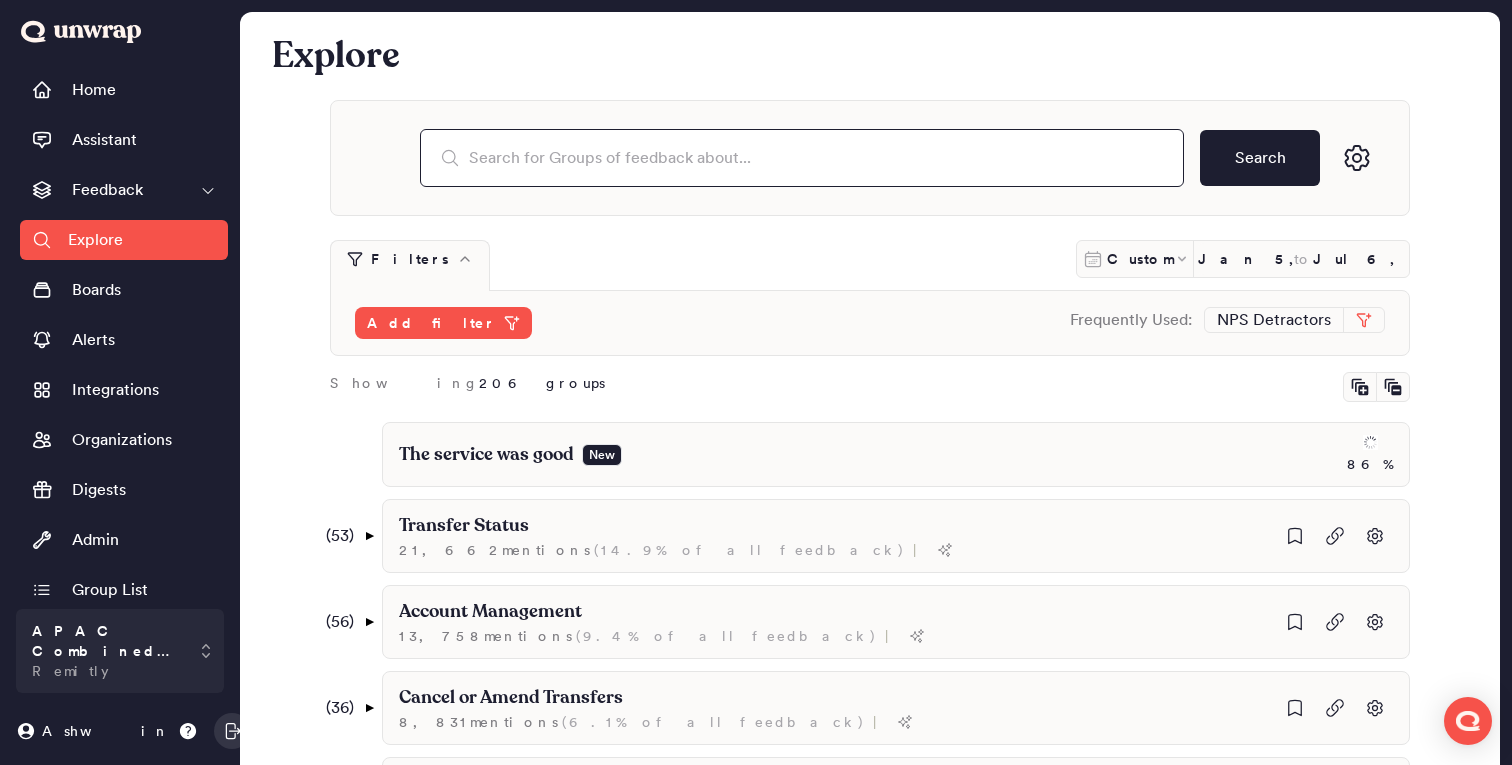 click at bounding box center (802, 158) 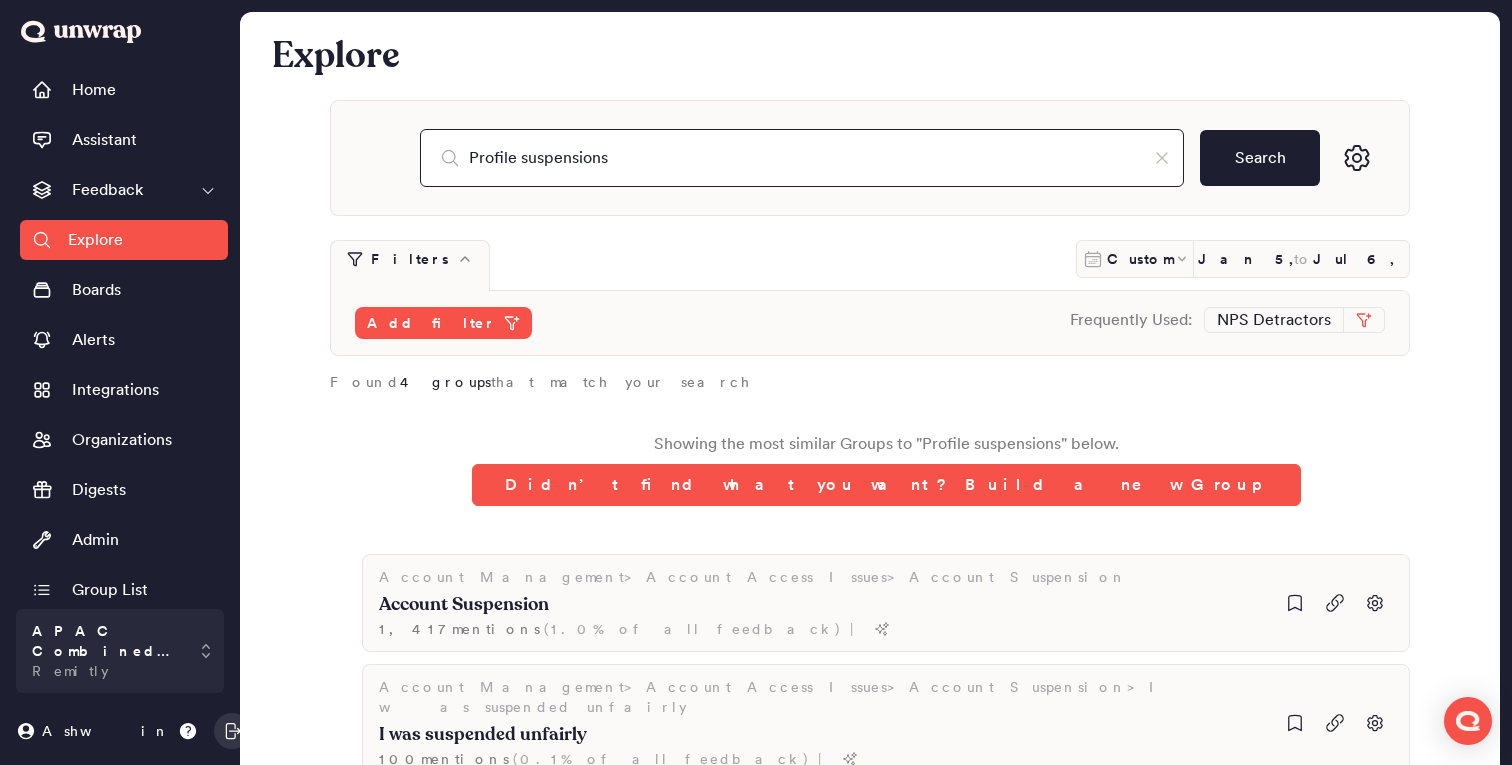 click on "Profile suspensions" at bounding box center [802, 158] 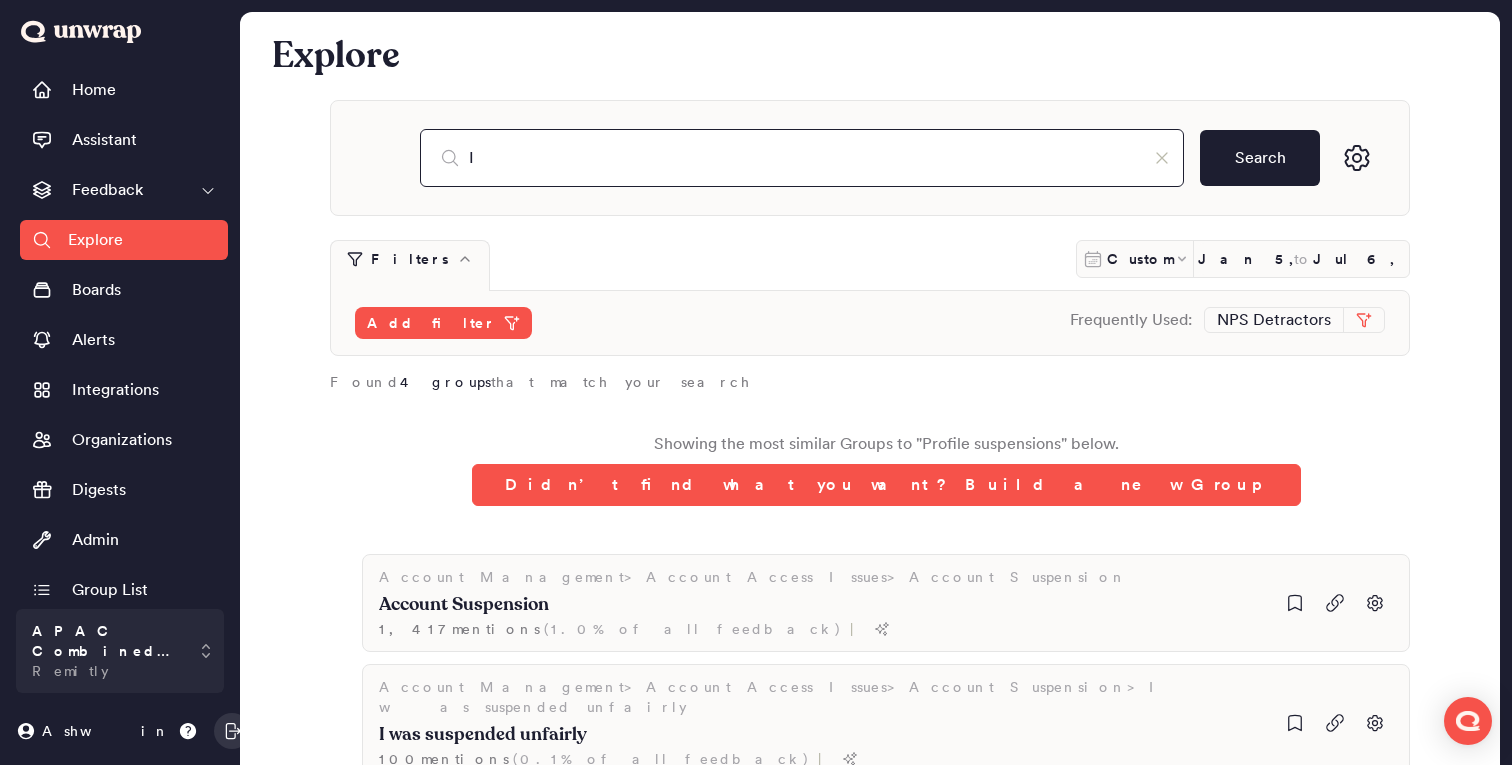 type on "I" 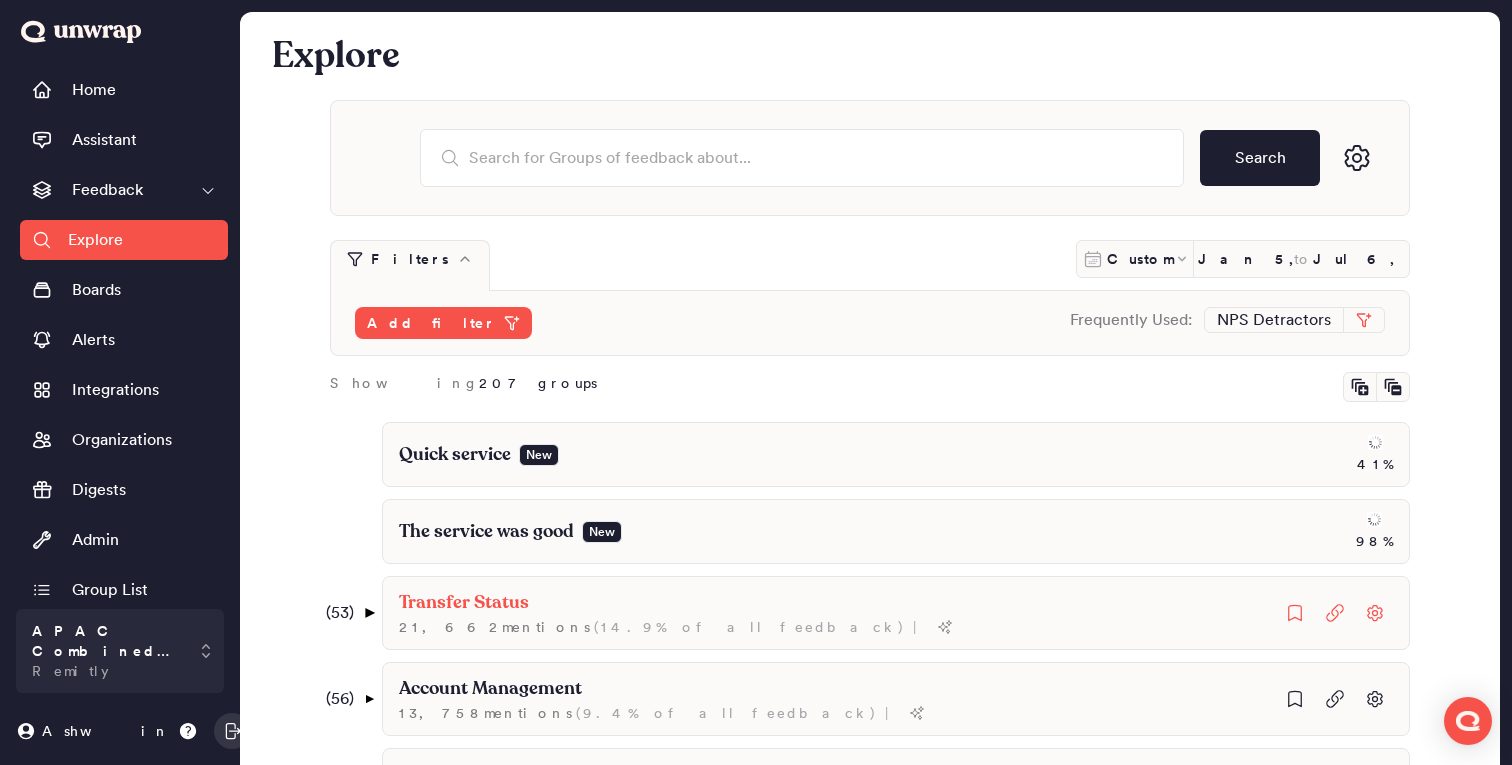 click on "▼" at bounding box center [369, 613] 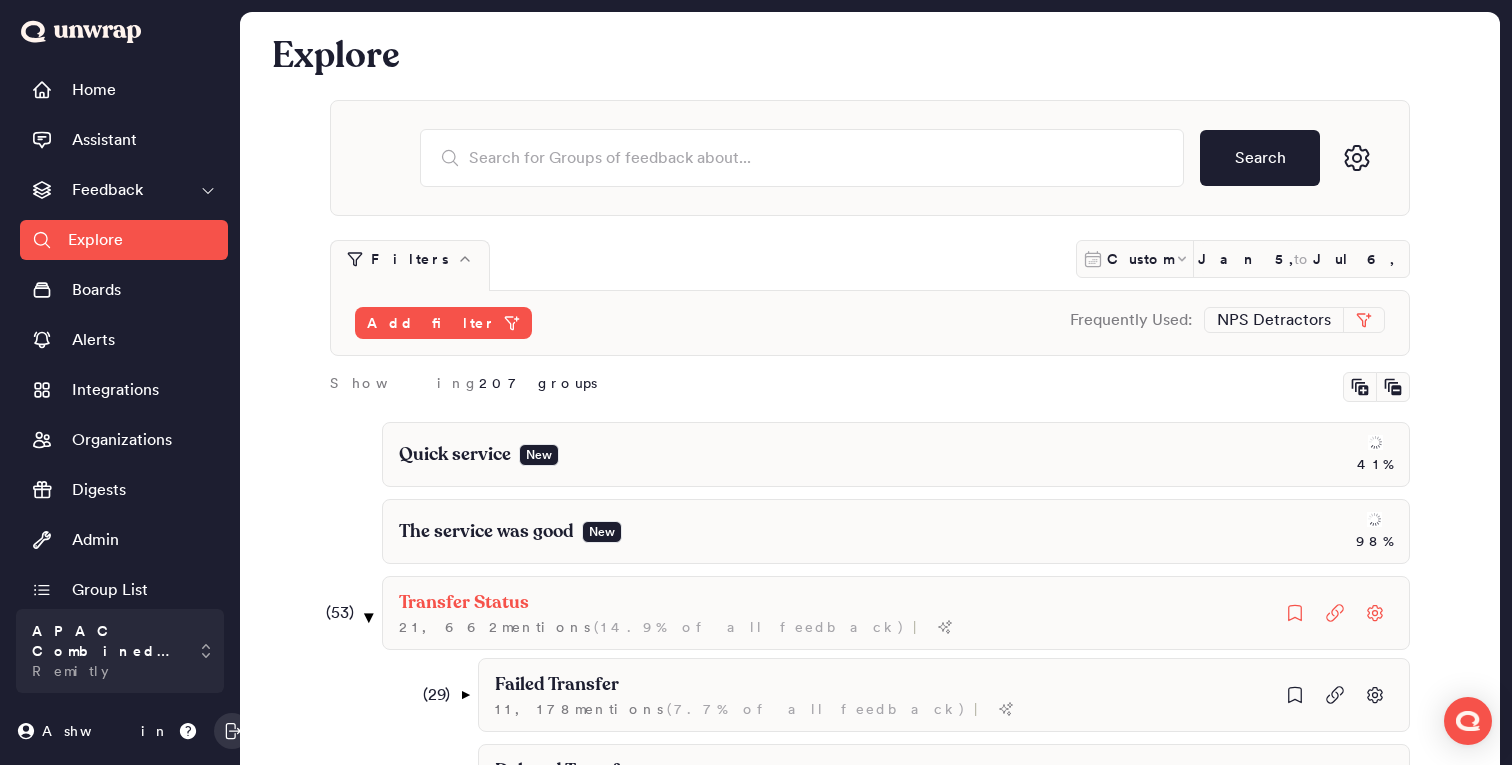 click on "( 53 ) ▼" at bounding box center (347, 613) 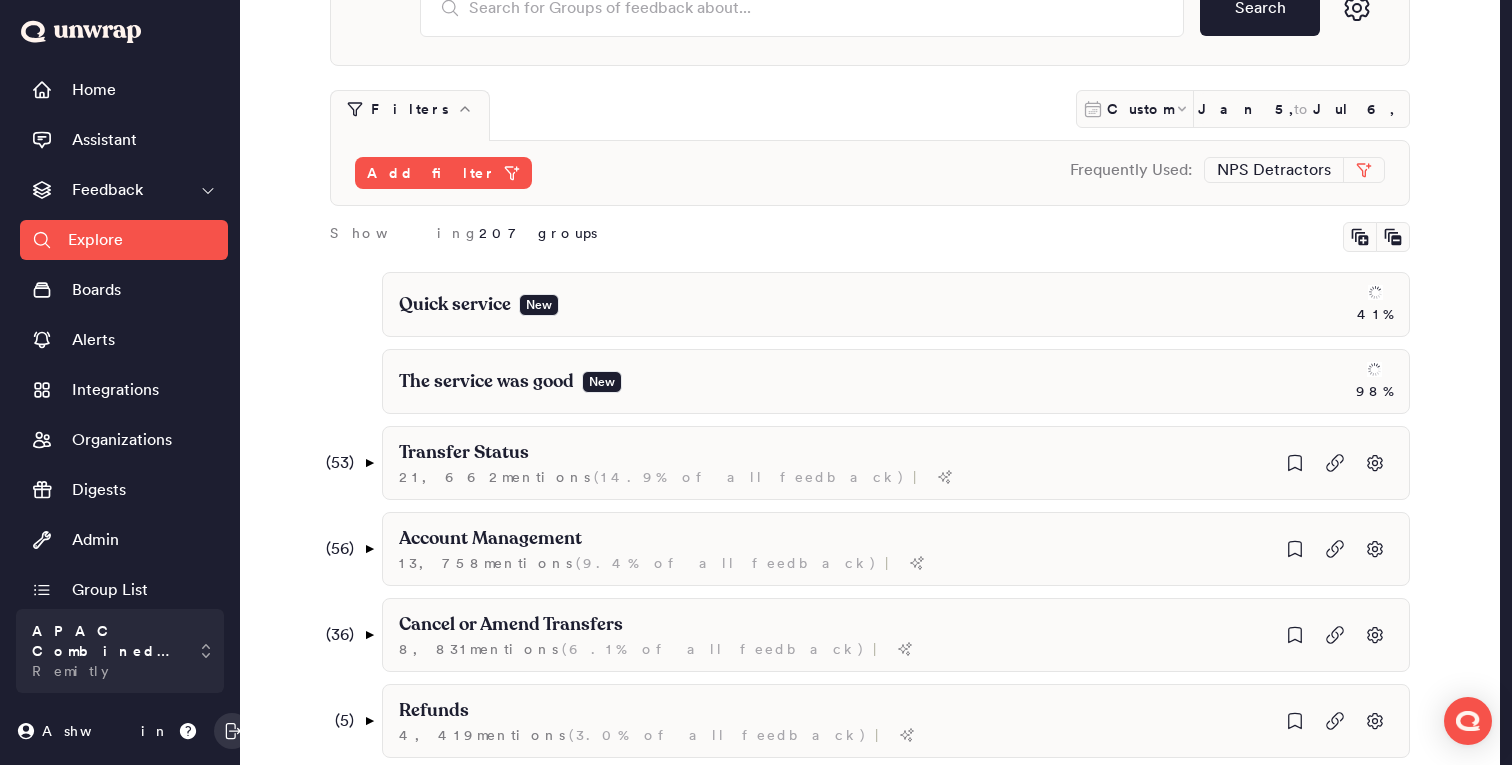 scroll, scrollTop: 0, scrollLeft: 0, axis: both 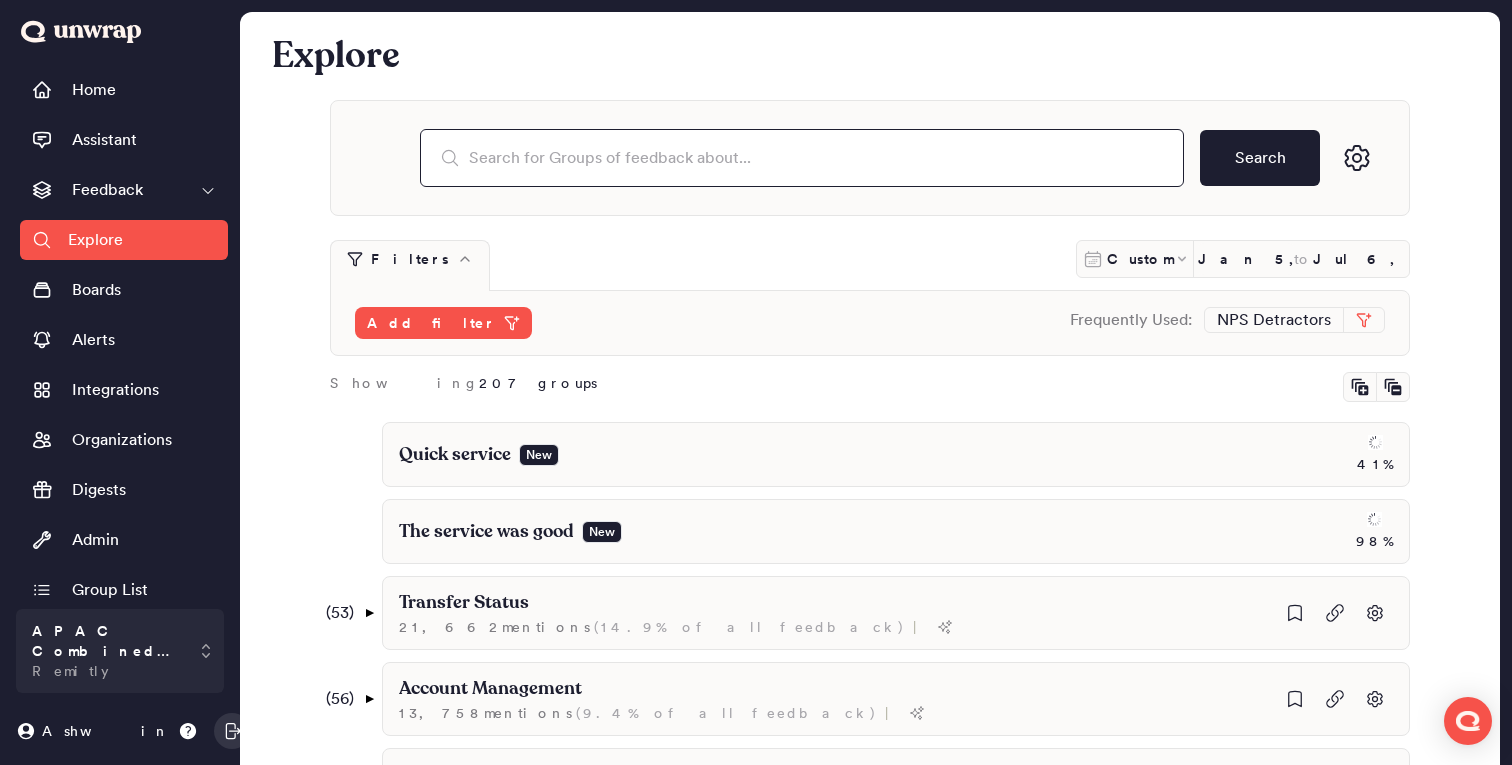 click at bounding box center [802, 158] 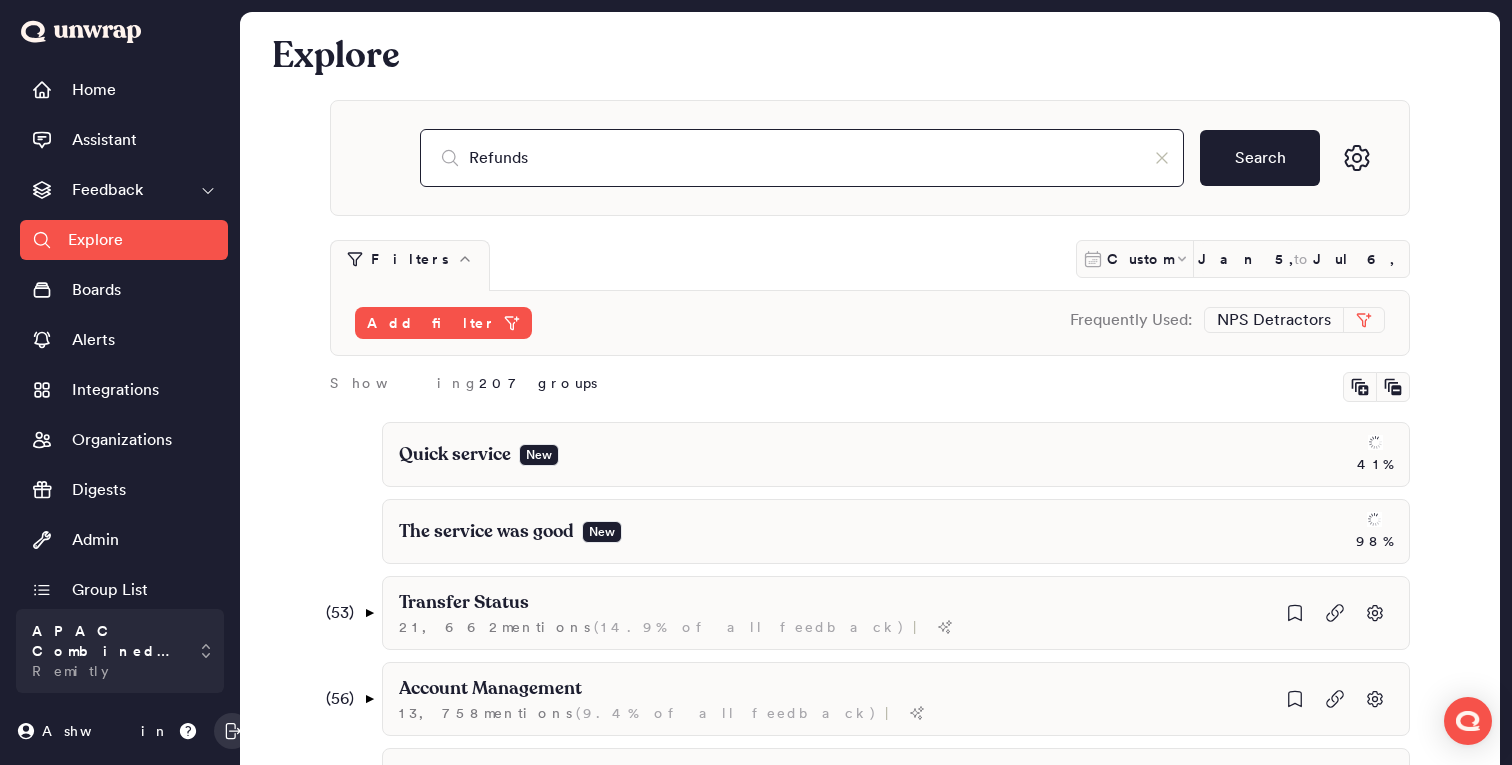 type on "Refunds" 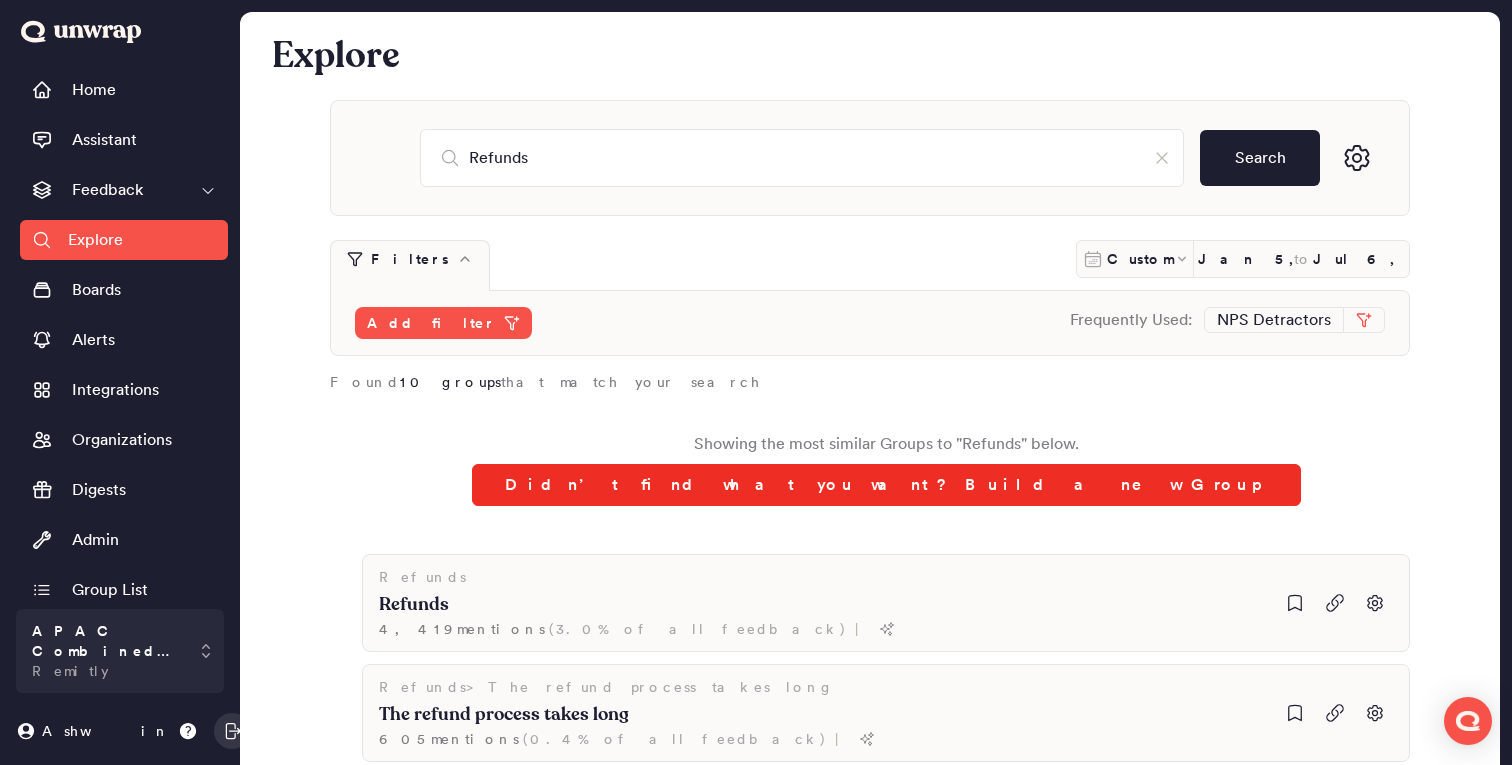click on "Didn’t find what you want? Build a new Group" at bounding box center (886, 485) 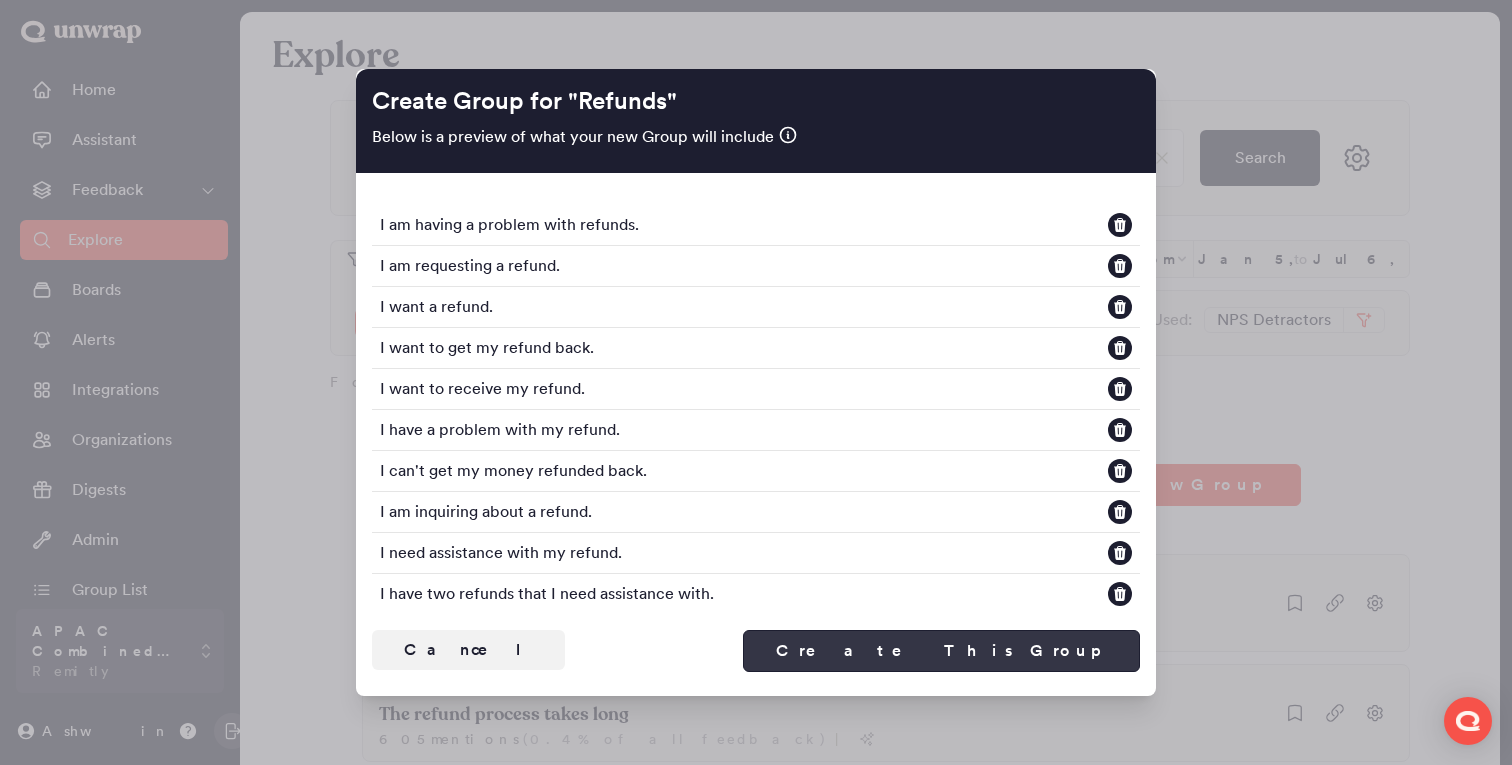 click on "Create This Group" at bounding box center [941, 651] 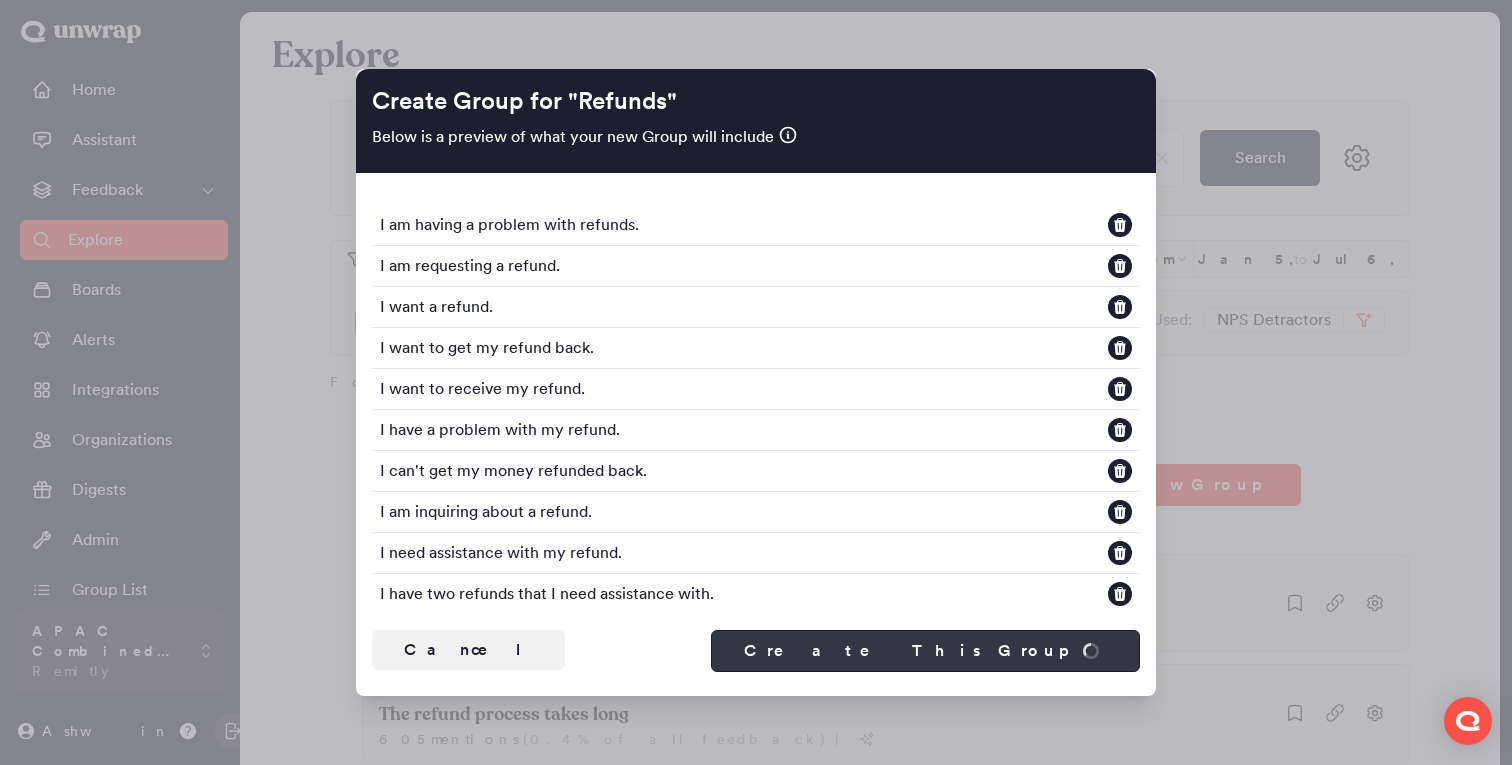 type 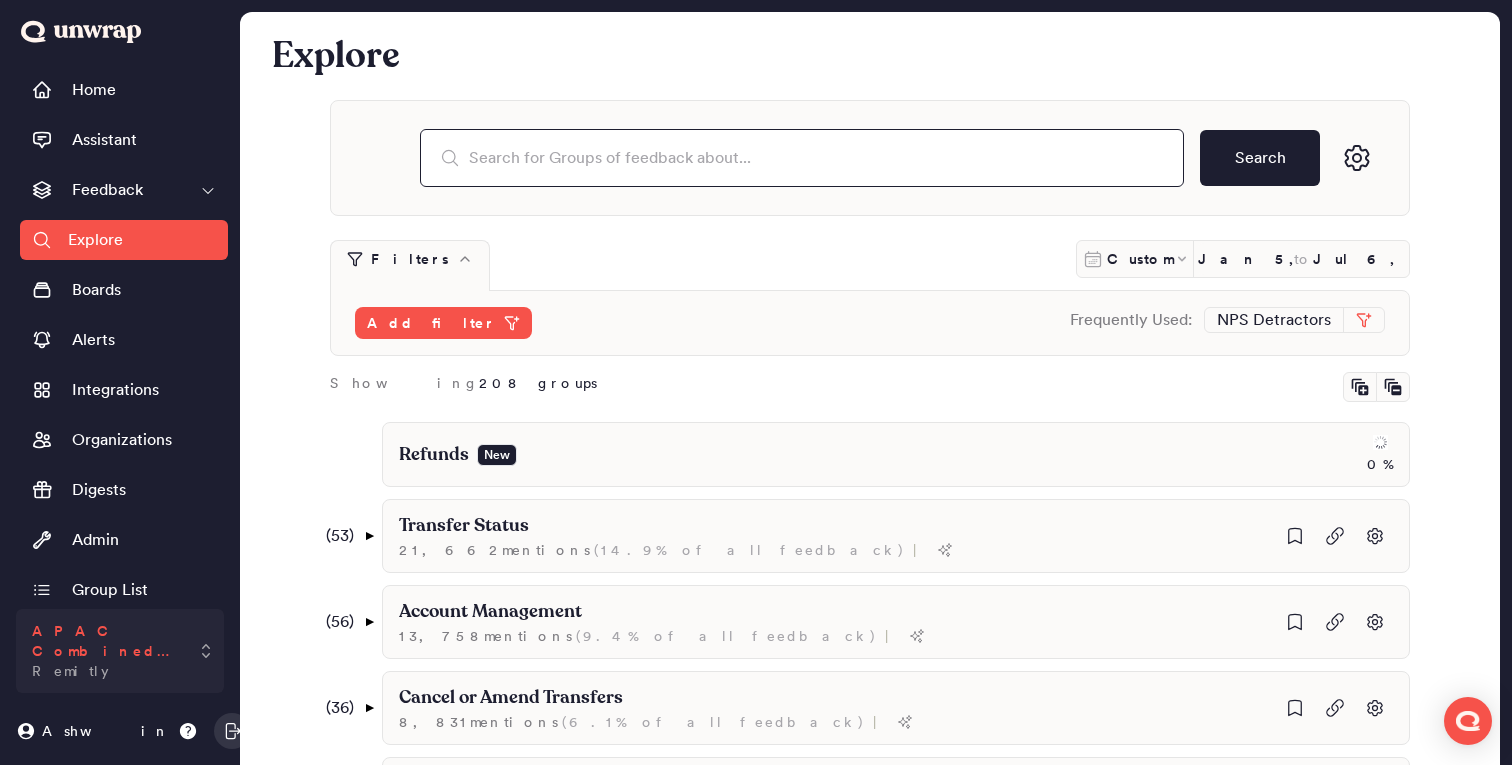 click on "APAC Combined Data Remitly" at bounding box center [106, 651] 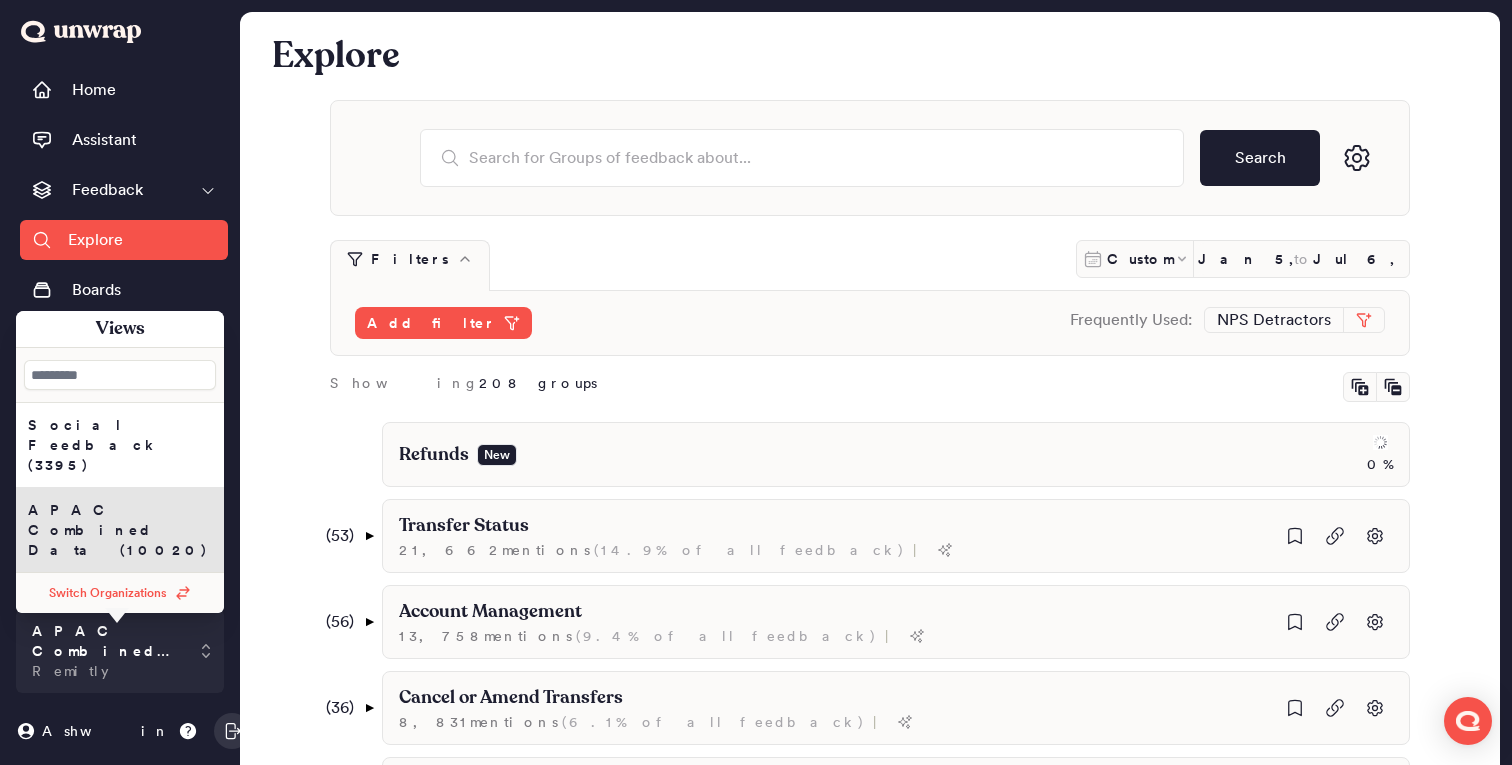 click on "Search Filters Custom Jan 5, 2025 to Jul 6, 2025 Add filter Frequently Used: NPS Detractors Showing  208 groups Refunds New 0 % ( 53 ) ▼ Transfer Status 21,662  mention s   ( 14.9% of all feedback ) | ( 29 ) ▼ Failed Transfer 11,178  mention s   ( 7.7% of all feedback ) | ( 14 ) ▼ I experienced a failed remittance 5,982  mention s   ( 4.1% of all feedback ) | My money transfers are being canceled without notification New 1,451  mention s   ( 1.0% of all feedback ) | ( 3 ) ▼ My transfer failed due to an error 795  mention s   ( 0.5% of all feedback ) | I am unable to send money due to a sending limit error 370  mention s   ( 0.3% of all feedback ) | My transfer is not complete due to a user data error 330  mention s   ( 0.2% of all feedback ) | I am encountering an invalid account error 12  mention s   ( 0.0% of all feedback ) | ( 3 ) ▼ A specific country is not supported 618  mention s   ( 0.4% of all feedback ) | I am unable to send money to Brazil 149  mention s   ( 0.1% of all feedback ) | 139 s" at bounding box center [870, 805] 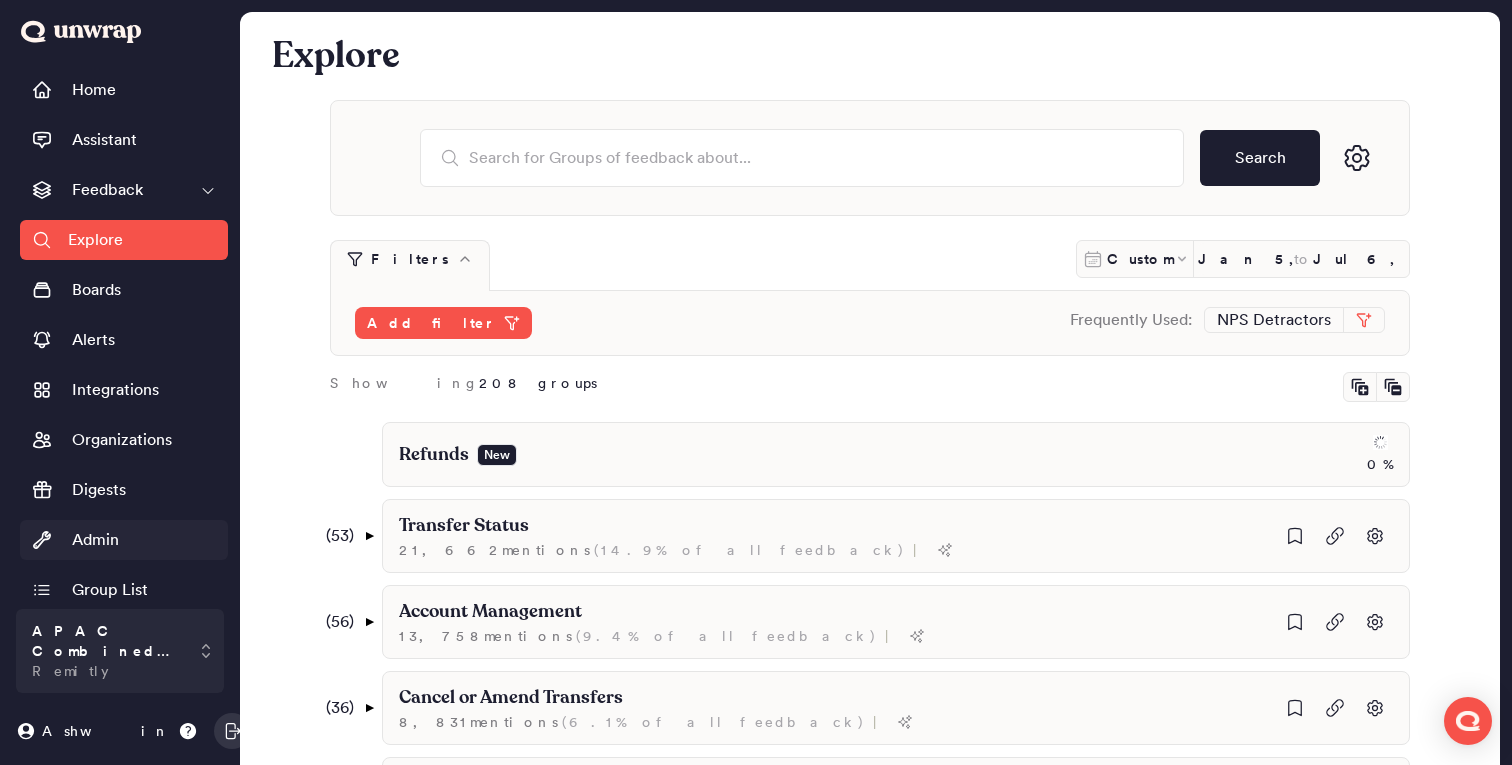 click on "Admin" at bounding box center (95, 540) 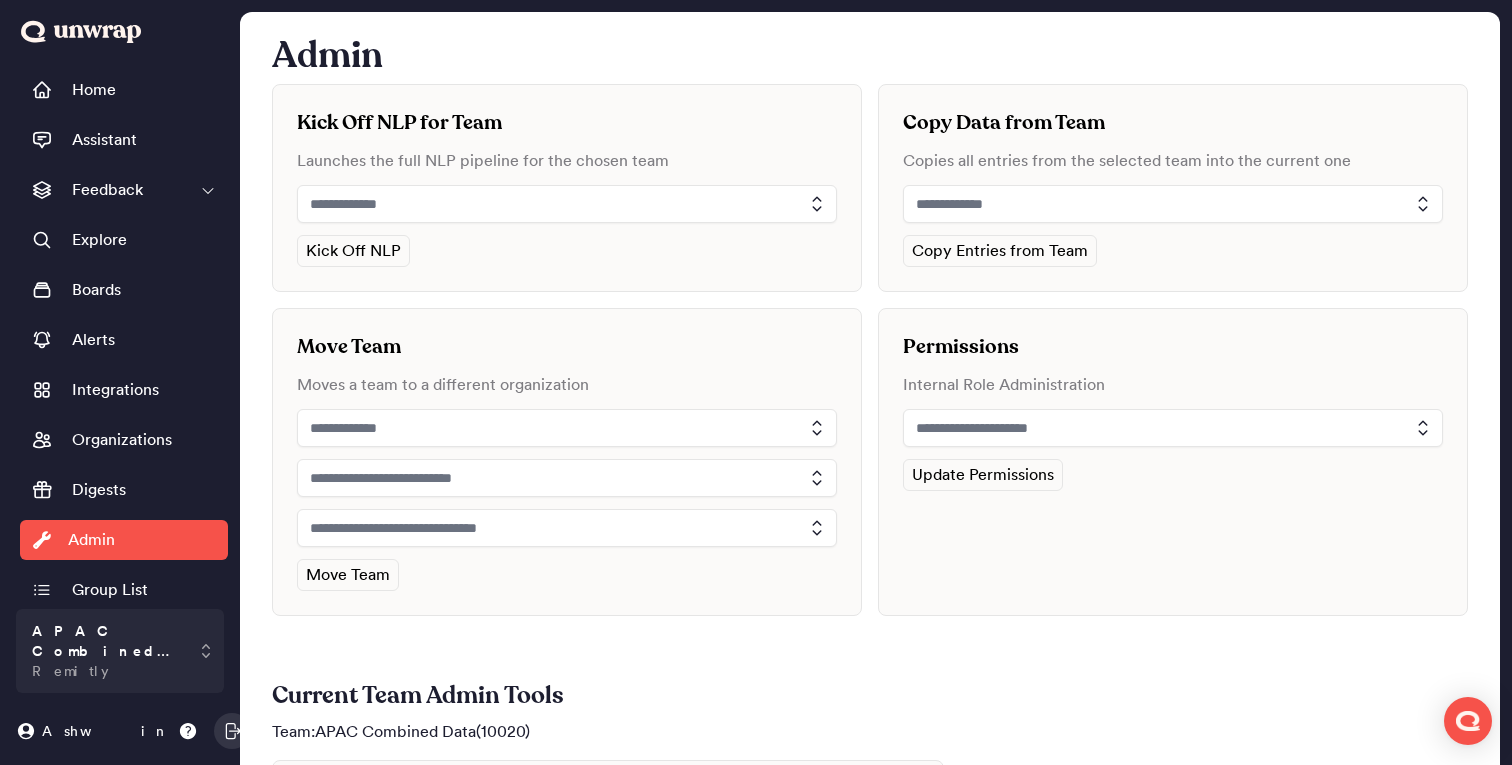 click at bounding box center [567, 204] 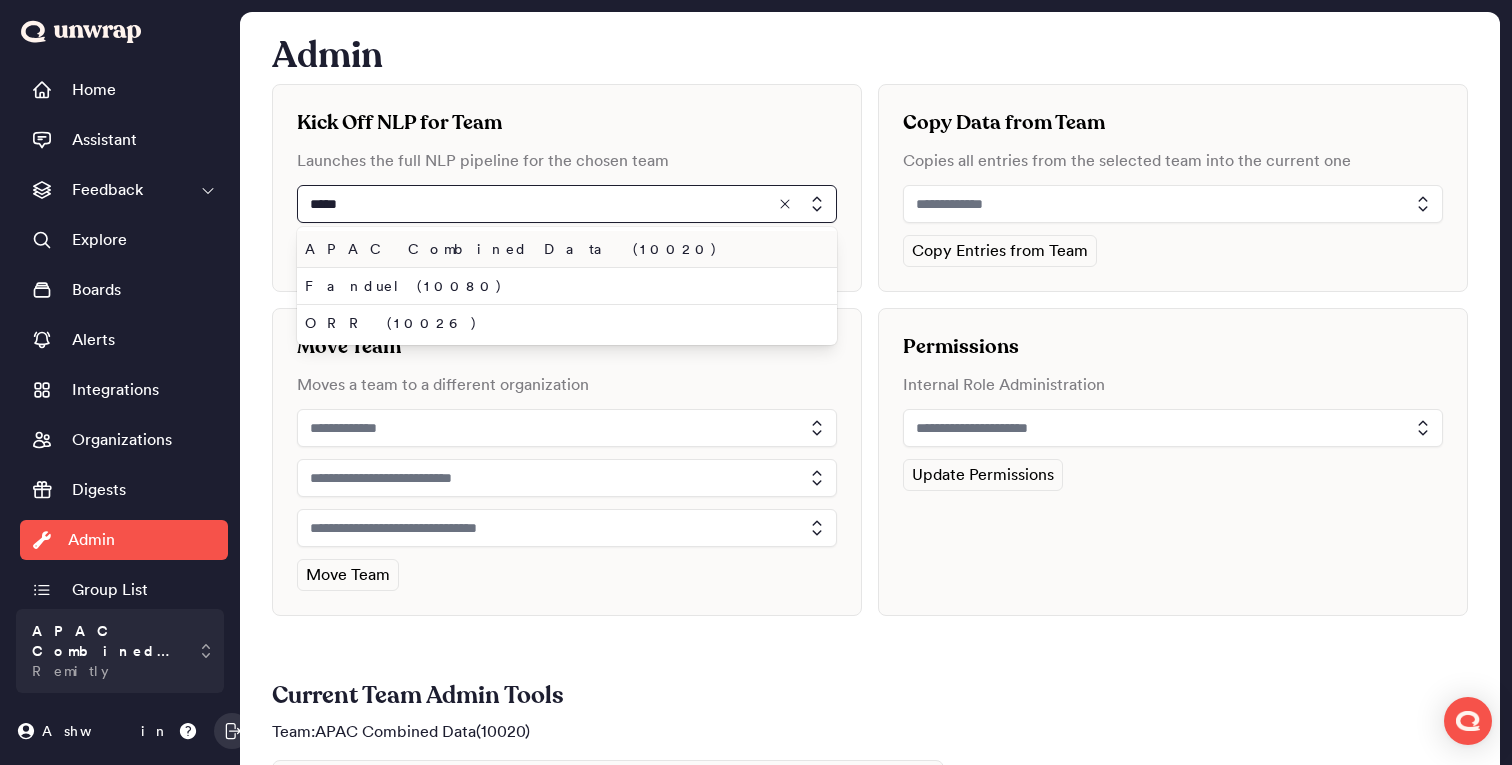 type on "*****" 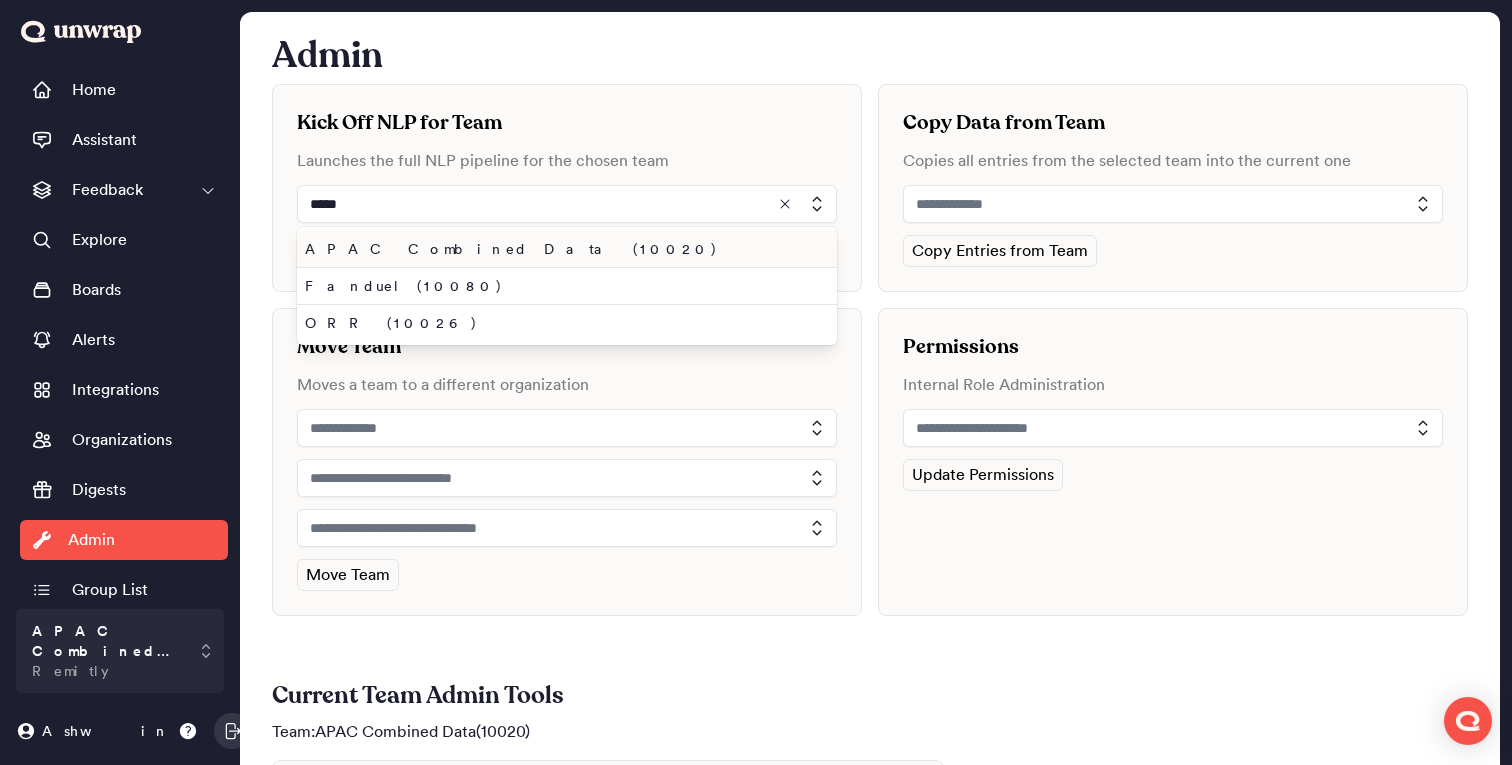 click on "APAC Combined Data (10020)" at bounding box center (567, 249) 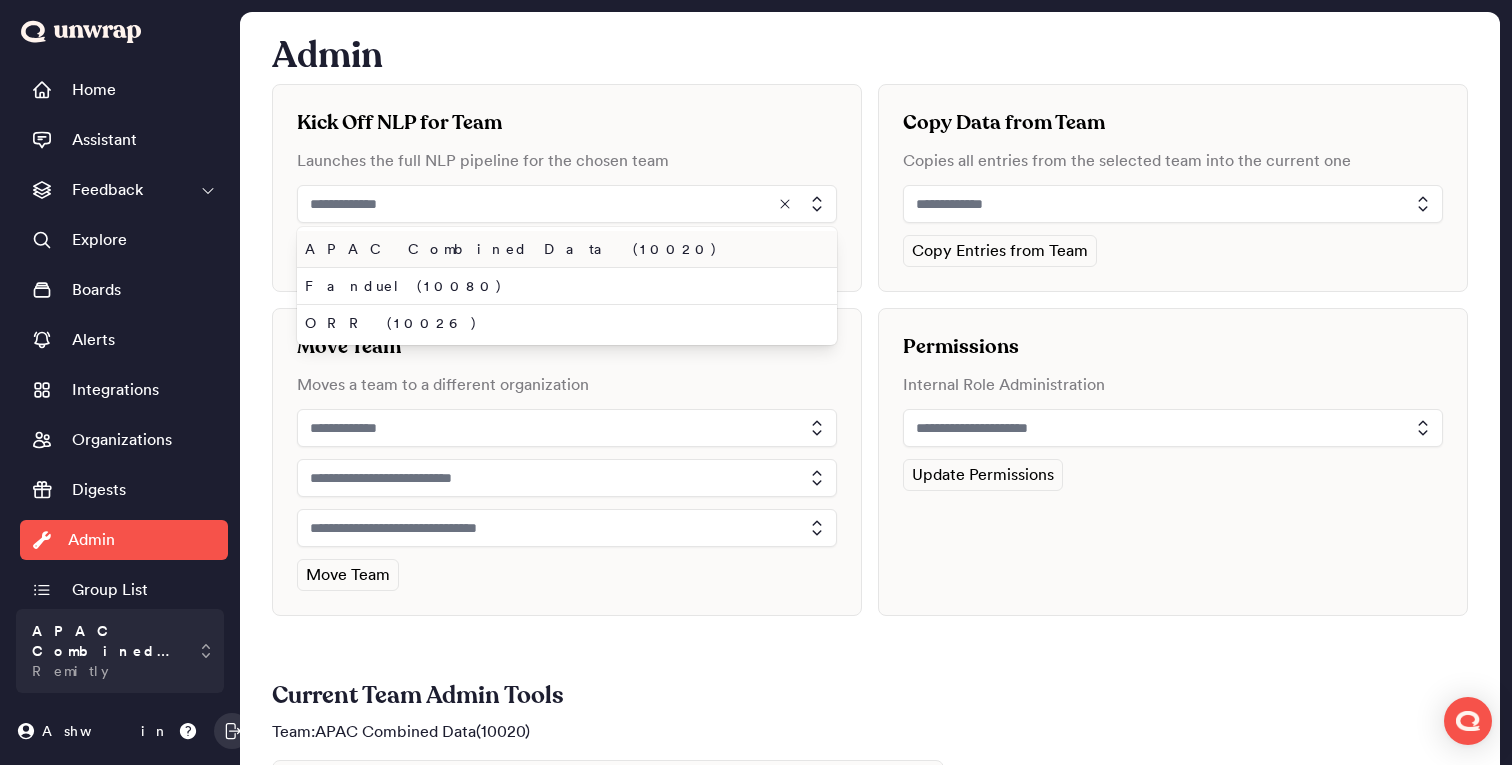 type on "**********" 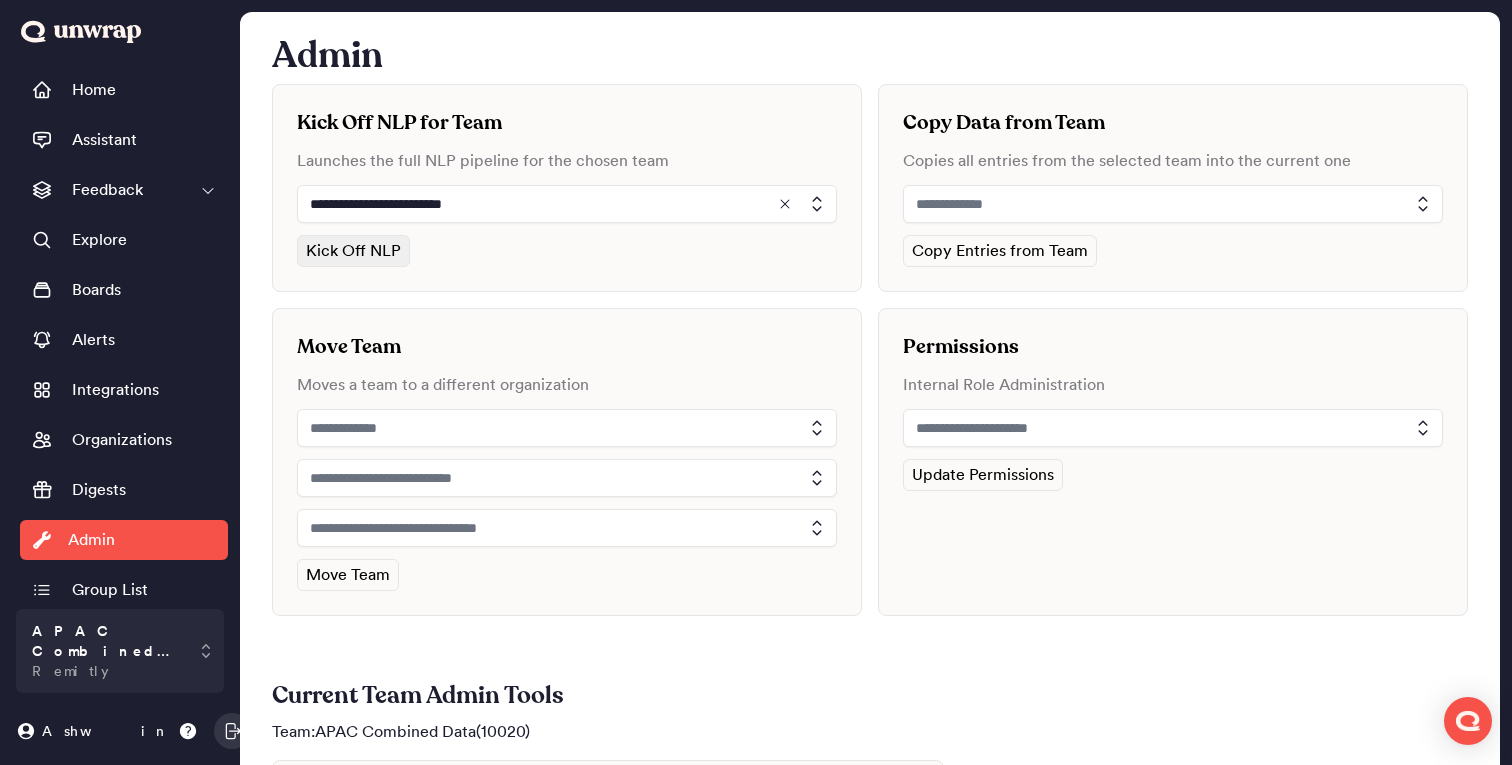 click on "Kick Off NLP" at bounding box center (353, 251) 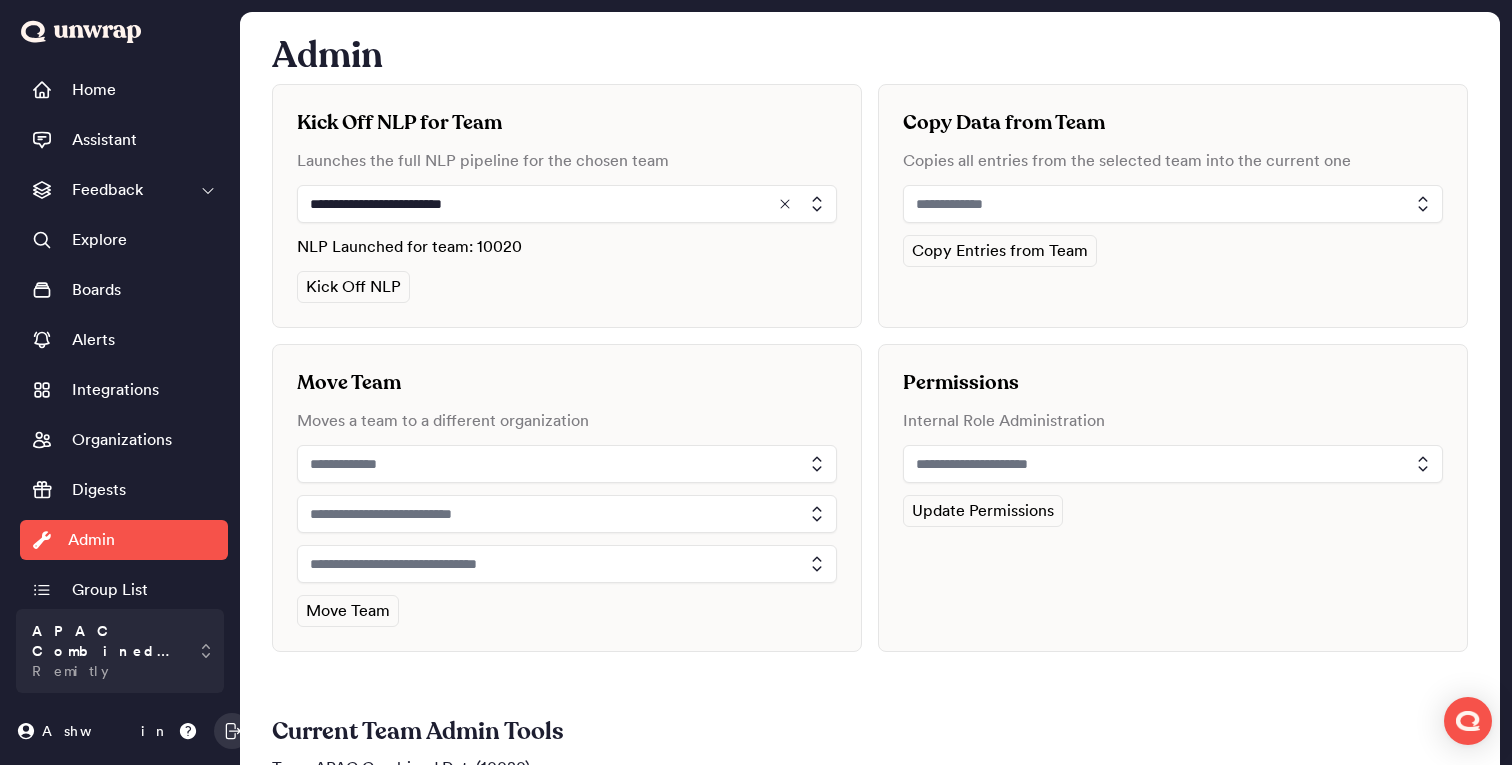 click on "Admin" at bounding box center [870, 52] 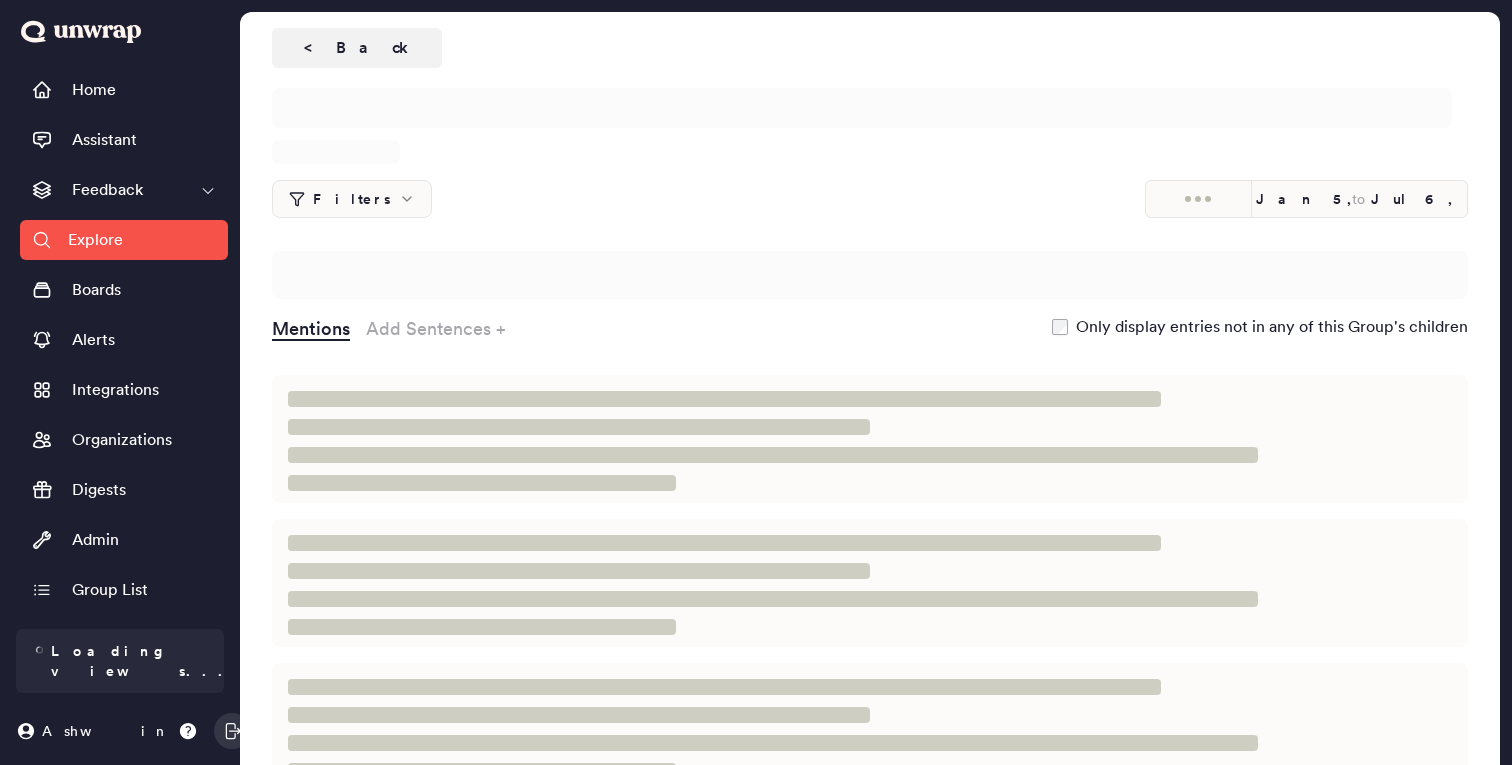 scroll, scrollTop: 0, scrollLeft: 0, axis: both 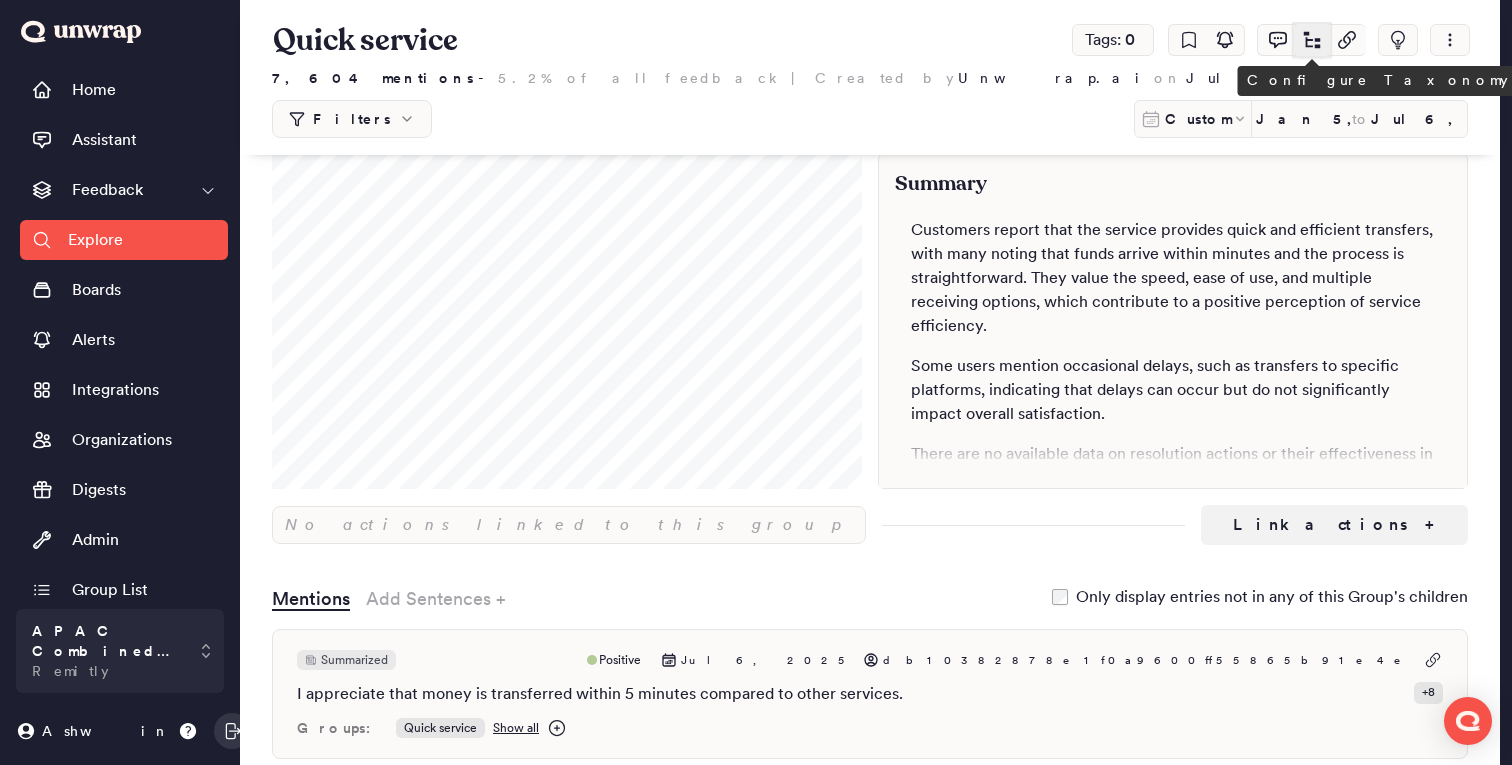 click 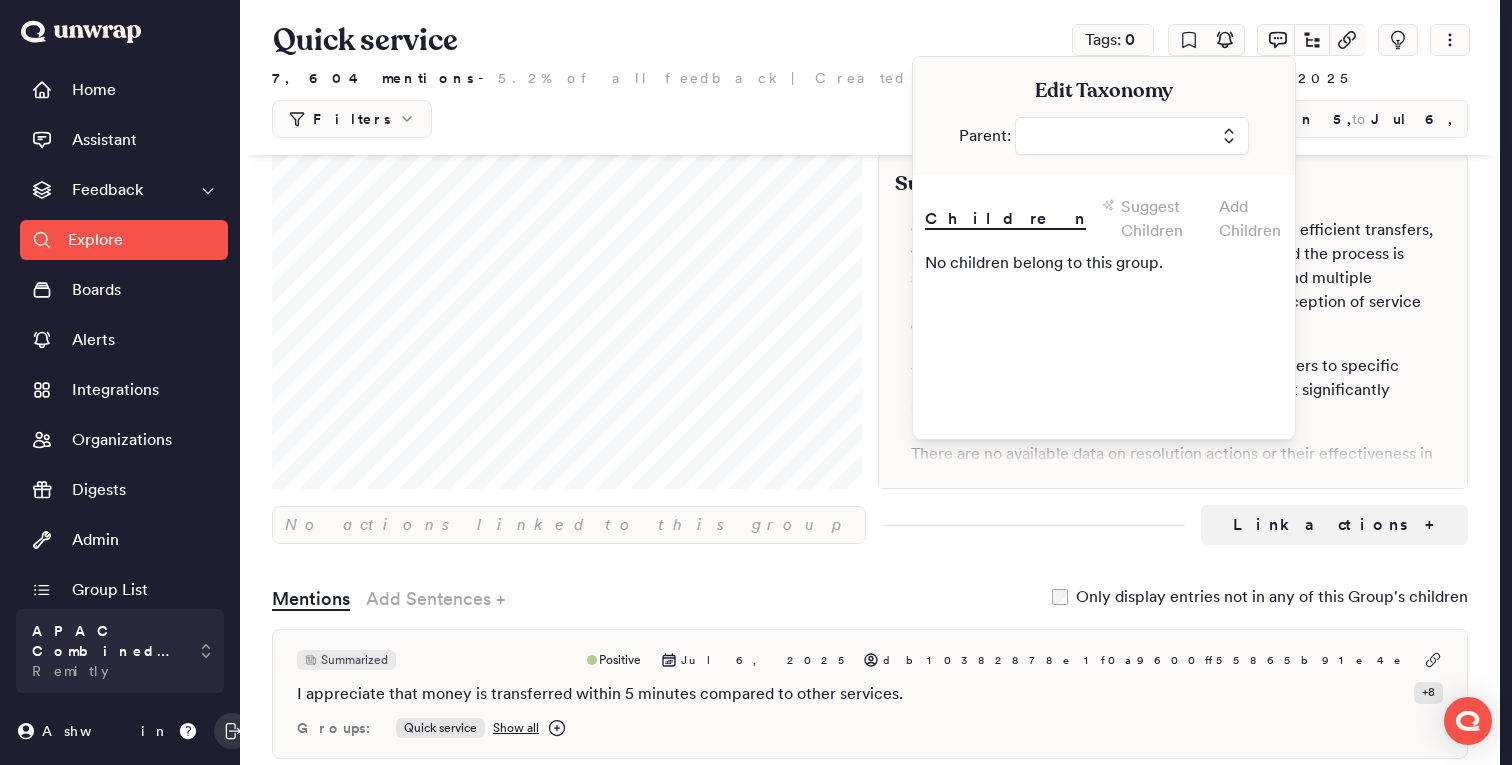 click at bounding box center (1132, 136) 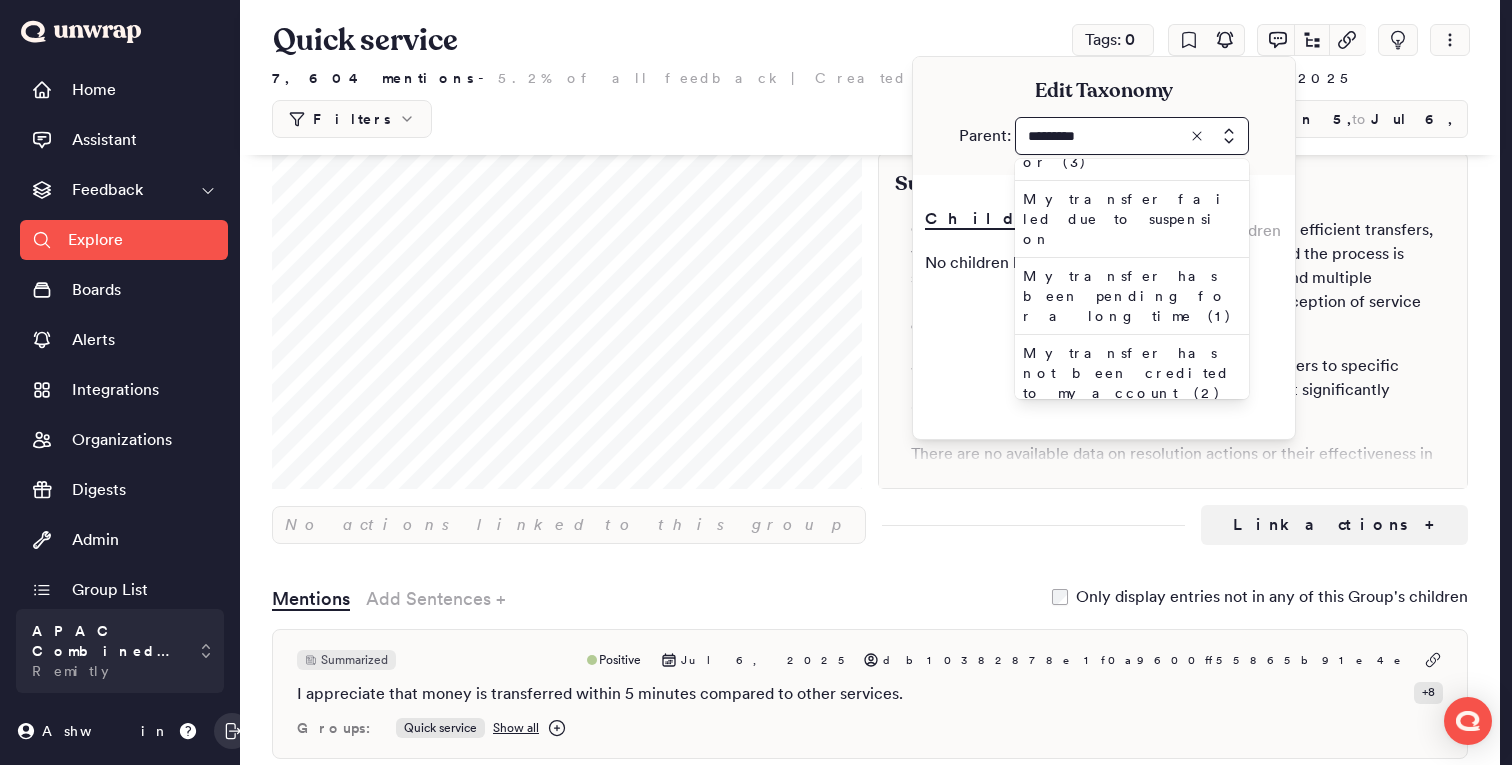 scroll, scrollTop: 744, scrollLeft: 0, axis: vertical 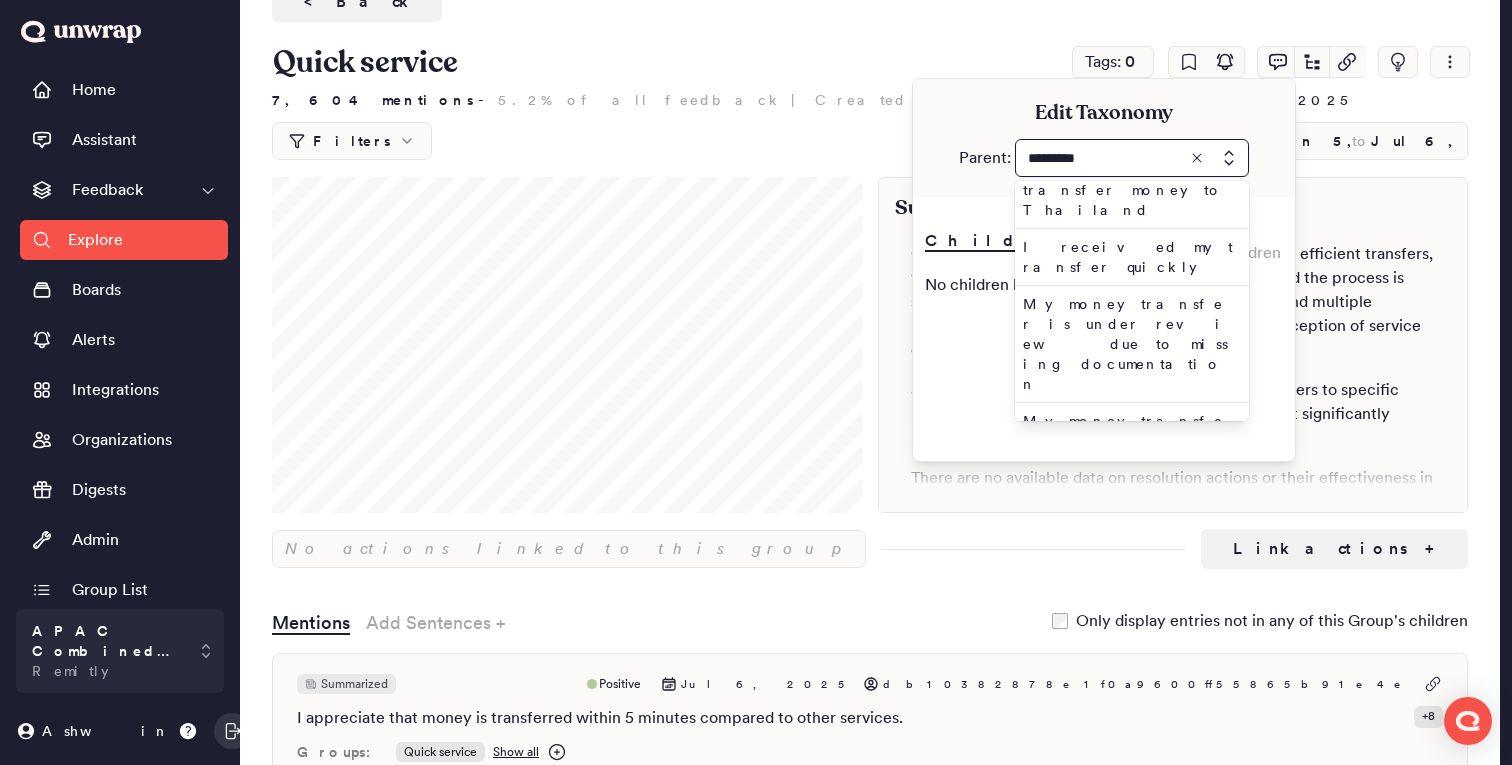 type on "*********" 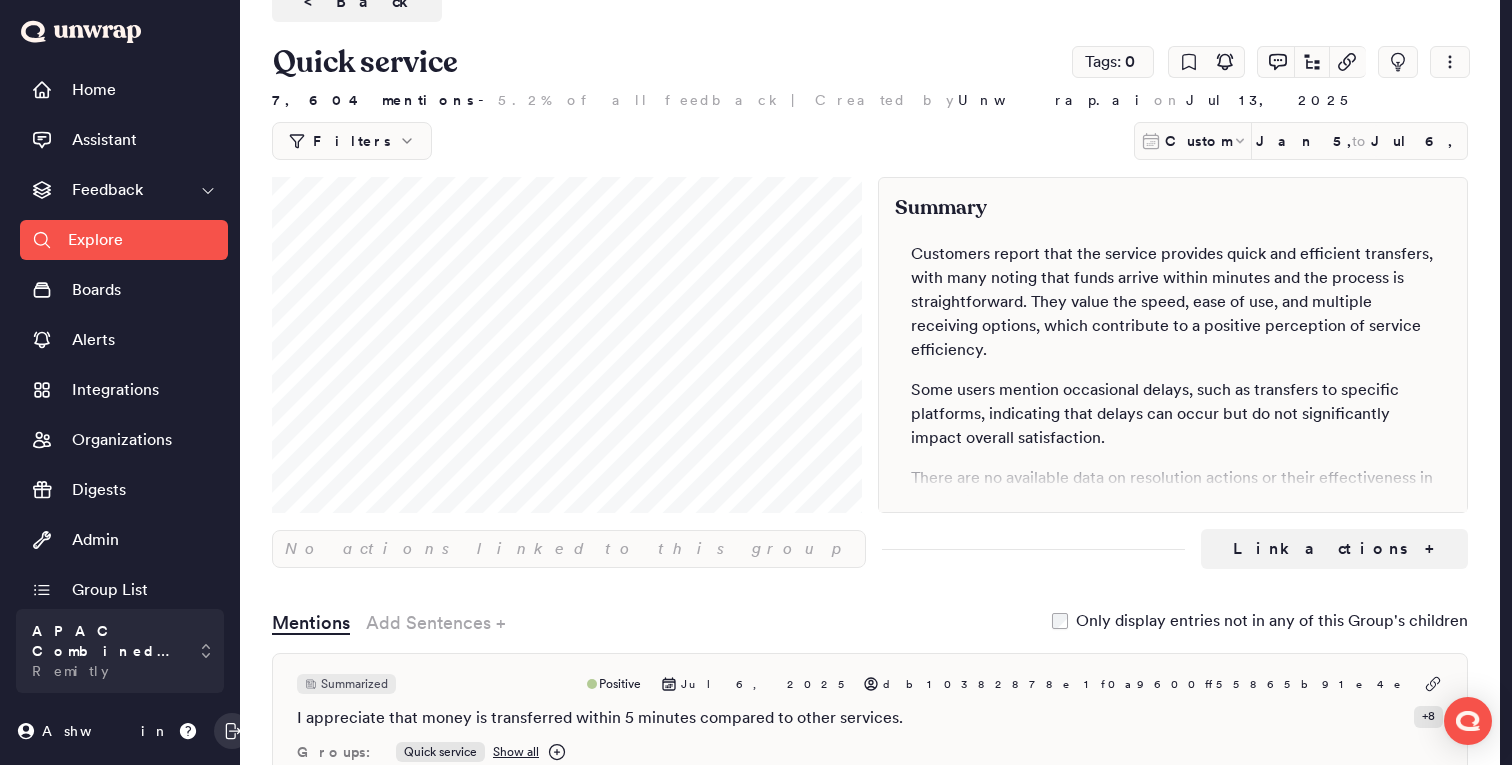 click on "Explore" at bounding box center [95, 240] 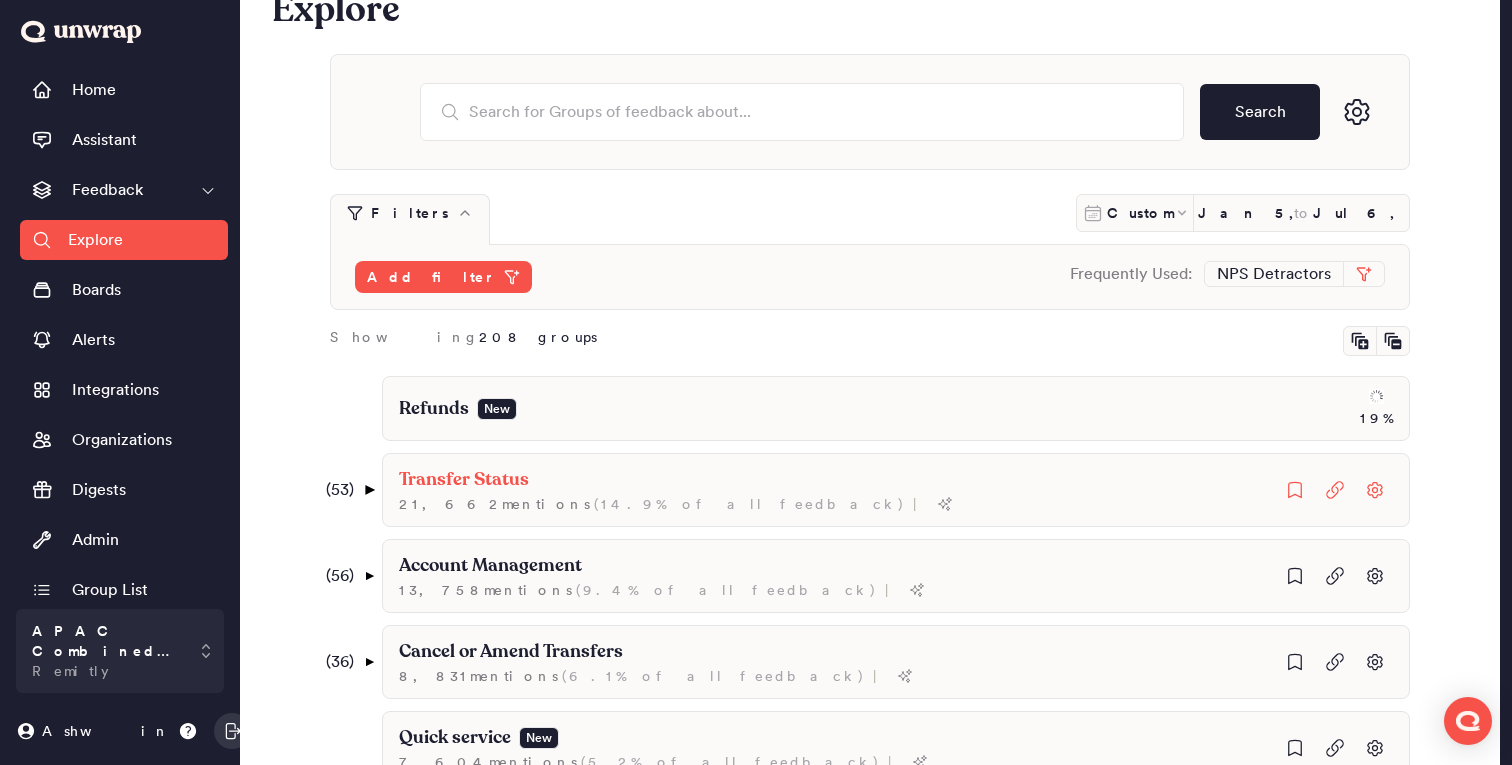 click on "▼" at bounding box center (369, 490) 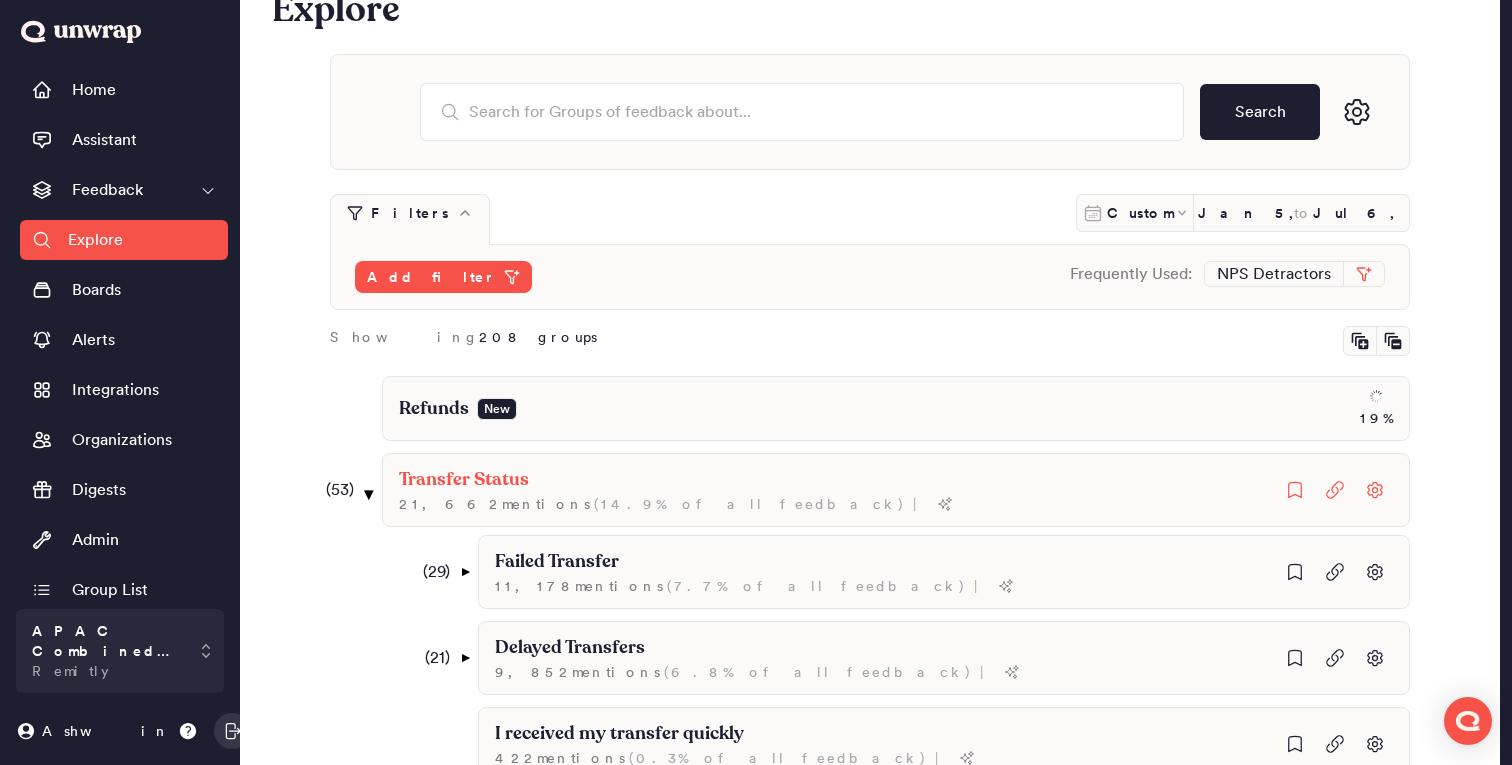 click on "▼" at bounding box center (369, 494) 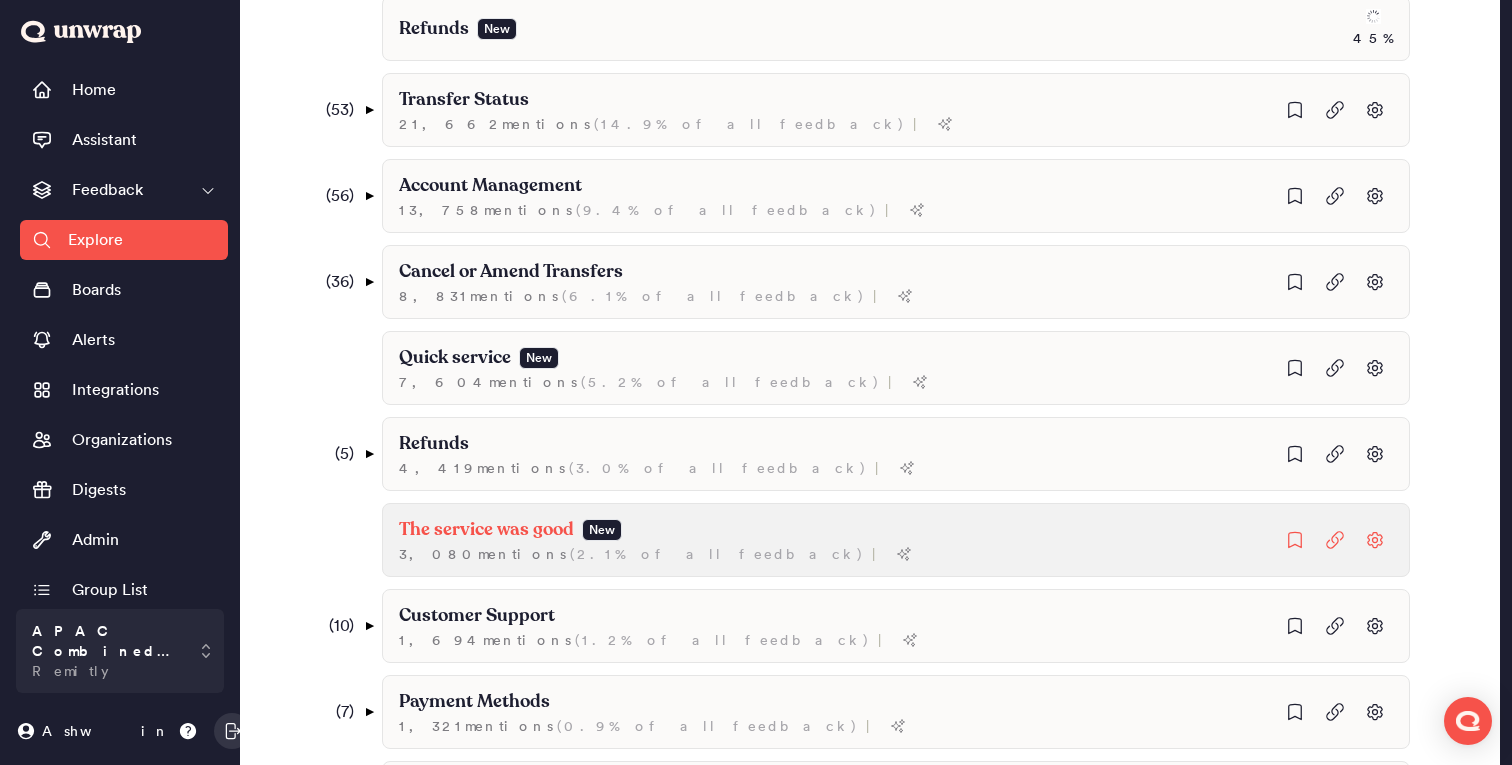 scroll, scrollTop: 360, scrollLeft: 0, axis: vertical 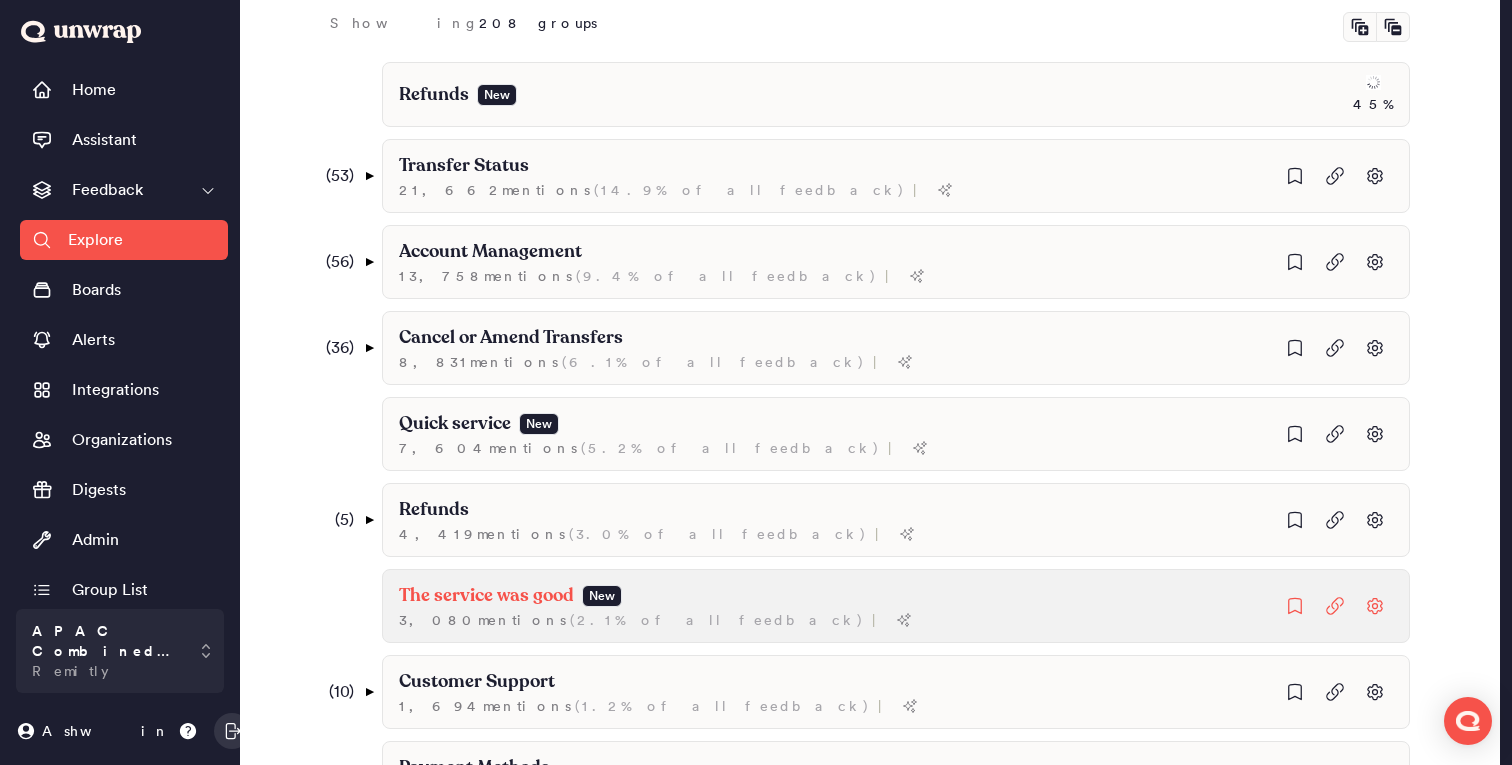 click on "Quick service New 7,604  mention s   ( 5.2% of all feedback ) |" at bounding box center (1040, 434) 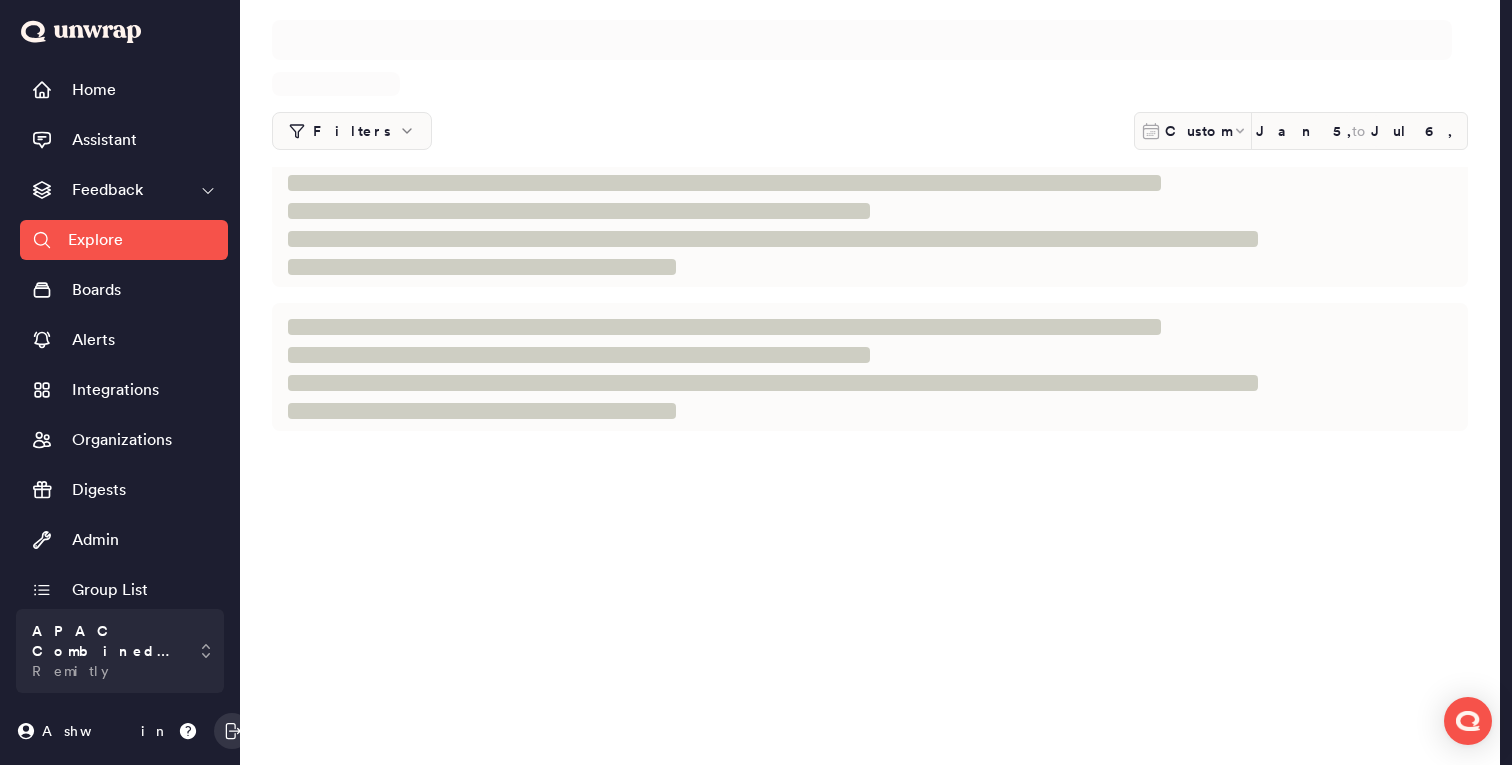 scroll, scrollTop: 0, scrollLeft: 0, axis: both 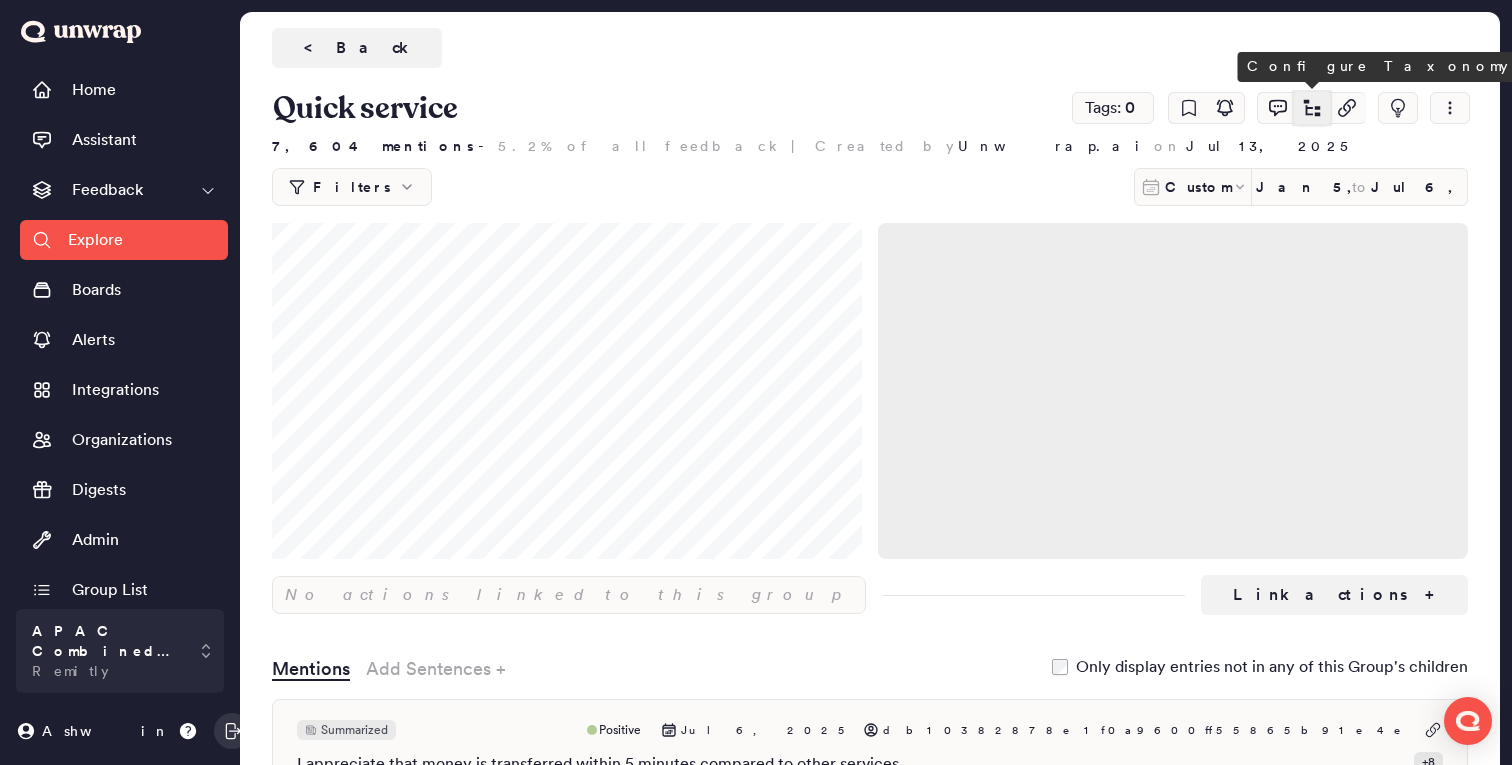 click 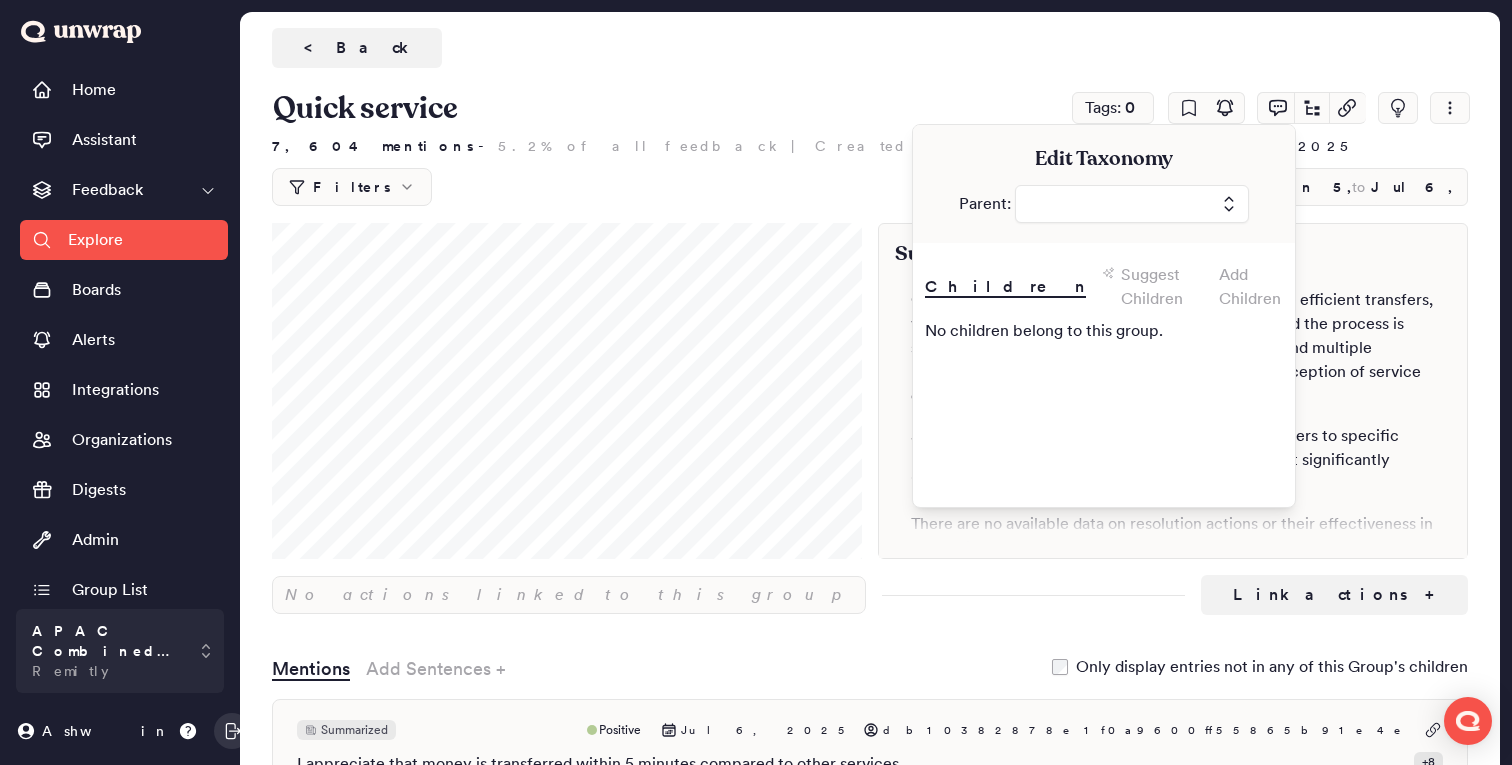click at bounding box center [1132, 204] 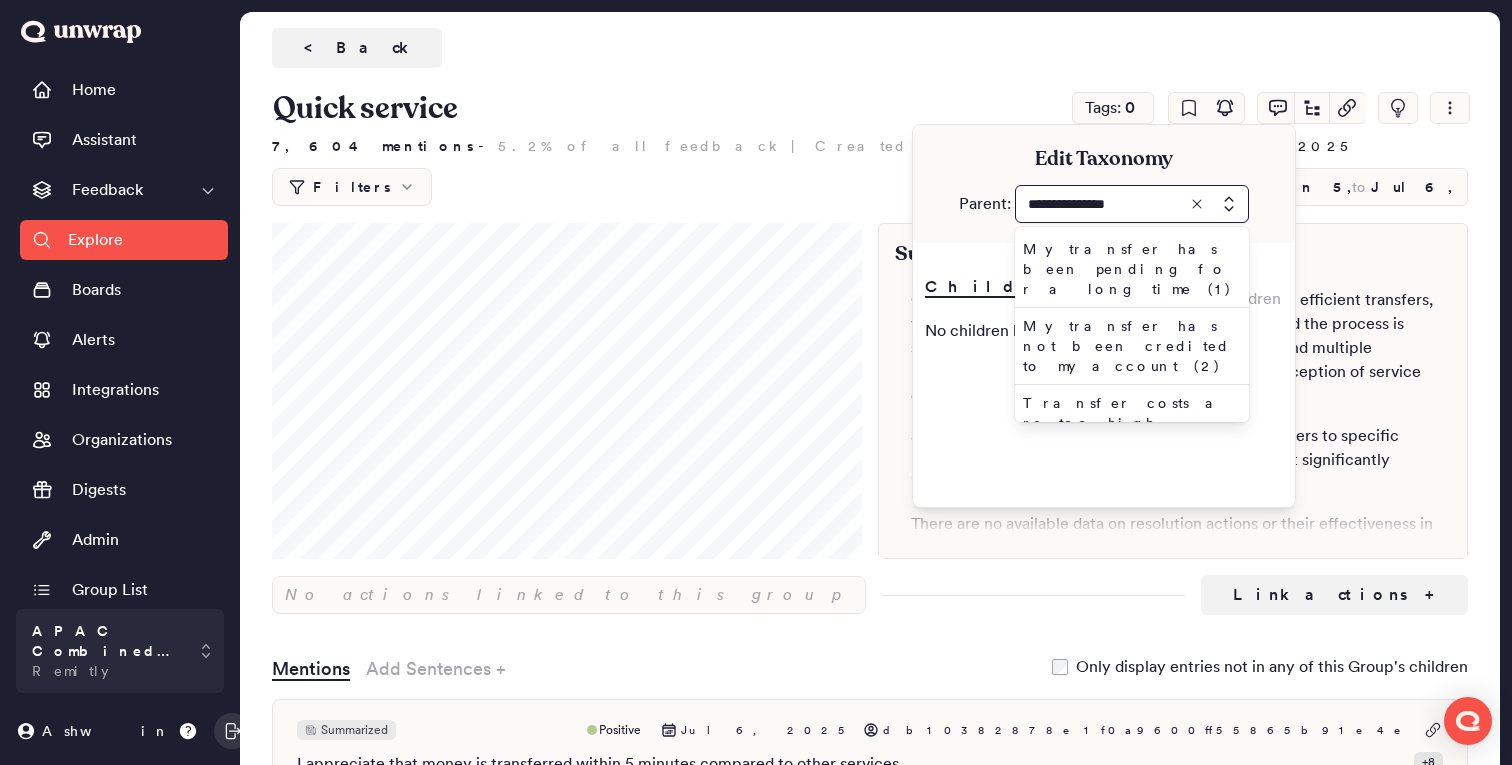 type on "**********" 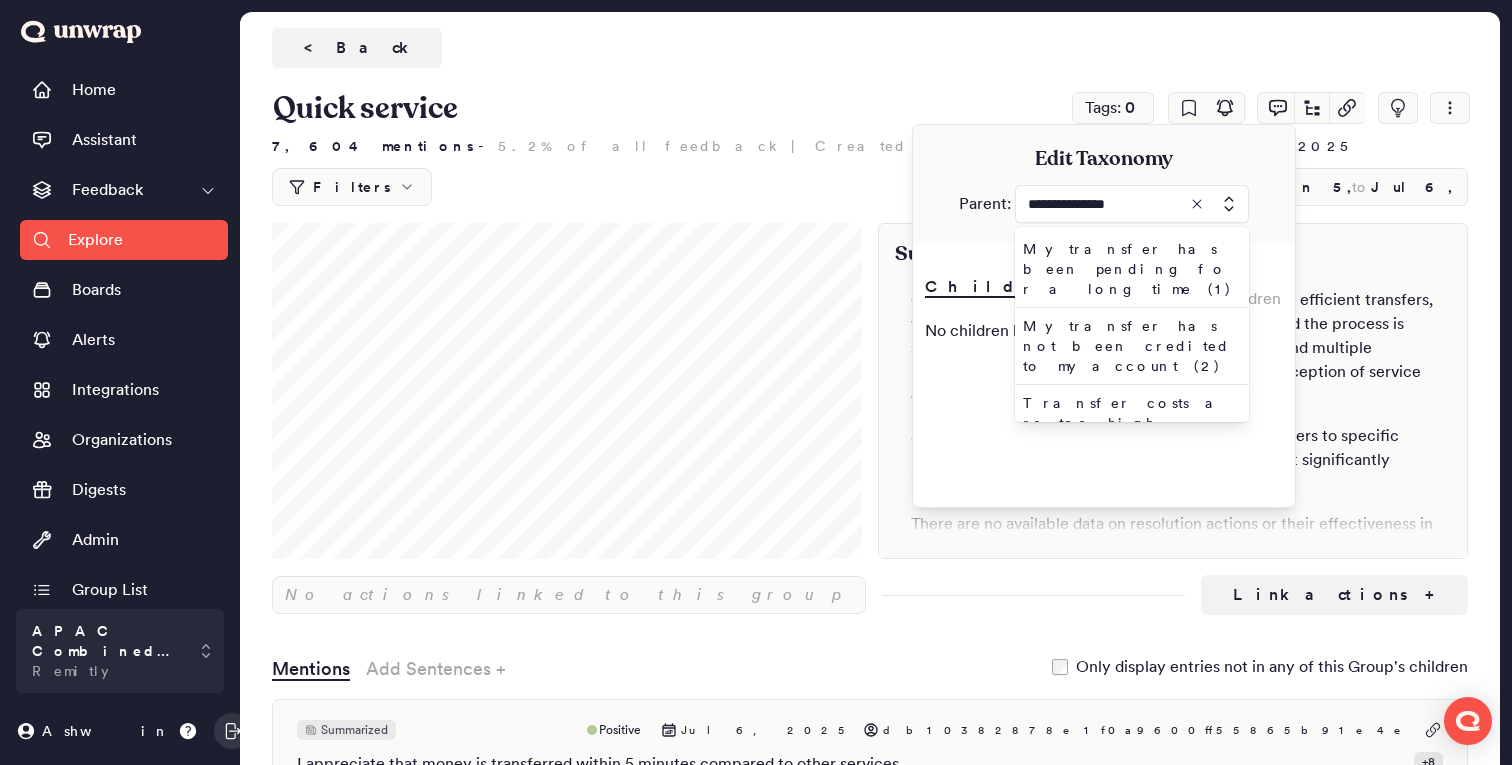 click on "Transfer Status (53)" at bounding box center (1128, 470) 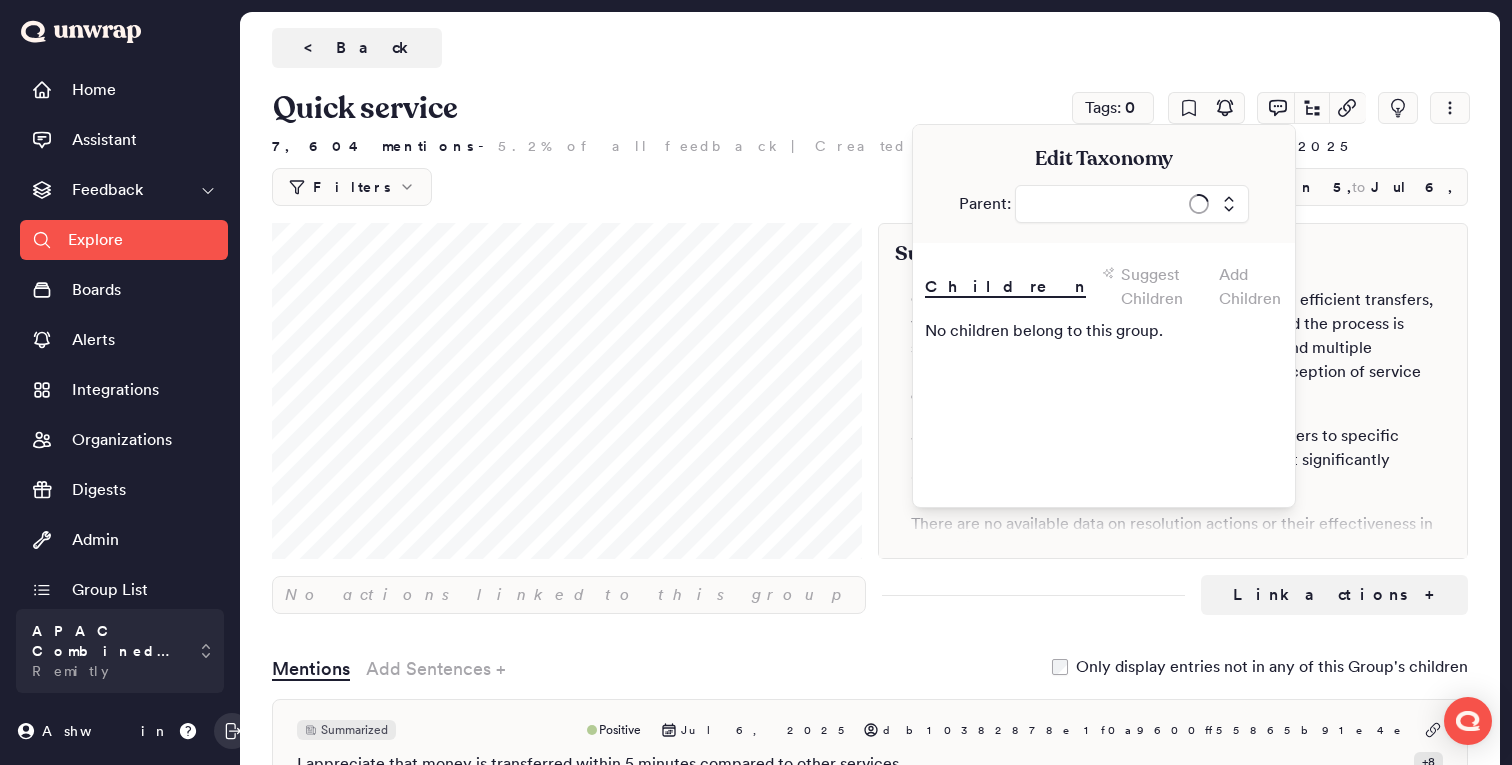 type on "**********" 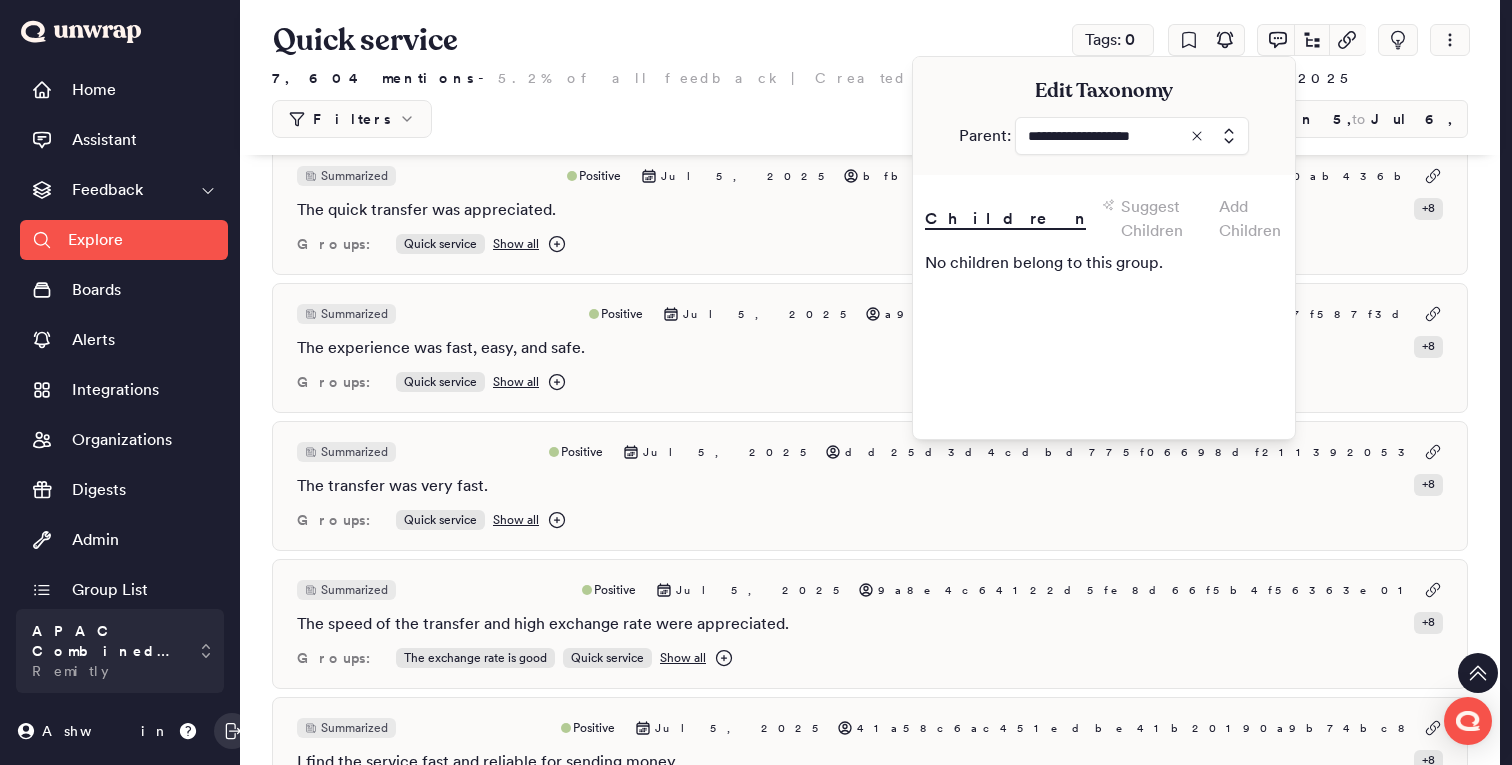 scroll, scrollTop: 2764, scrollLeft: 0, axis: vertical 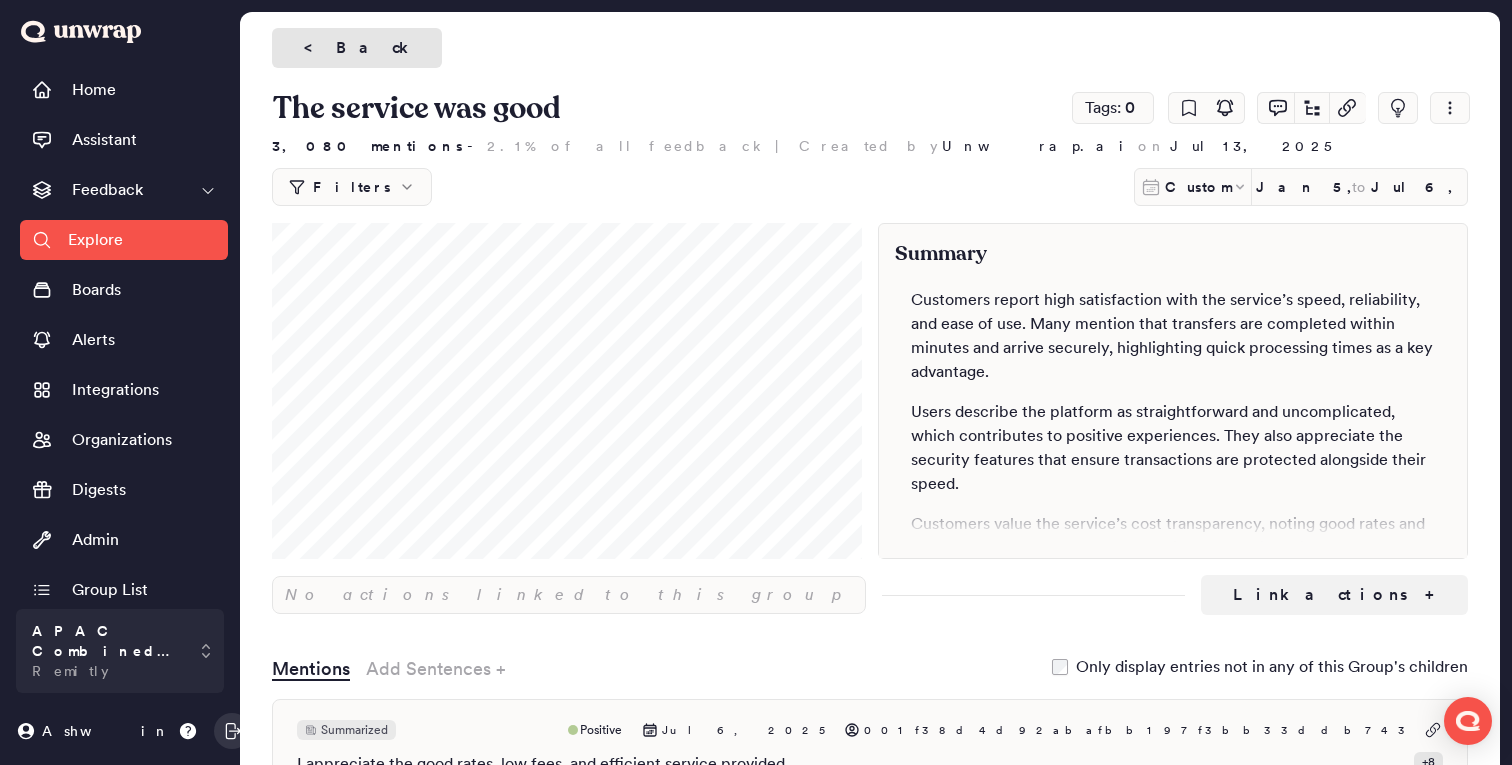 click on "<" at bounding box center (316, 48) 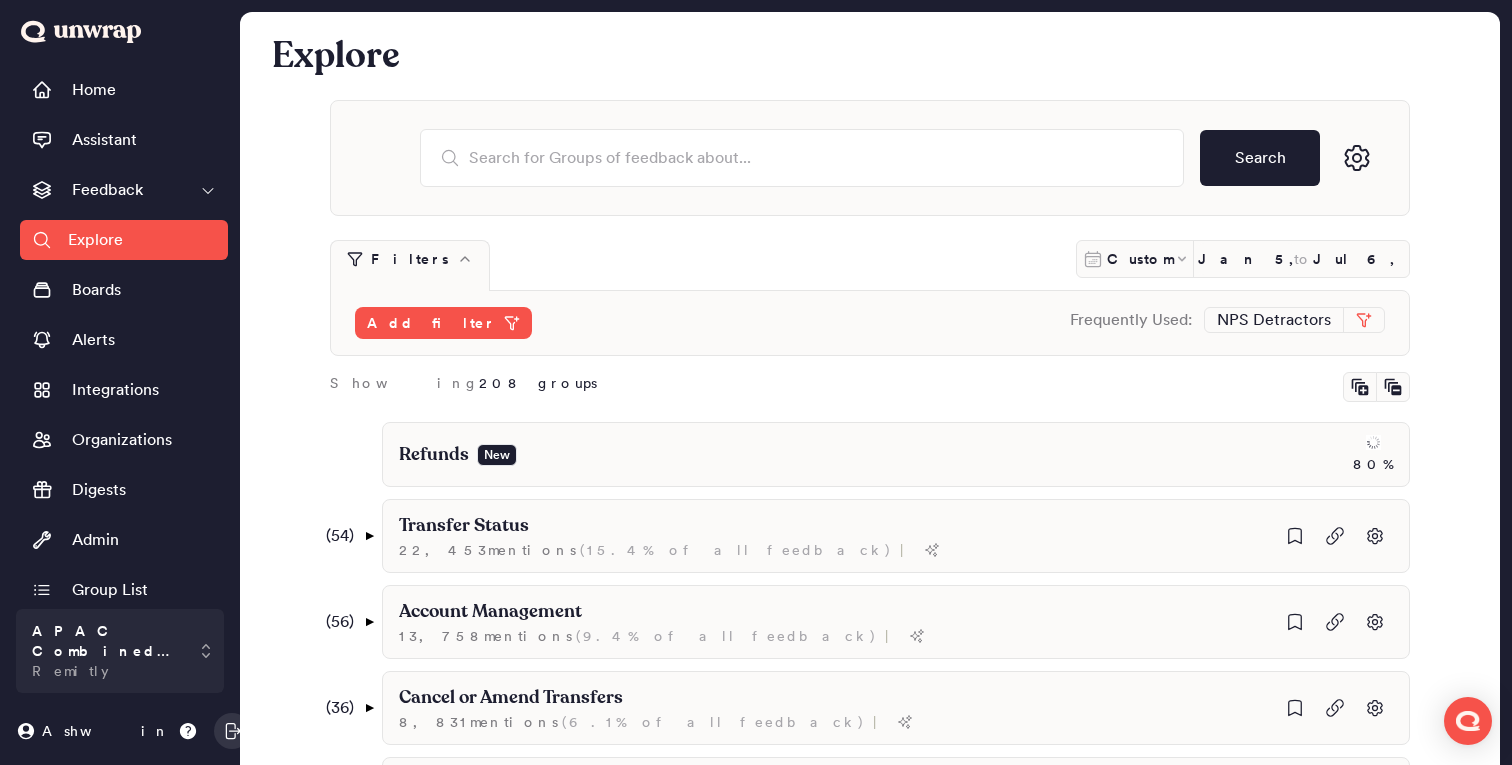click on "Explore" at bounding box center [124, 240] 